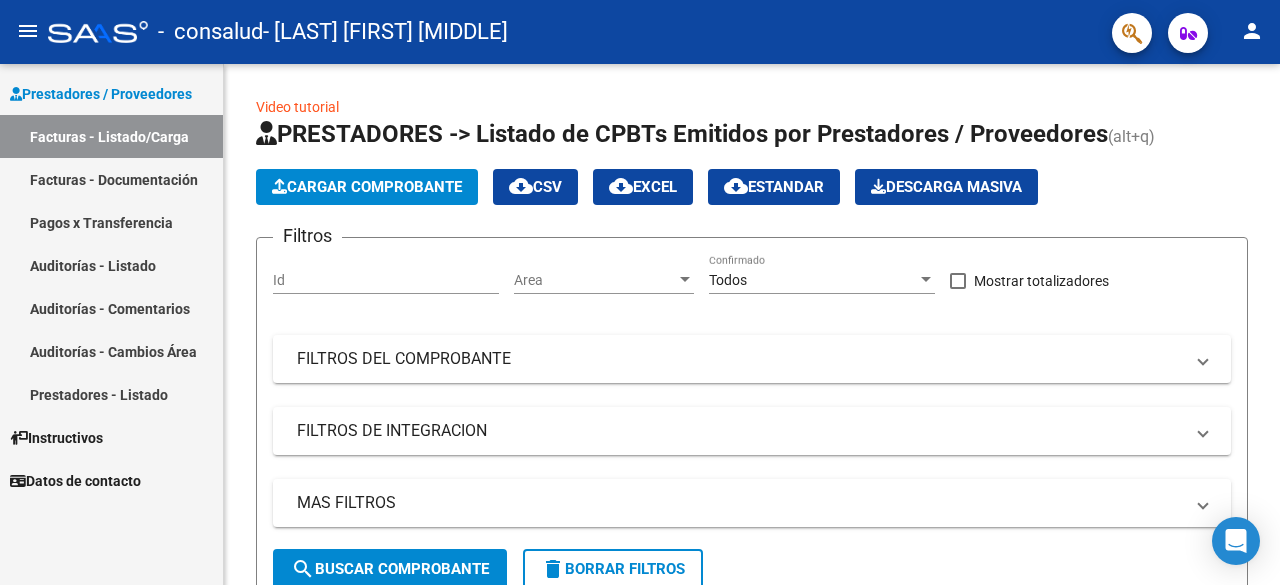scroll, scrollTop: 0, scrollLeft: 0, axis: both 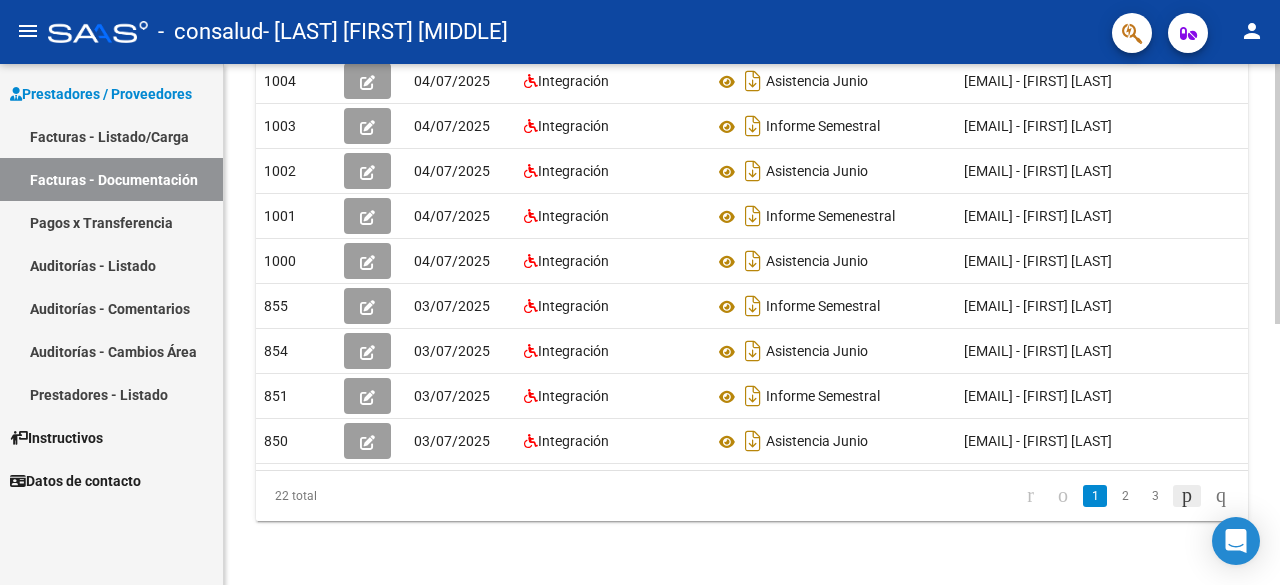 click 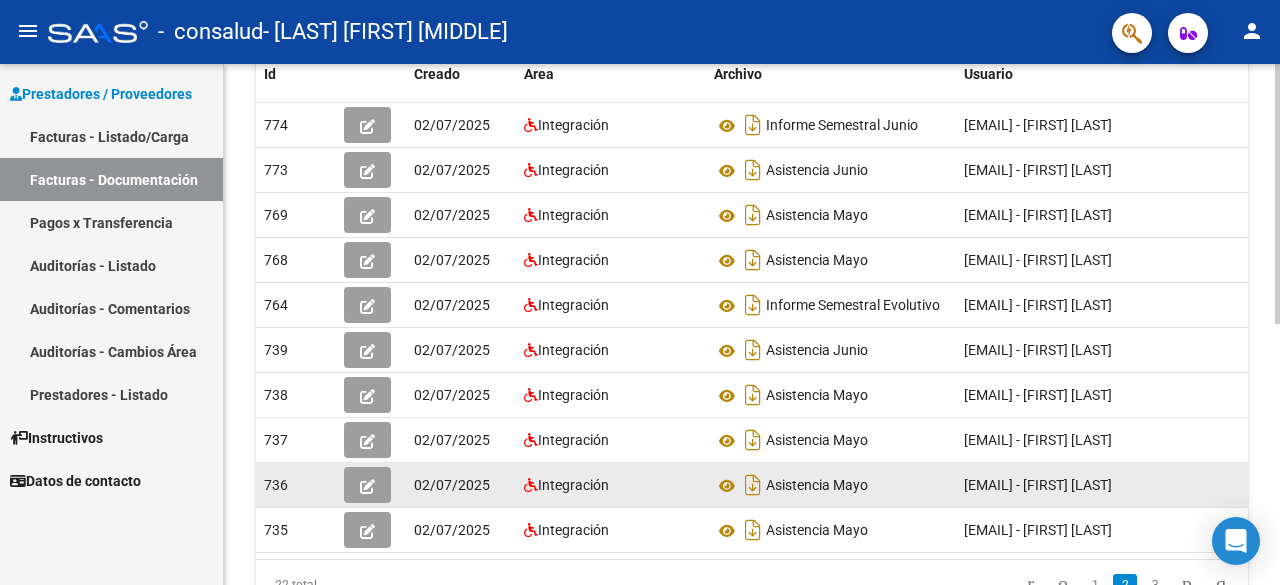scroll, scrollTop: 524, scrollLeft: 0, axis: vertical 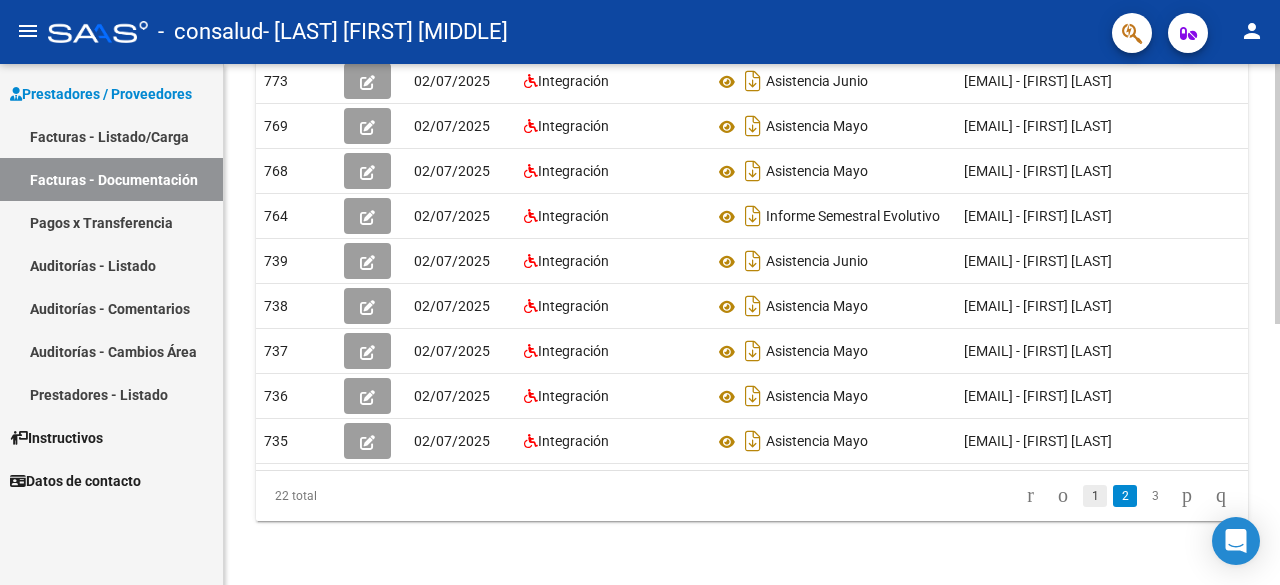 click on "1" 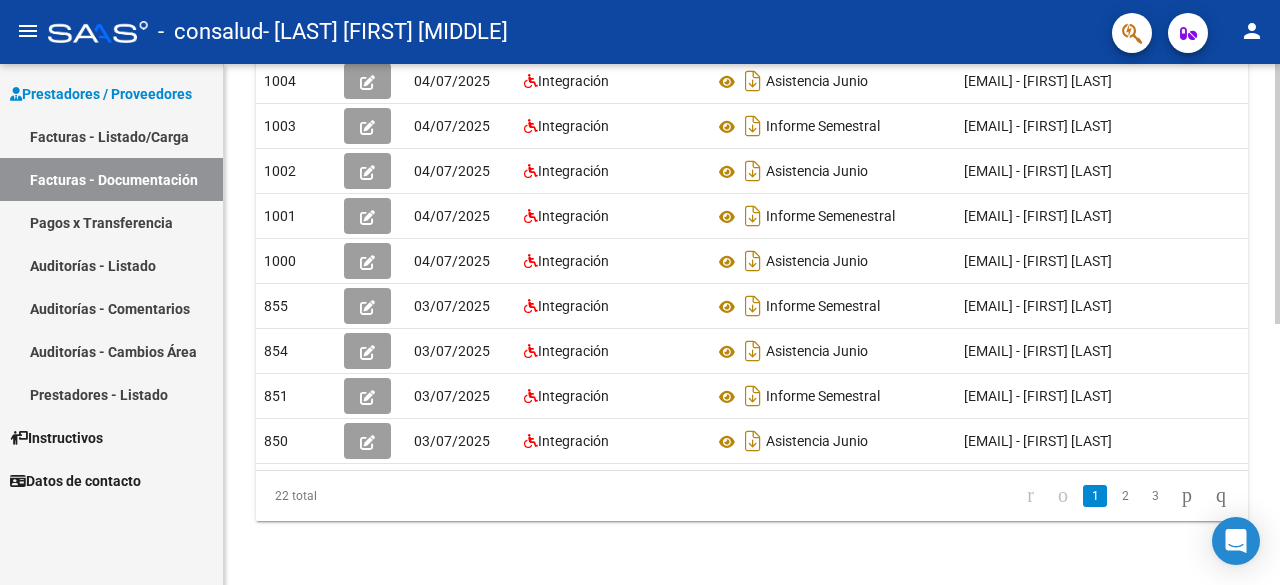 scroll, scrollTop: 424, scrollLeft: 0, axis: vertical 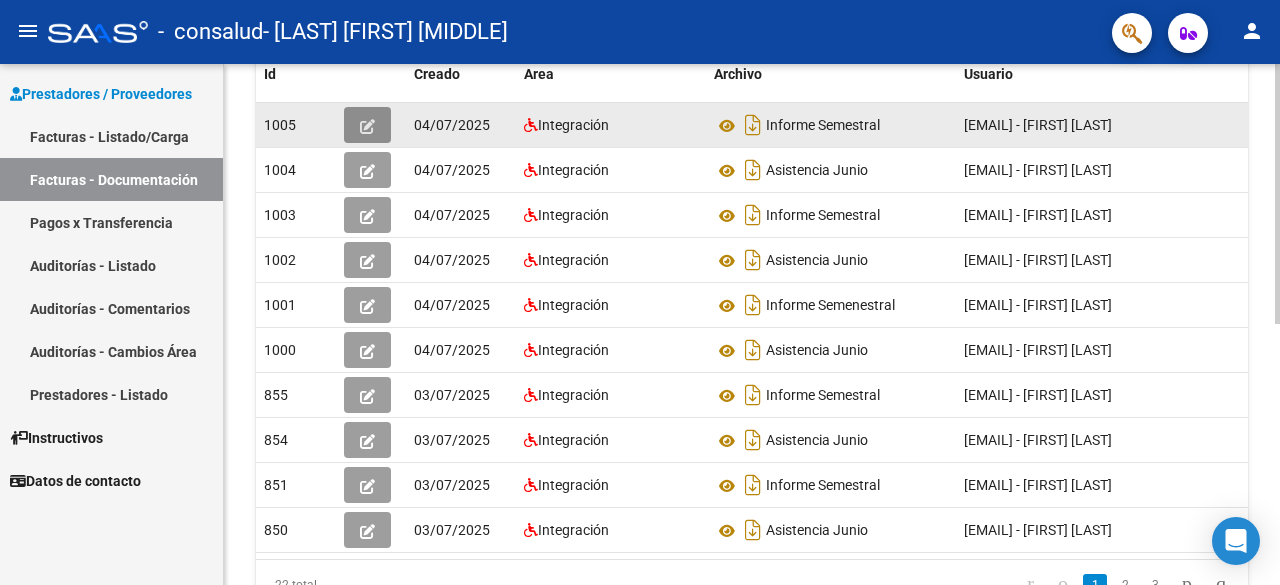 click 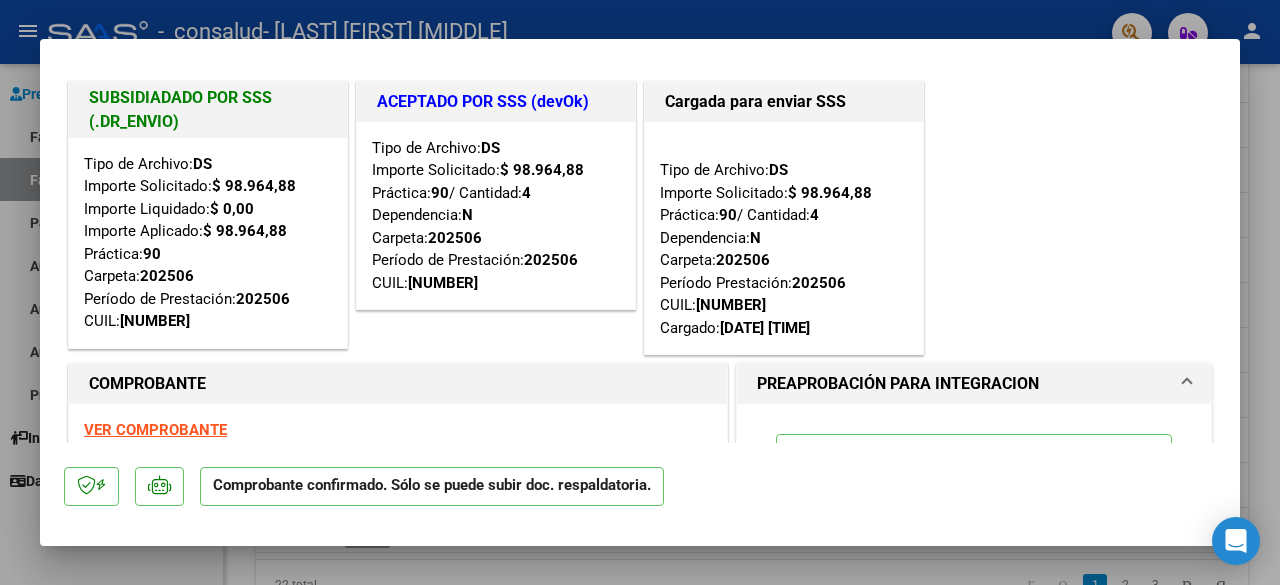 scroll, scrollTop: 0, scrollLeft: 0, axis: both 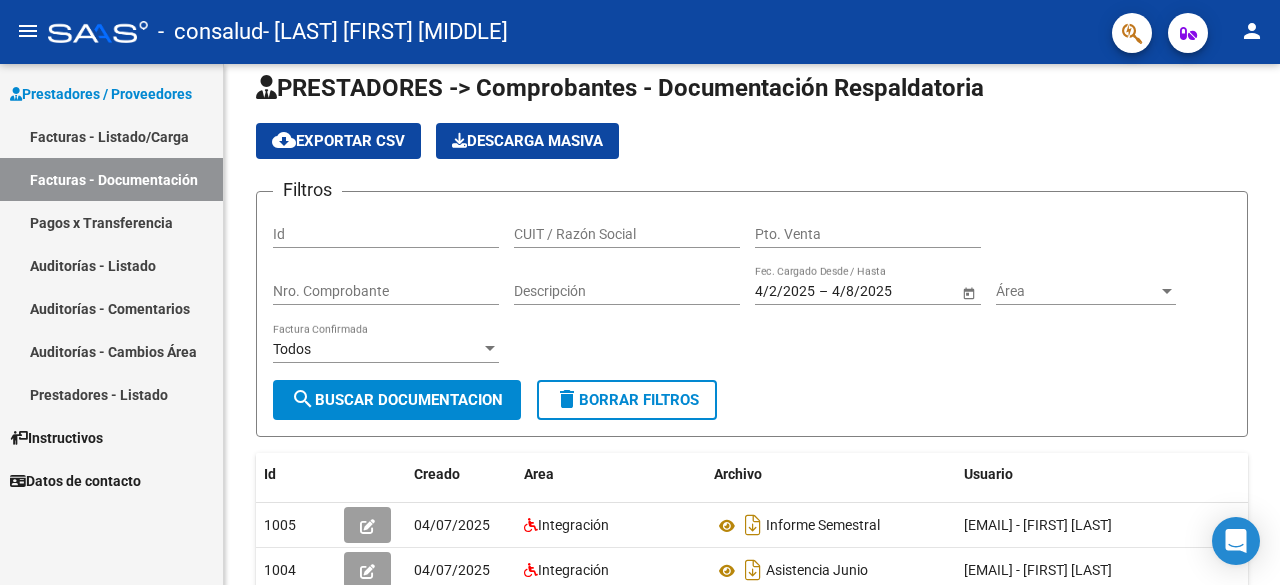 click on "Facturas - Listado/Carga" at bounding box center [111, 136] 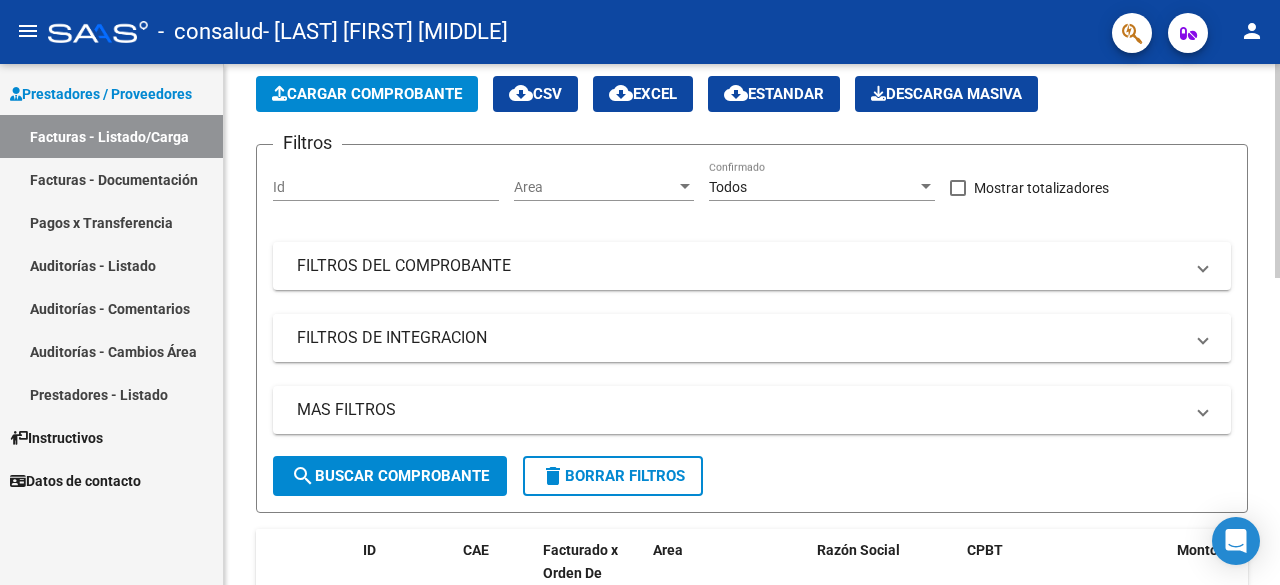 scroll, scrollTop: 0, scrollLeft: 0, axis: both 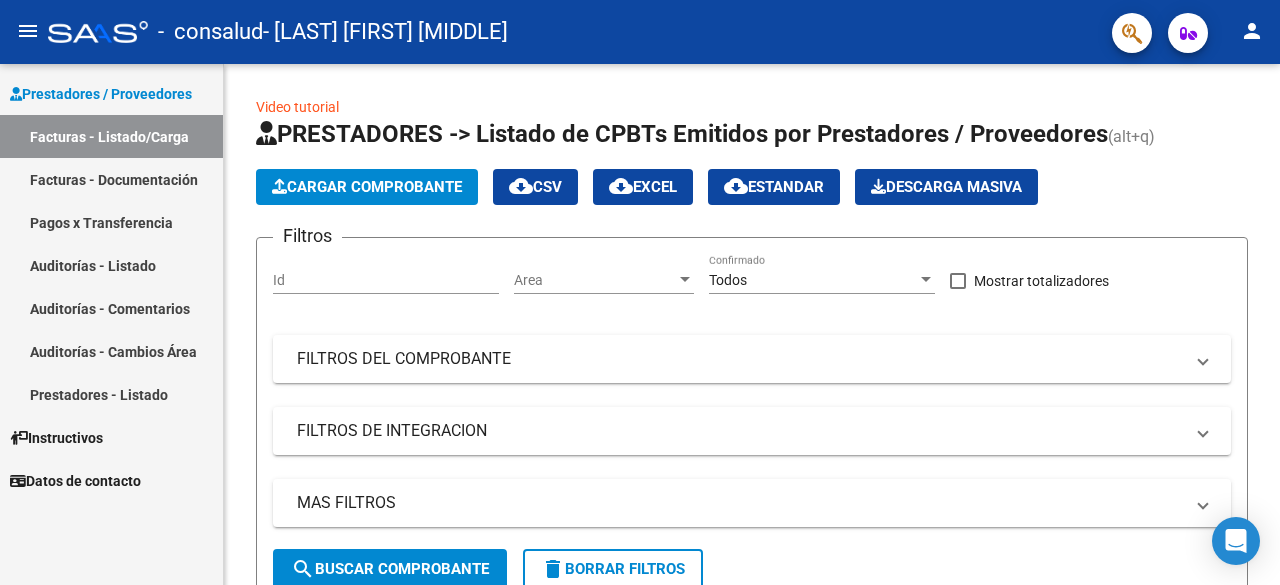 click on "Prestadores / Proveedores" at bounding box center [101, 94] 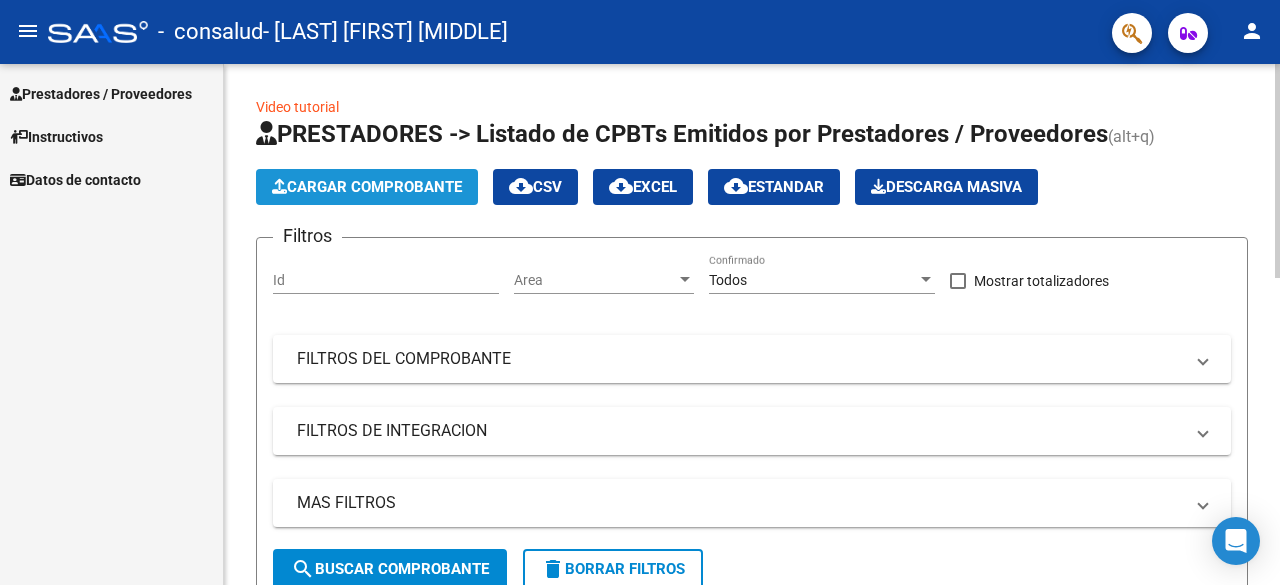 click on "Cargar Comprobante" 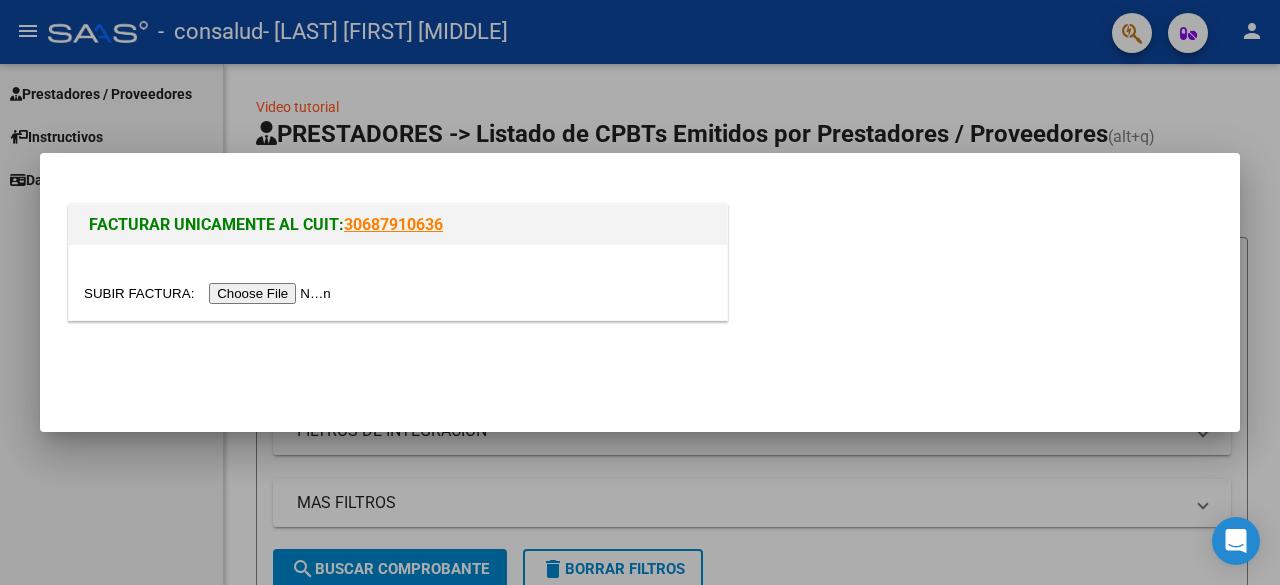 click at bounding box center [210, 293] 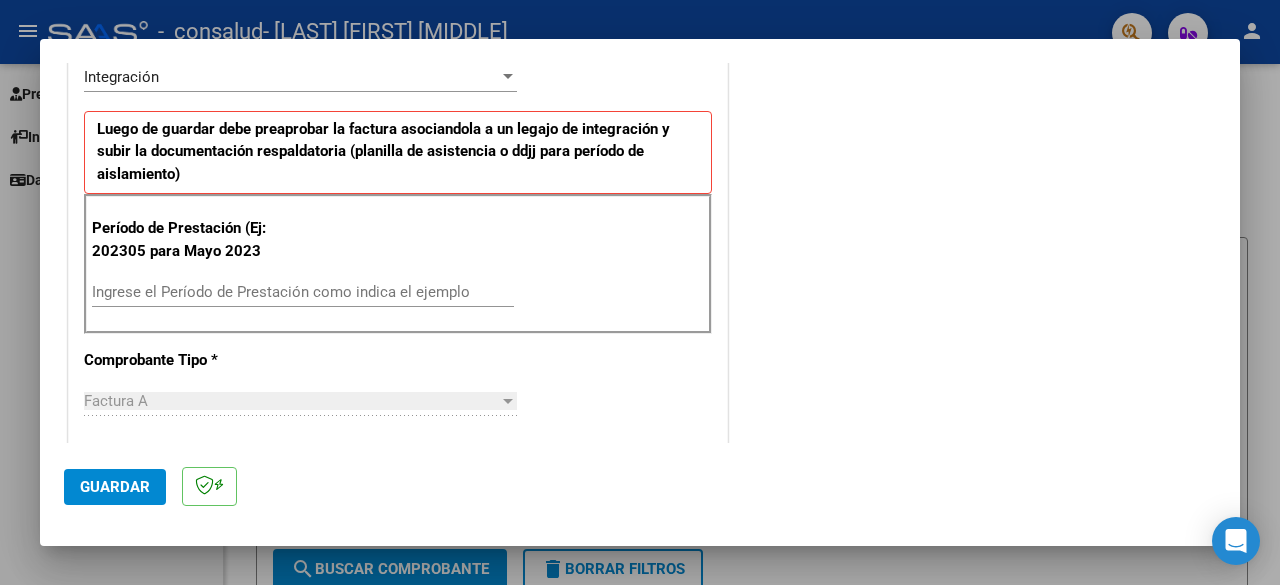 scroll, scrollTop: 500, scrollLeft: 0, axis: vertical 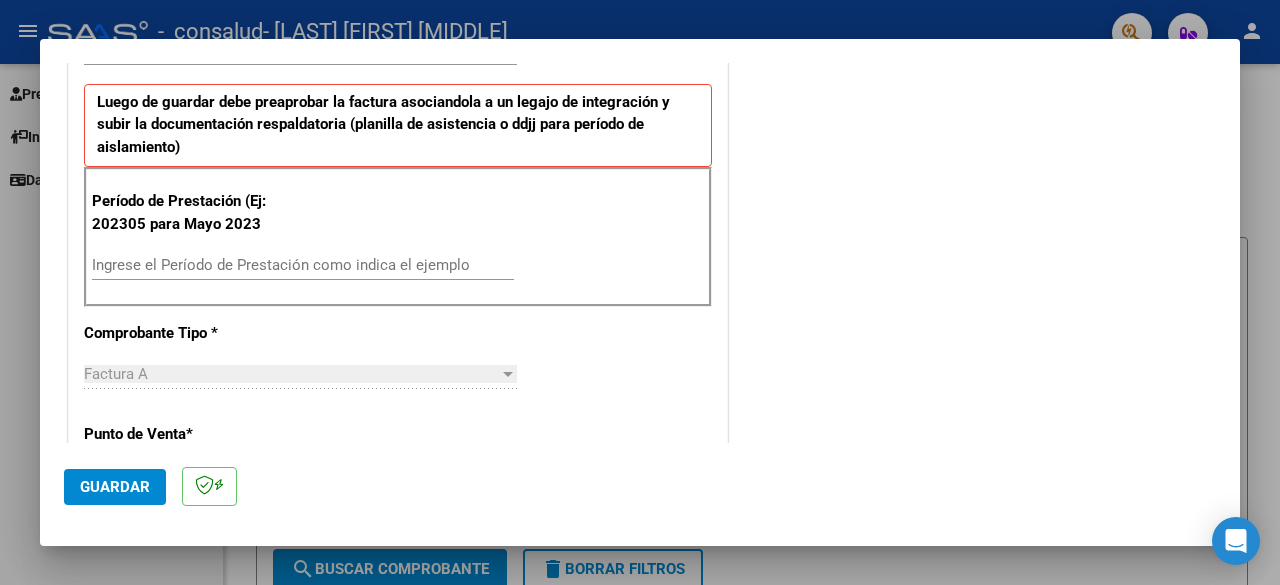 click on "Ingrese el Período de Prestación como indica el ejemplo" at bounding box center [303, 265] 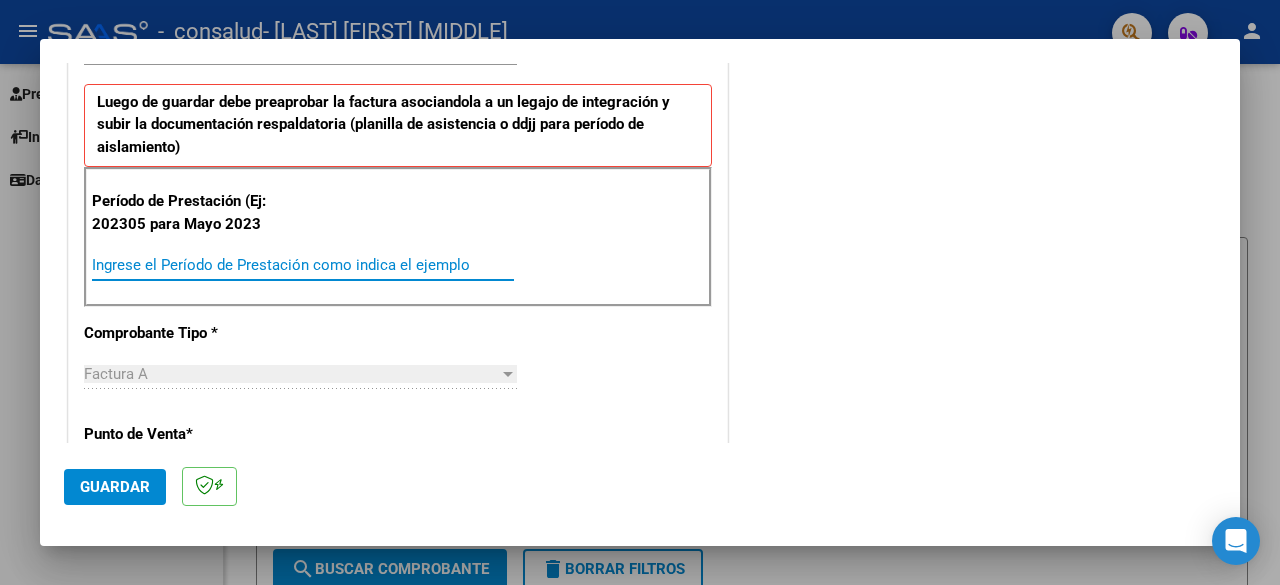 click on "Ingrese el Período de Prestación como indica el ejemplo" at bounding box center (303, 265) 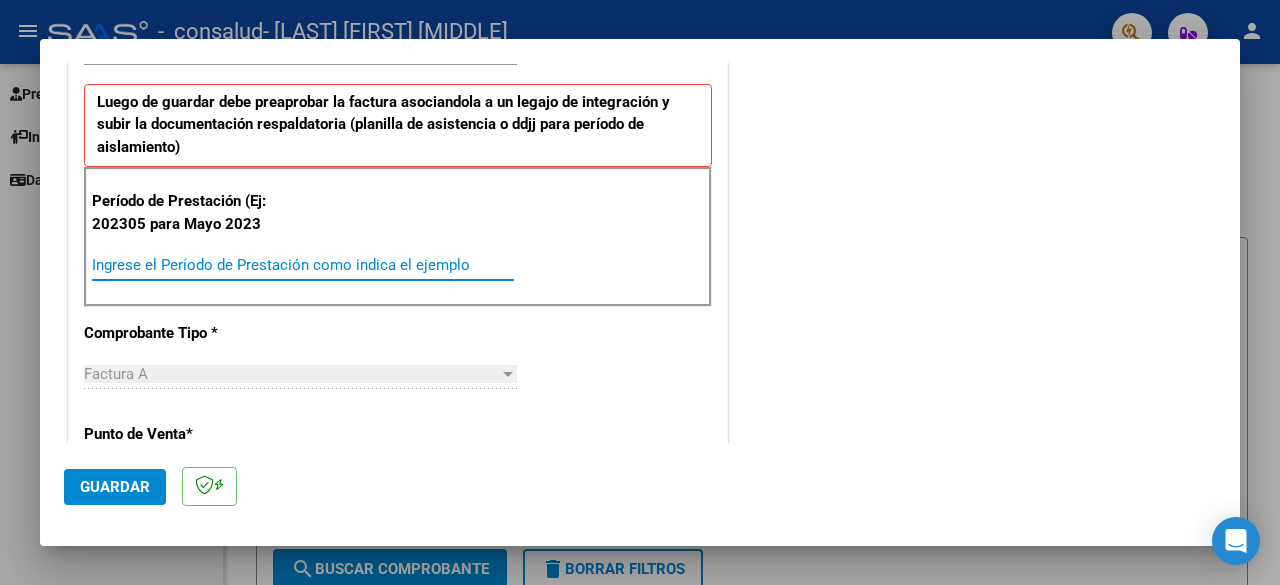 click on "Ingrese el Período de Prestación como indica el ejemplo" at bounding box center (303, 265) 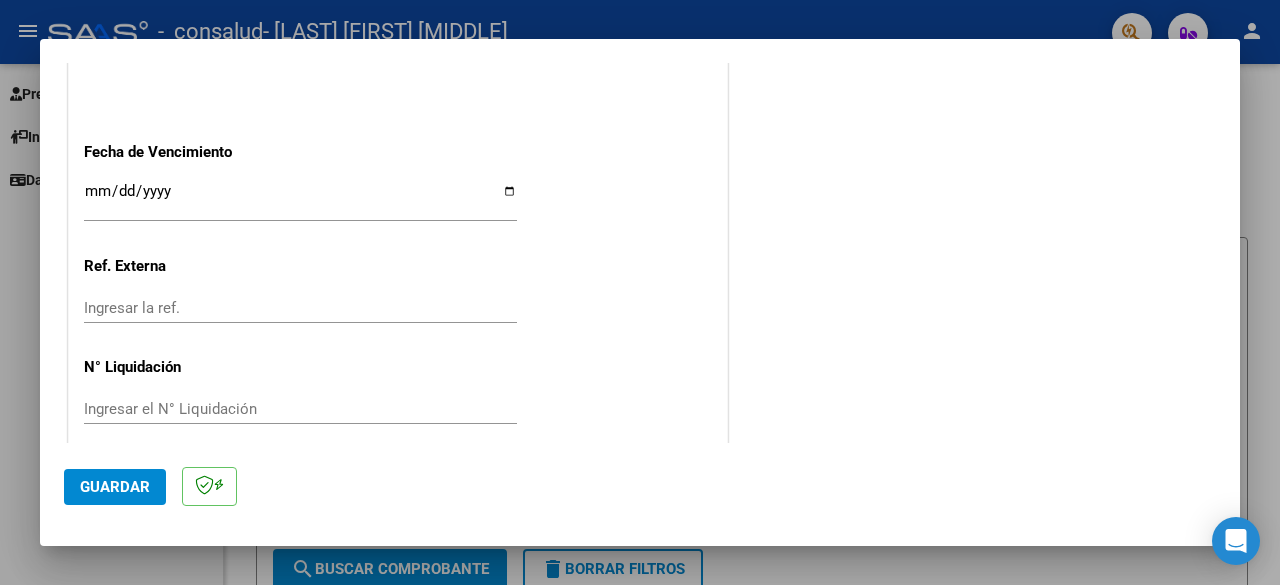 scroll, scrollTop: 1382, scrollLeft: 0, axis: vertical 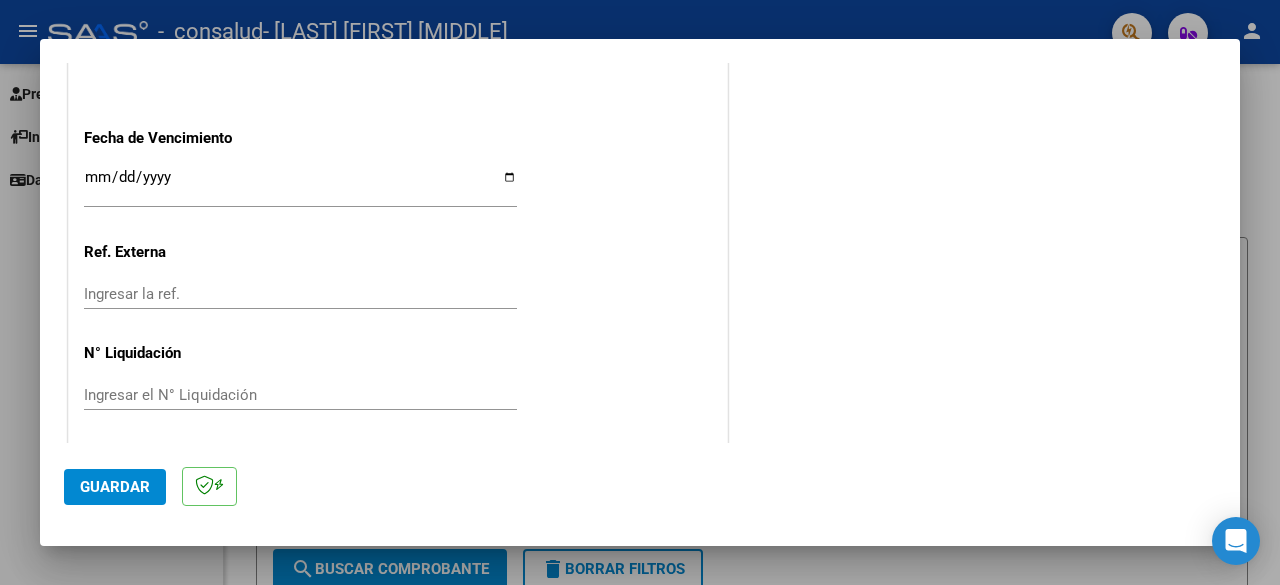 type on "202507" 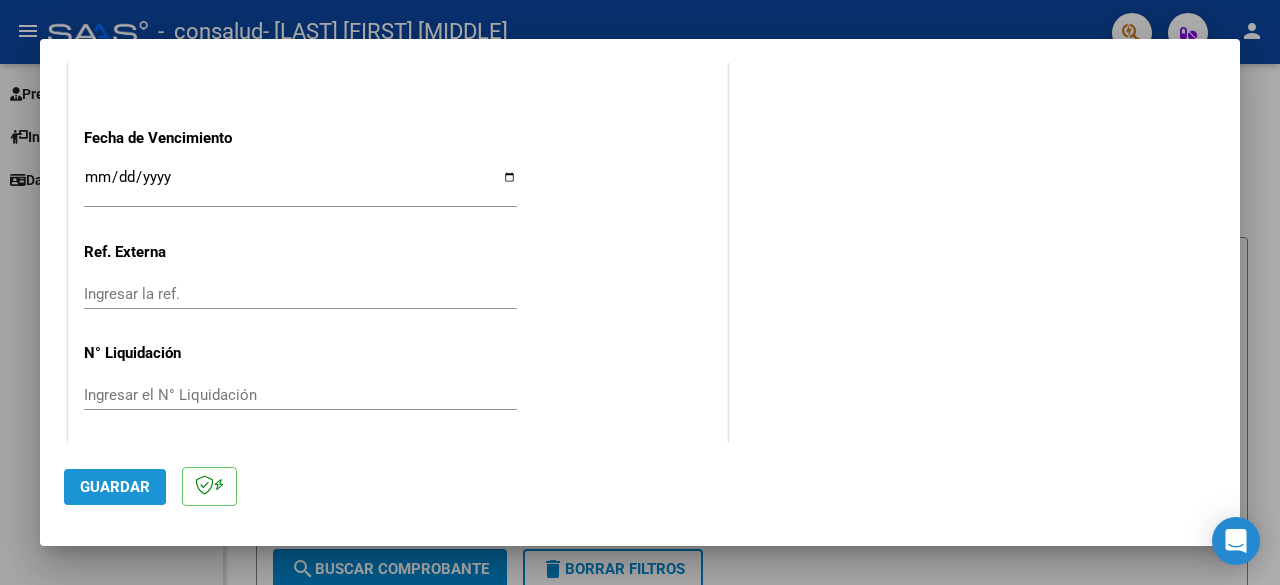 click on "Guardar" 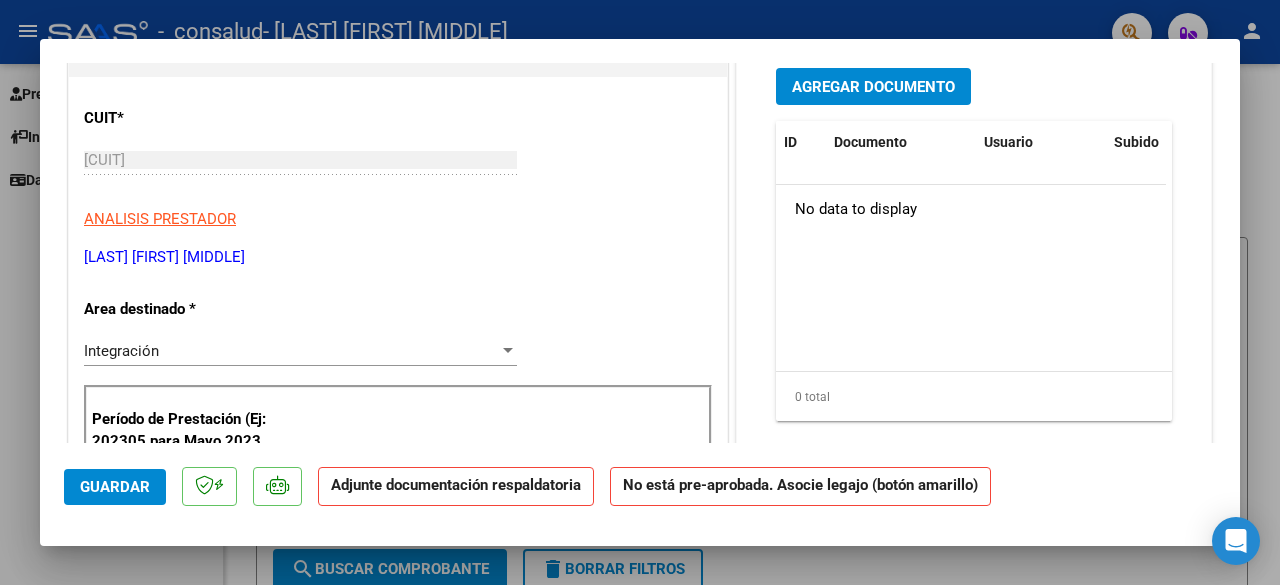 scroll, scrollTop: 0, scrollLeft: 0, axis: both 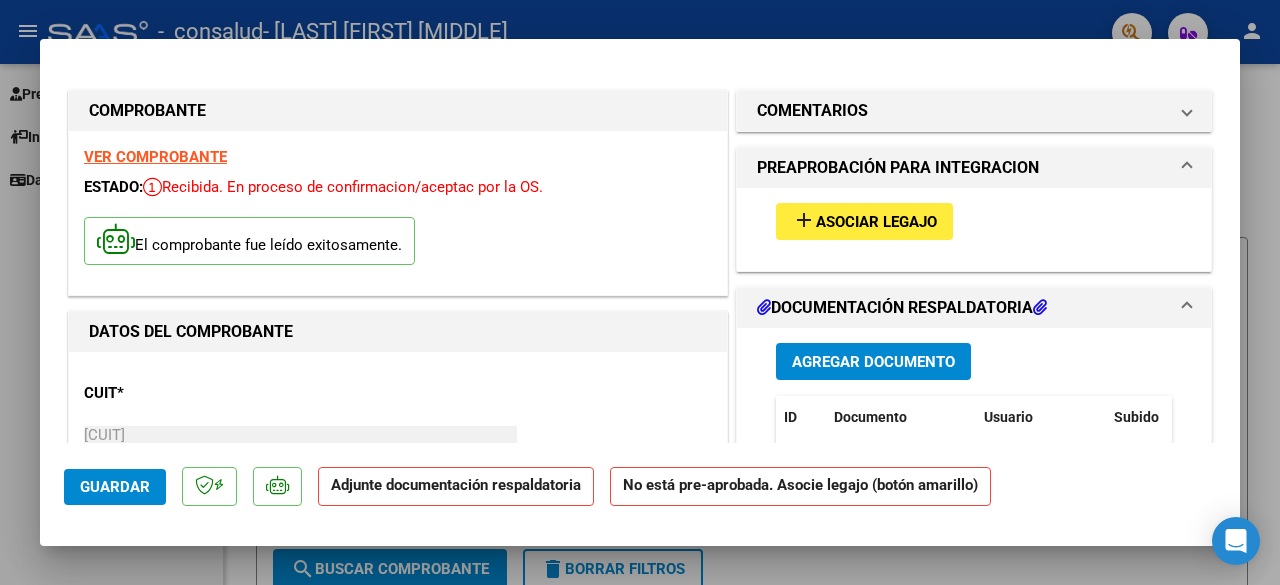 click on "Asociar Legajo" at bounding box center [876, 222] 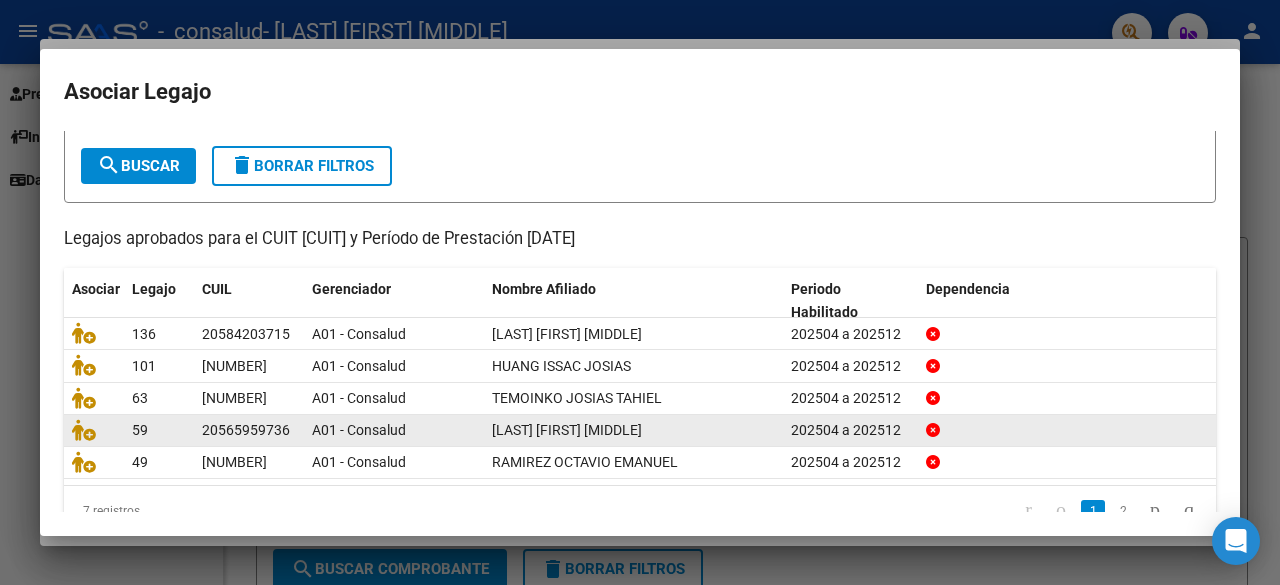 scroll, scrollTop: 136, scrollLeft: 0, axis: vertical 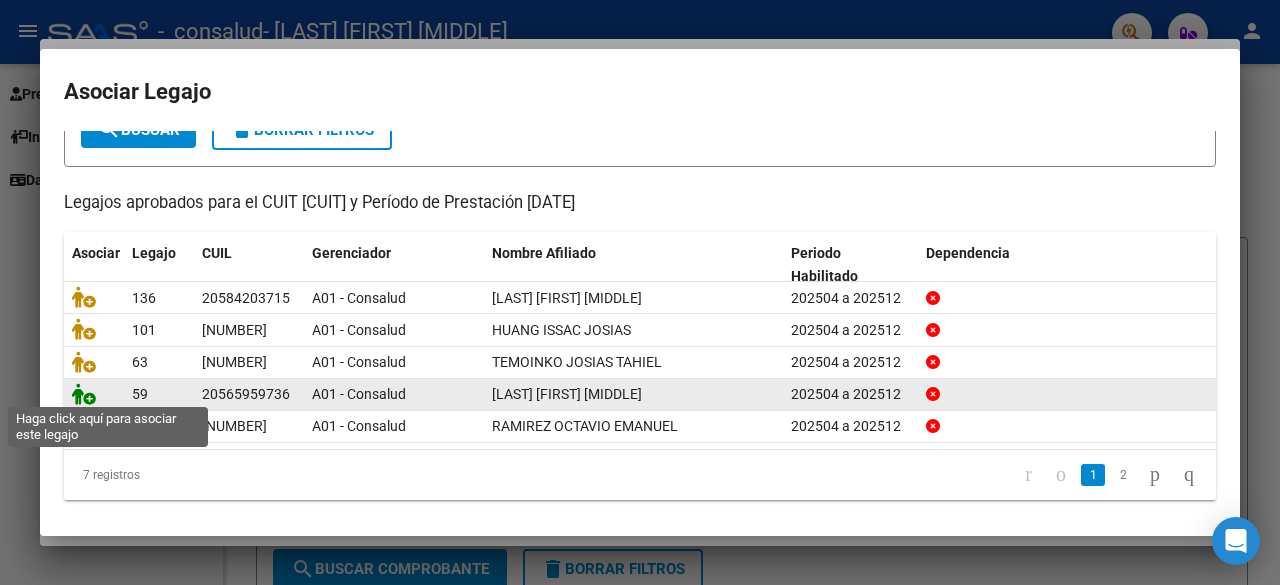click 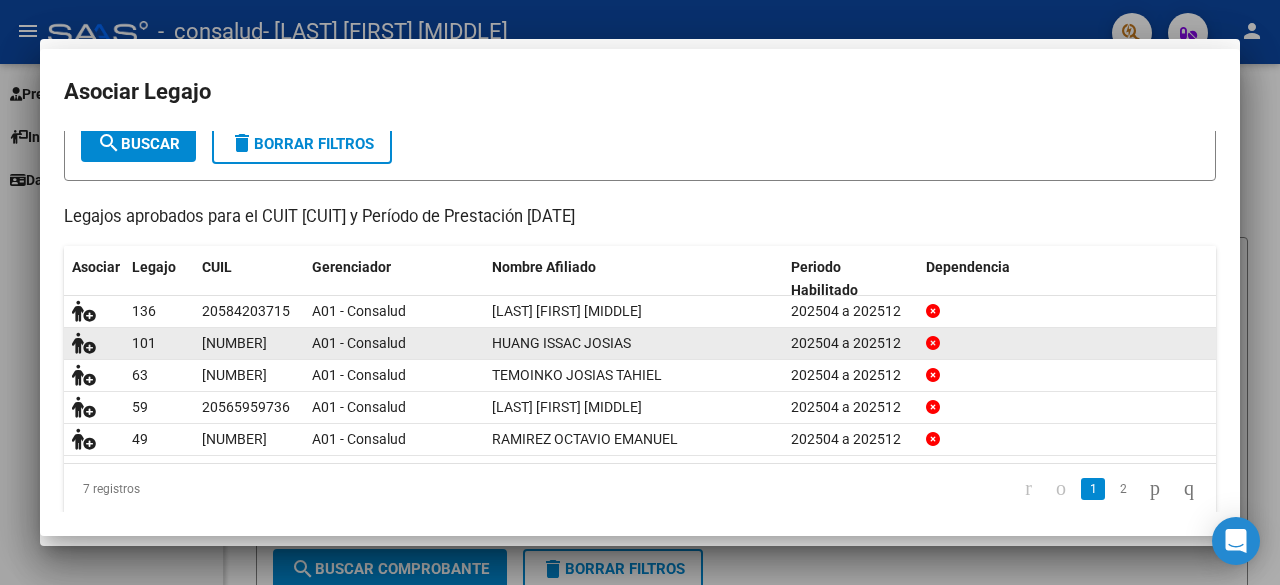 scroll, scrollTop: 0, scrollLeft: 0, axis: both 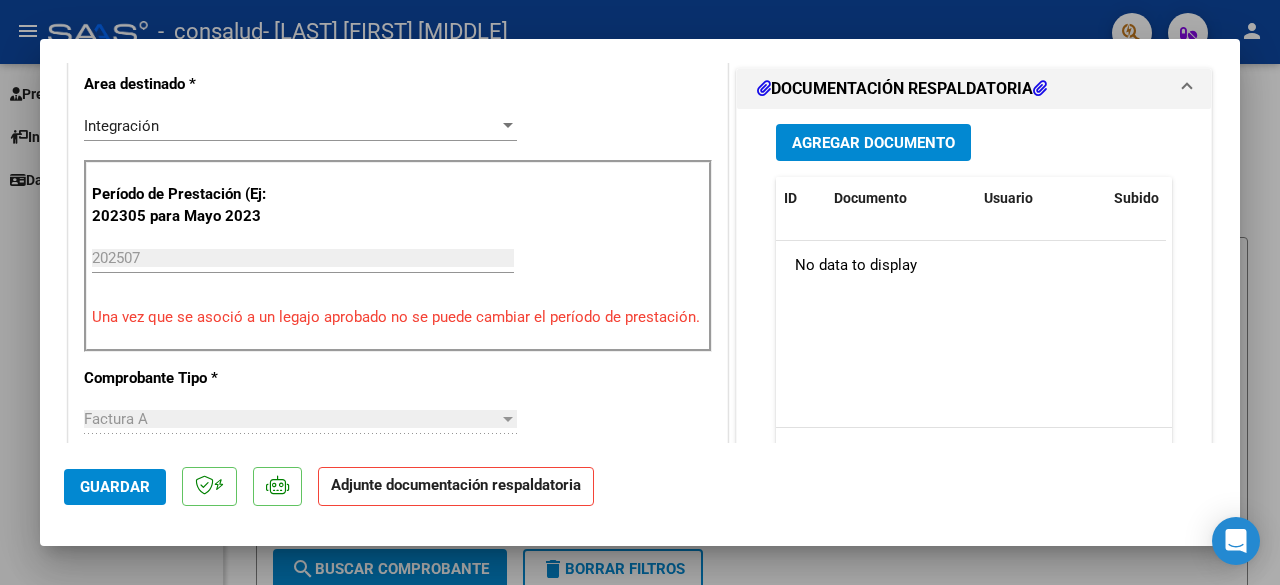 click on "Agregar Documento" at bounding box center (873, 142) 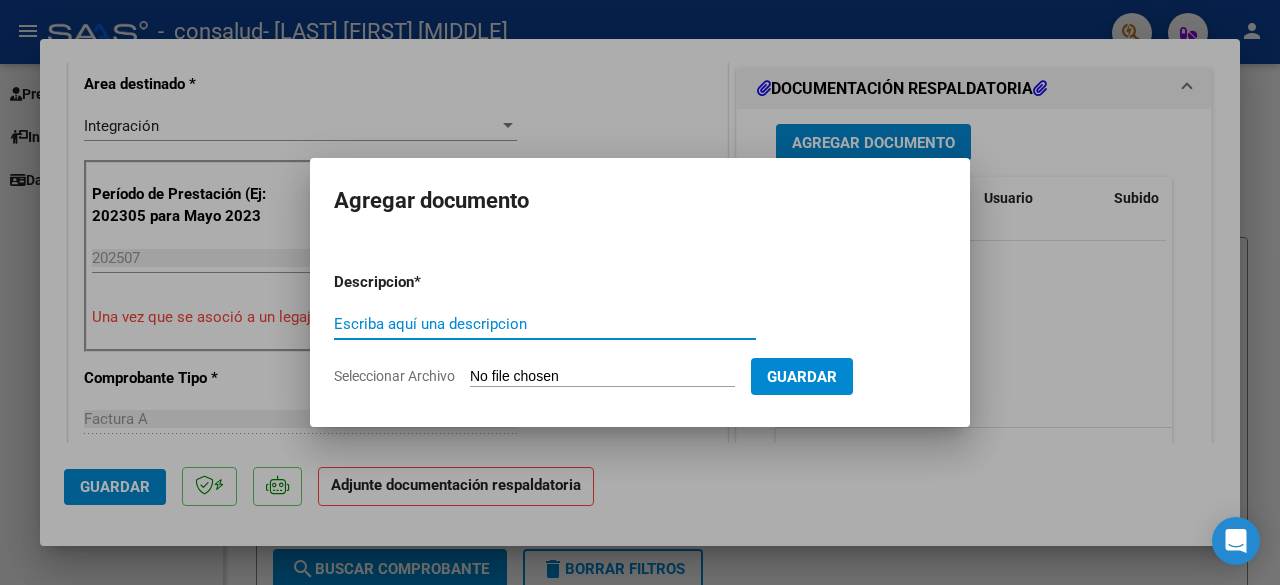click on "Escriba aquí una descripcion" at bounding box center (545, 324) 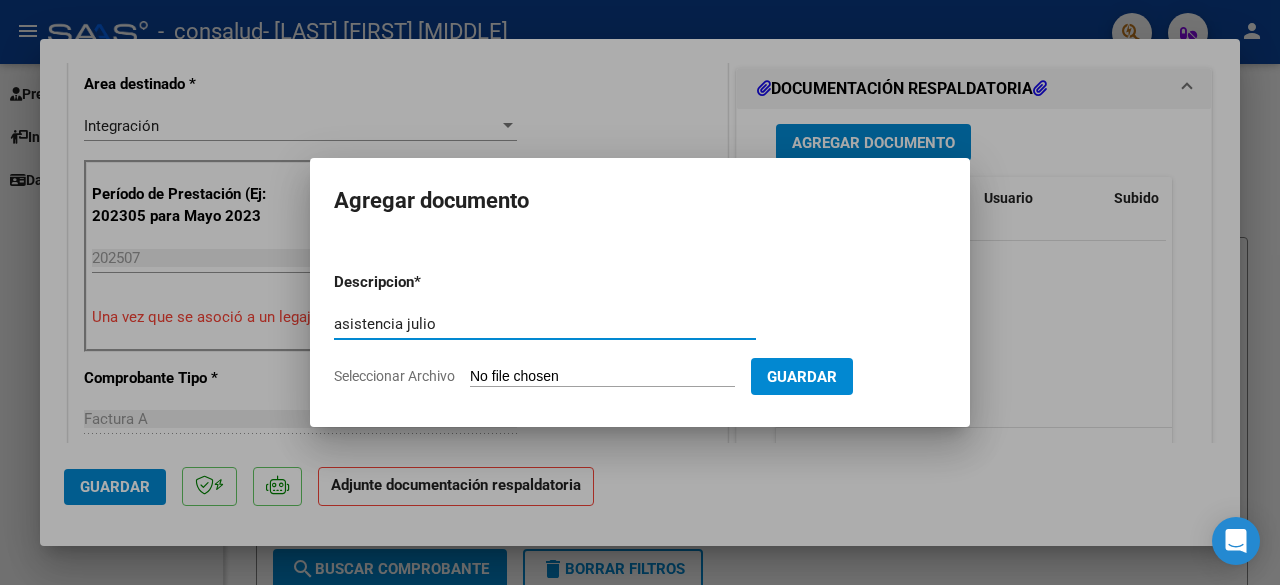 type on "asistencia julio" 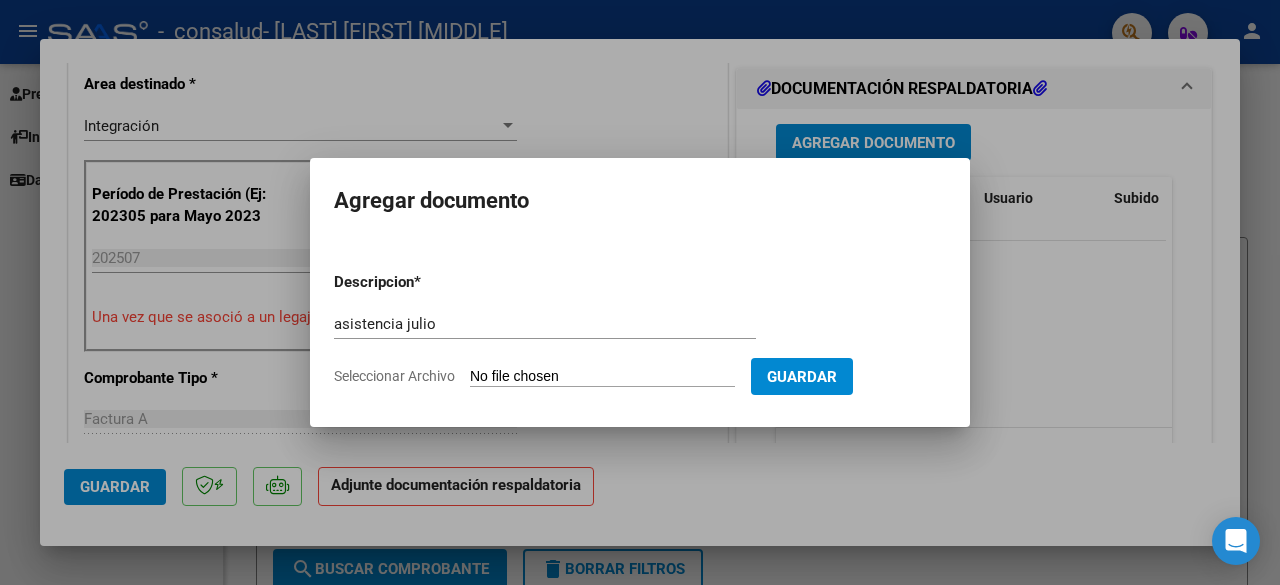 click on "Seleccionar Archivo" at bounding box center (602, 377) 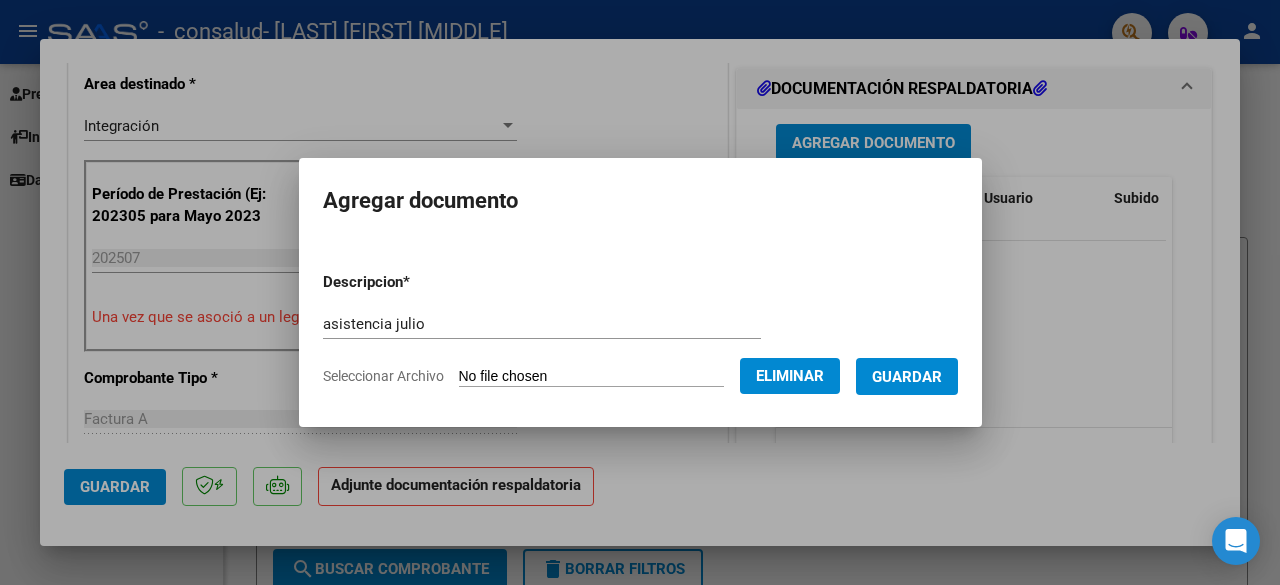 click on "Guardar" at bounding box center [907, 377] 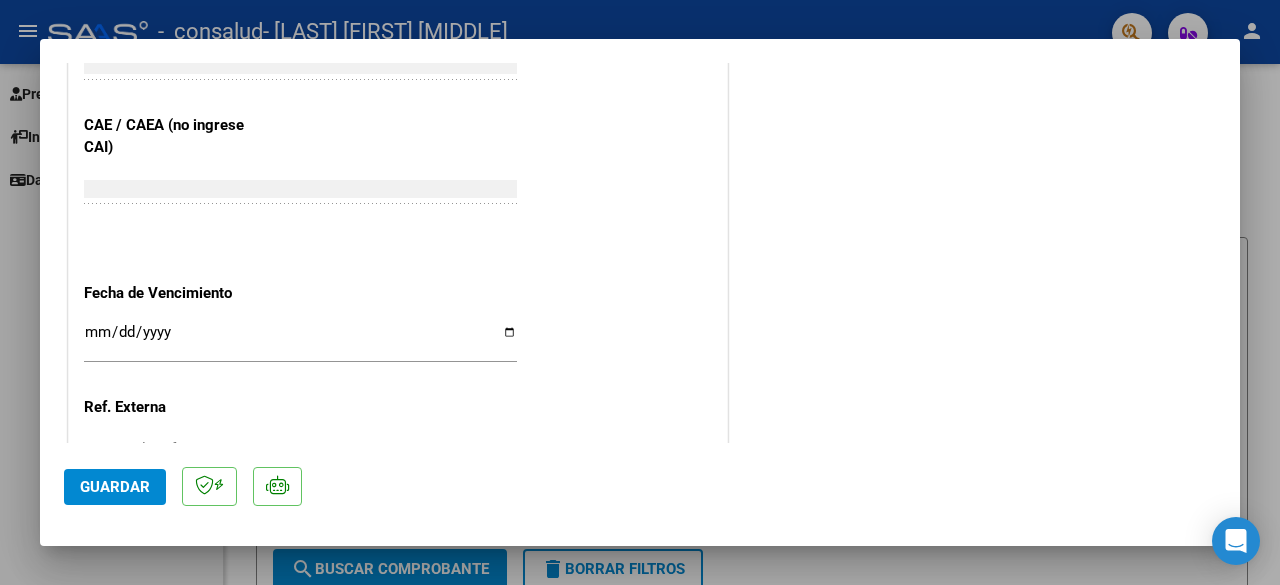 scroll, scrollTop: 1428, scrollLeft: 0, axis: vertical 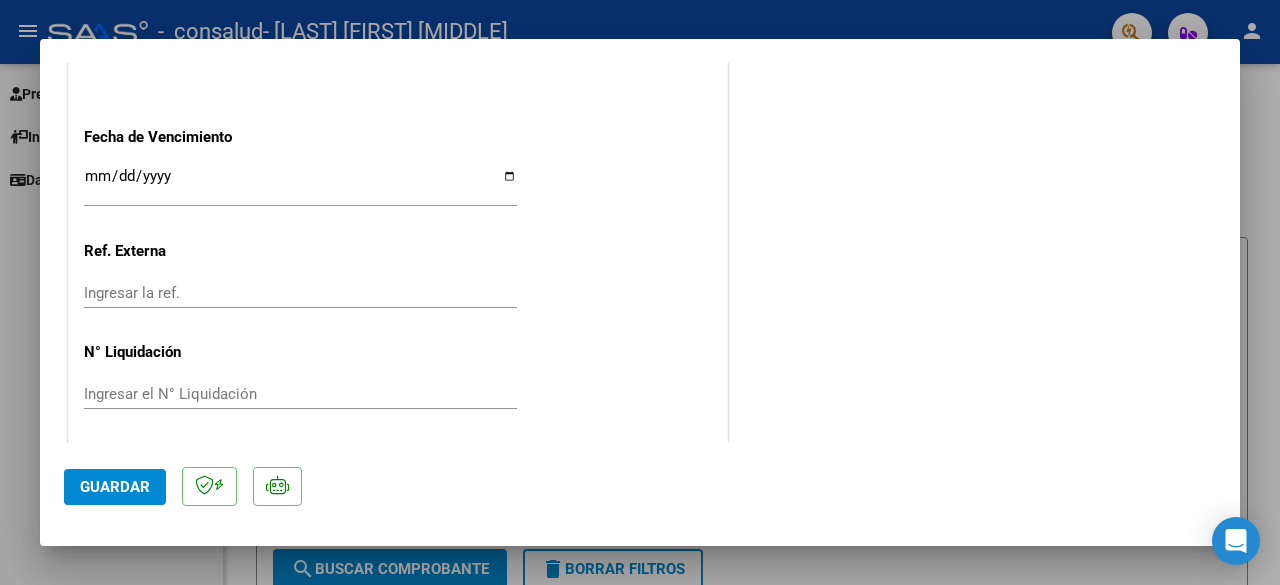 click on "Guardar" 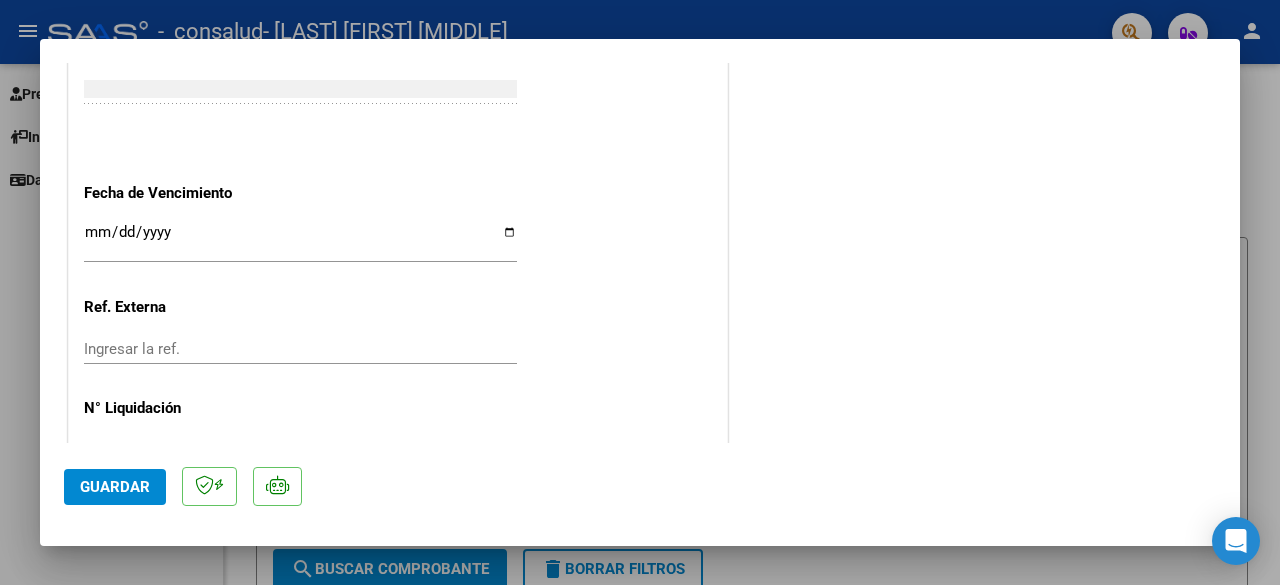 scroll, scrollTop: 1428, scrollLeft: 0, axis: vertical 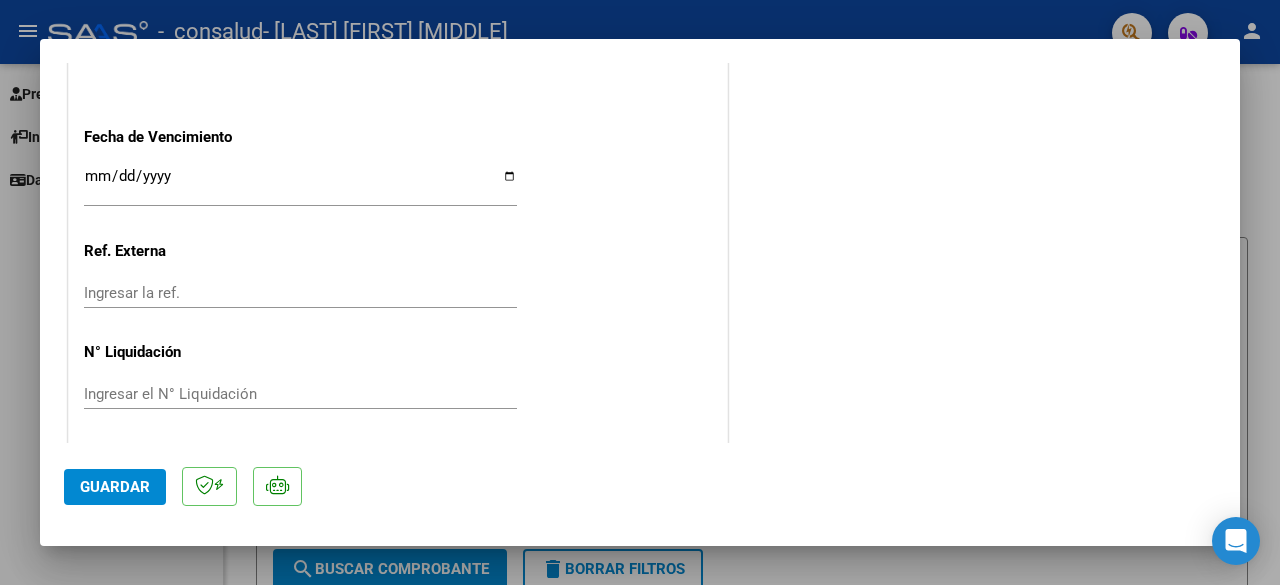 click on "Guardar" 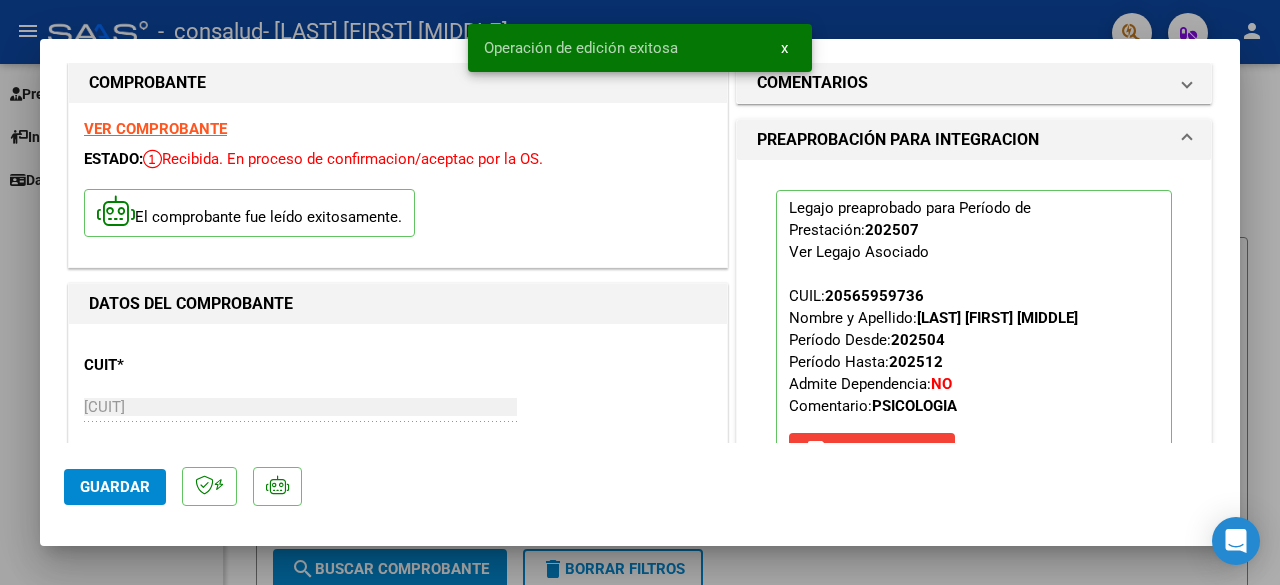 scroll, scrollTop: 0, scrollLeft: 0, axis: both 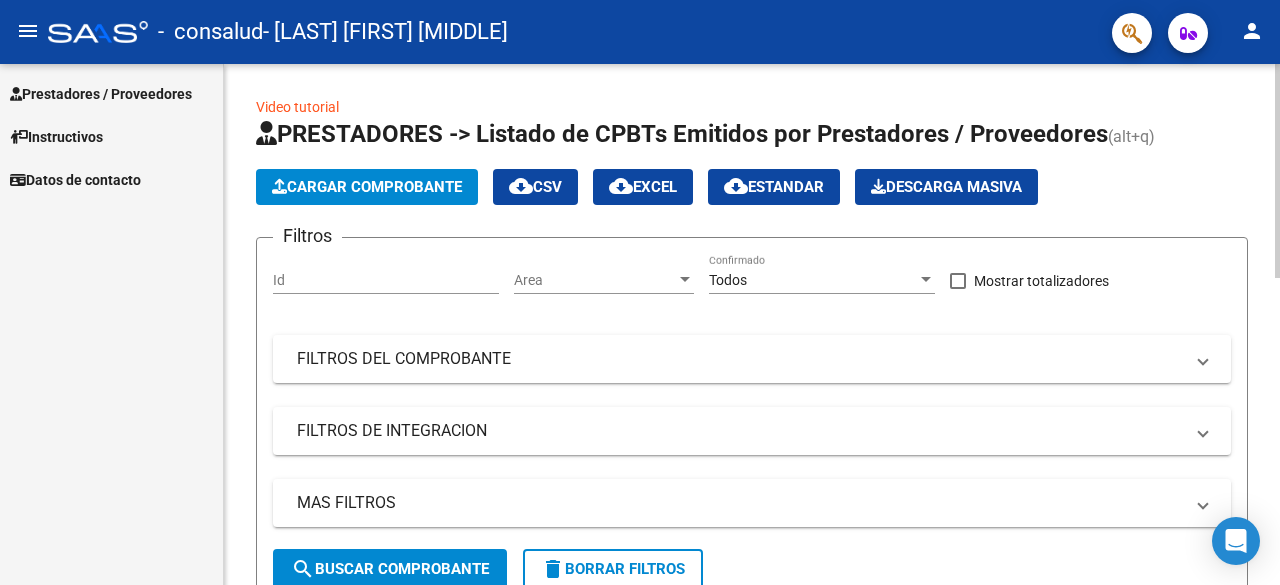 click on "Cargar Comprobante" 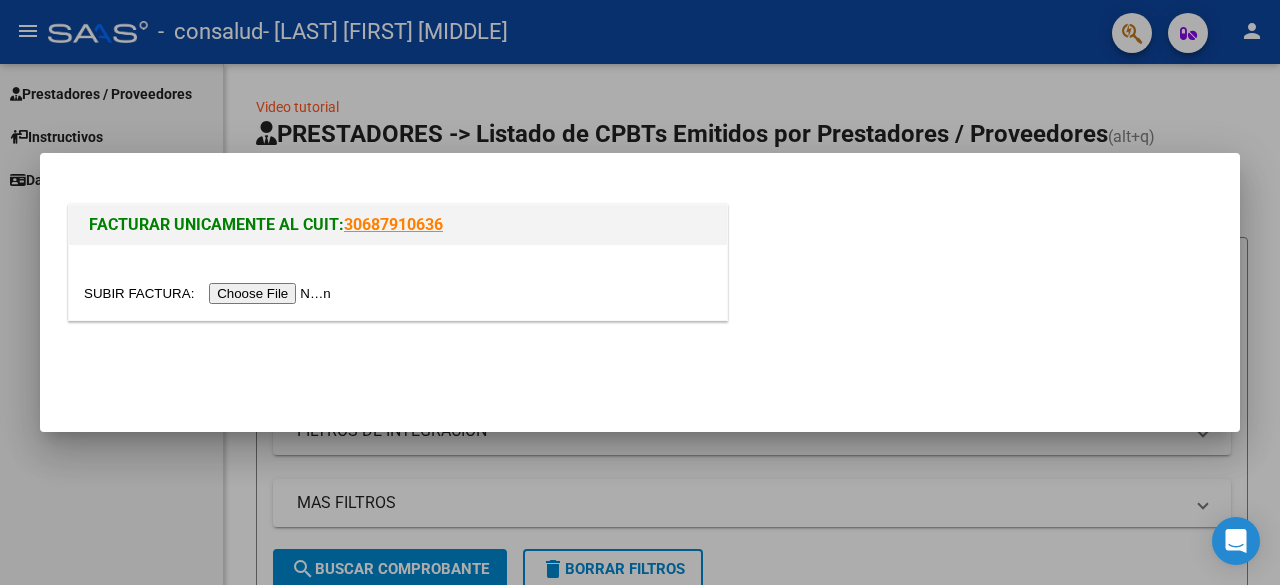 click at bounding box center [210, 293] 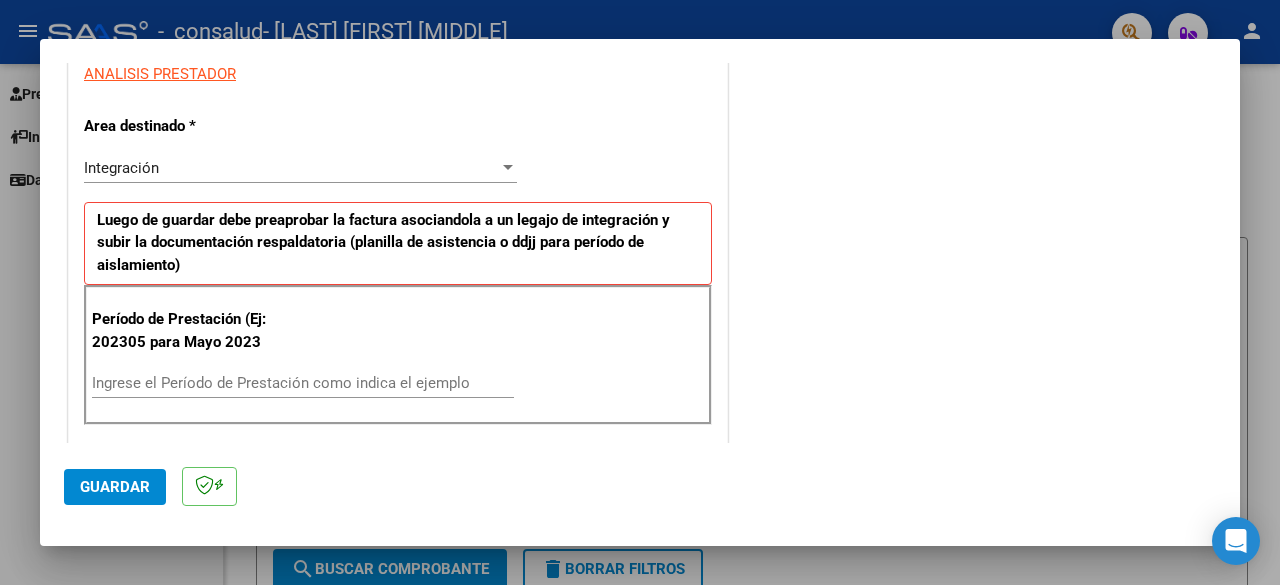 scroll, scrollTop: 582, scrollLeft: 0, axis: vertical 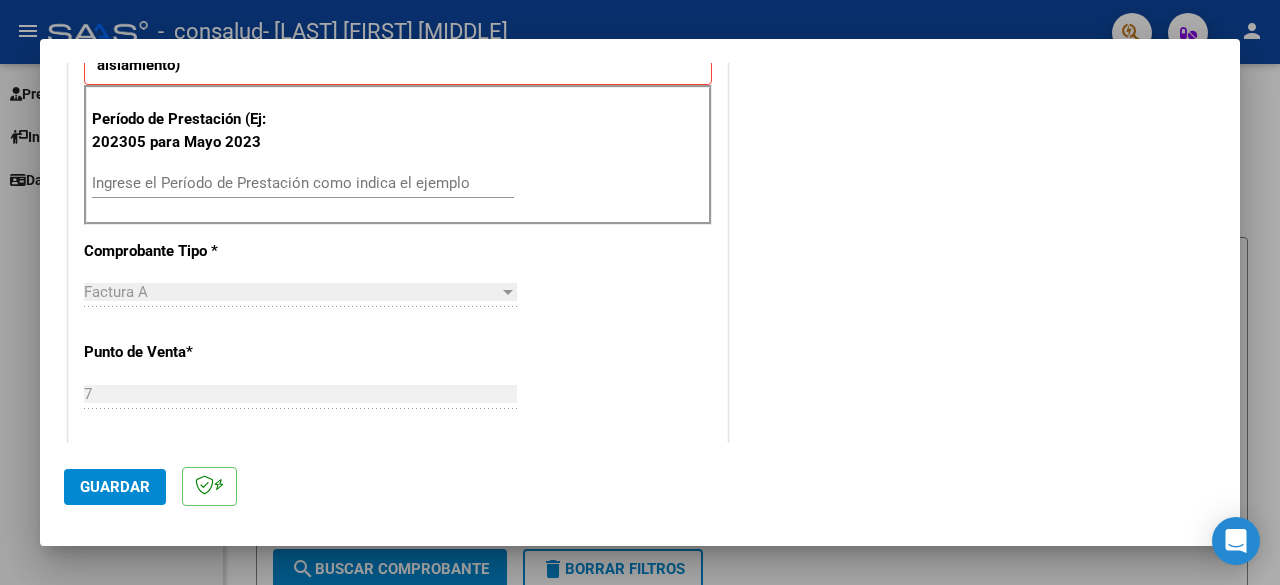 click on "Ingrese el Período de Prestación como indica el ejemplo" at bounding box center (303, 192) 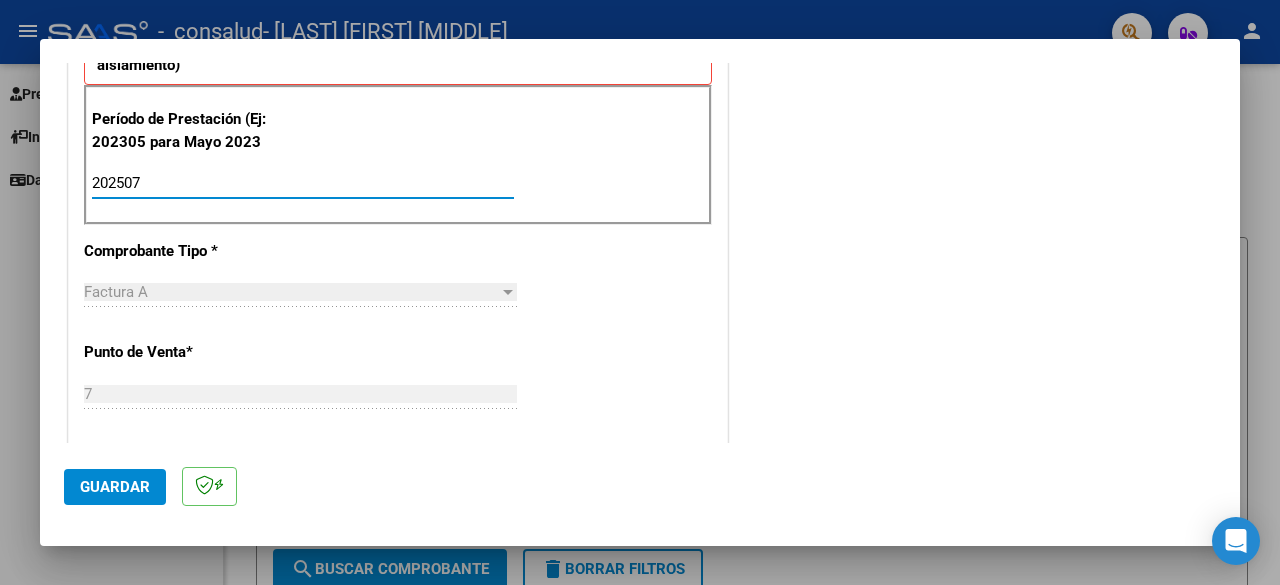 type on "202507" 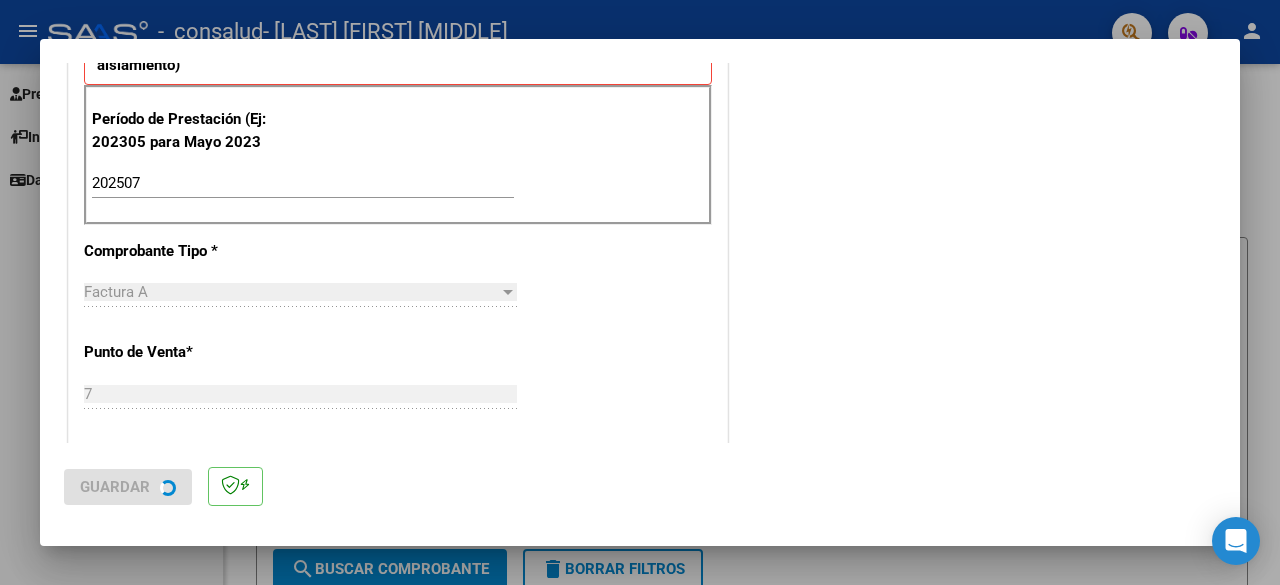 scroll, scrollTop: 0, scrollLeft: 0, axis: both 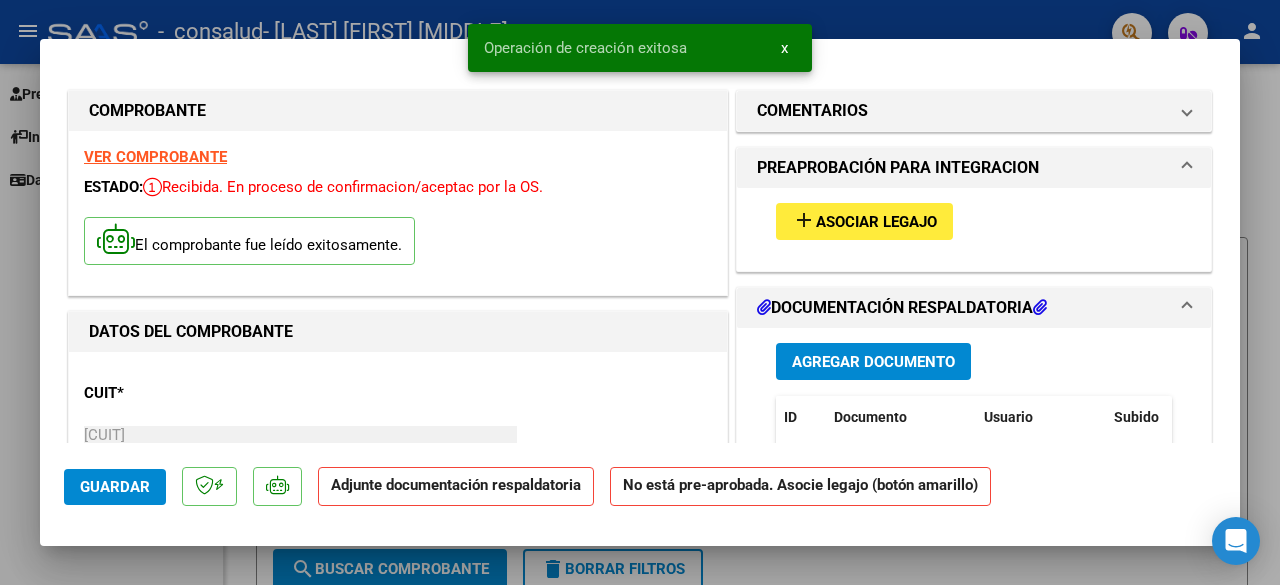 click on "Asociar Legajo" at bounding box center (876, 222) 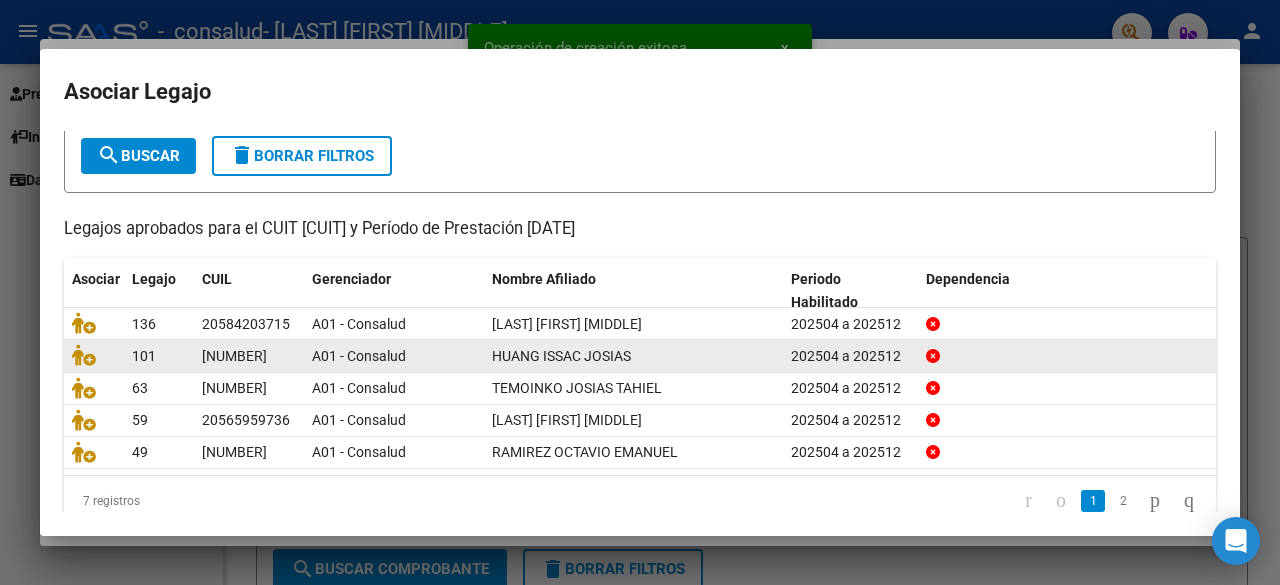 scroll, scrollTop: 136, scrollLeft: 0, axis: vertical 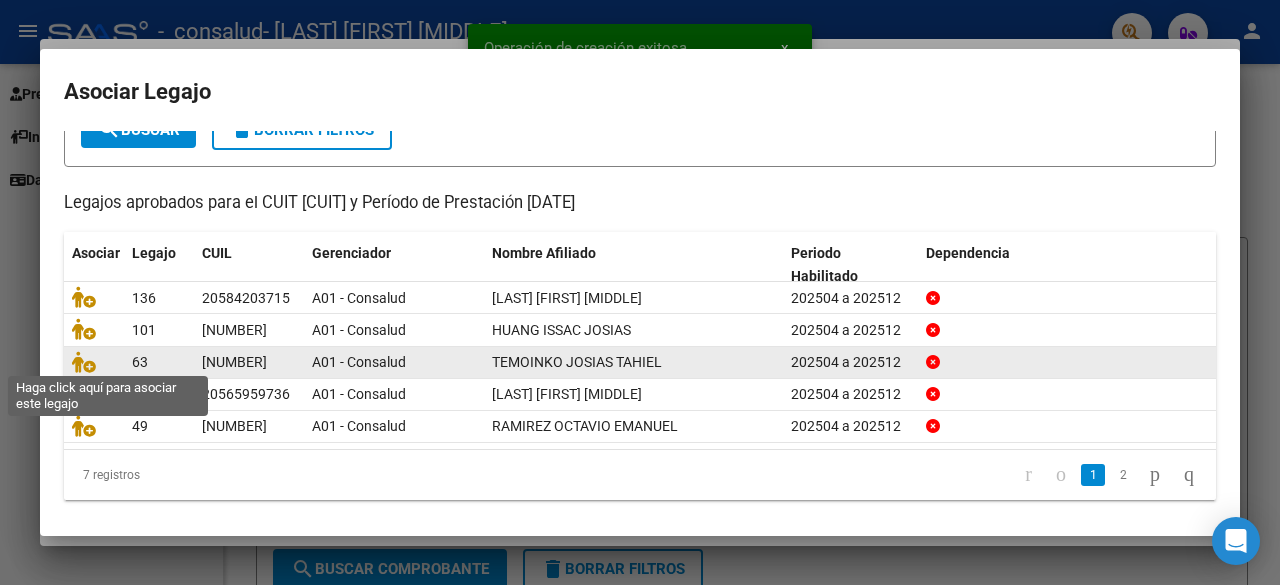 click 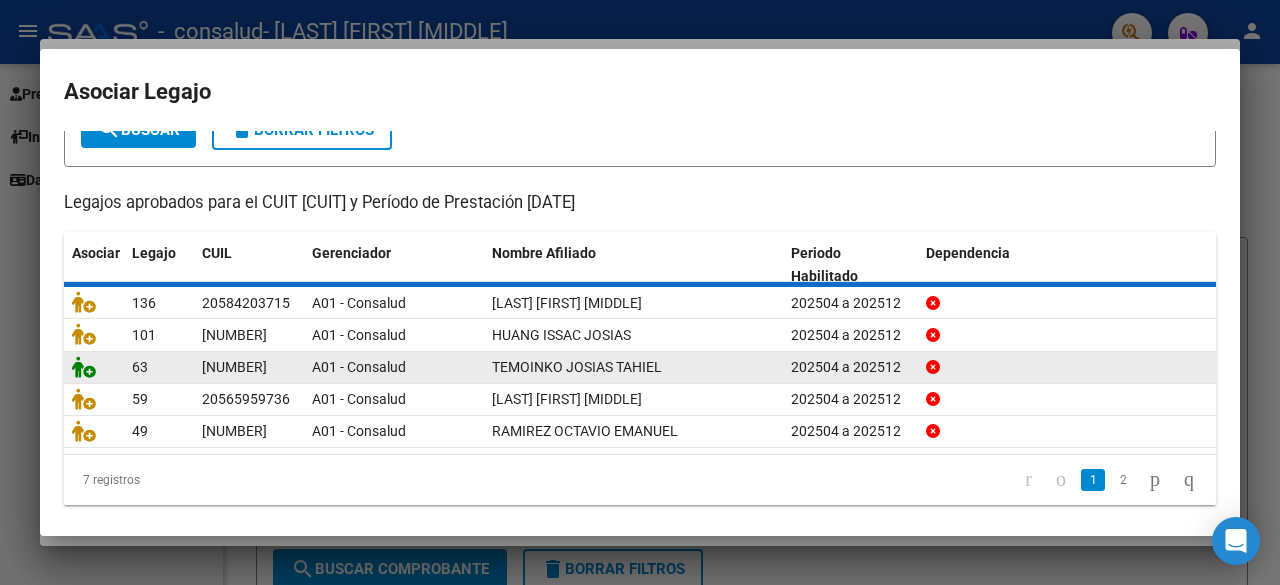 click 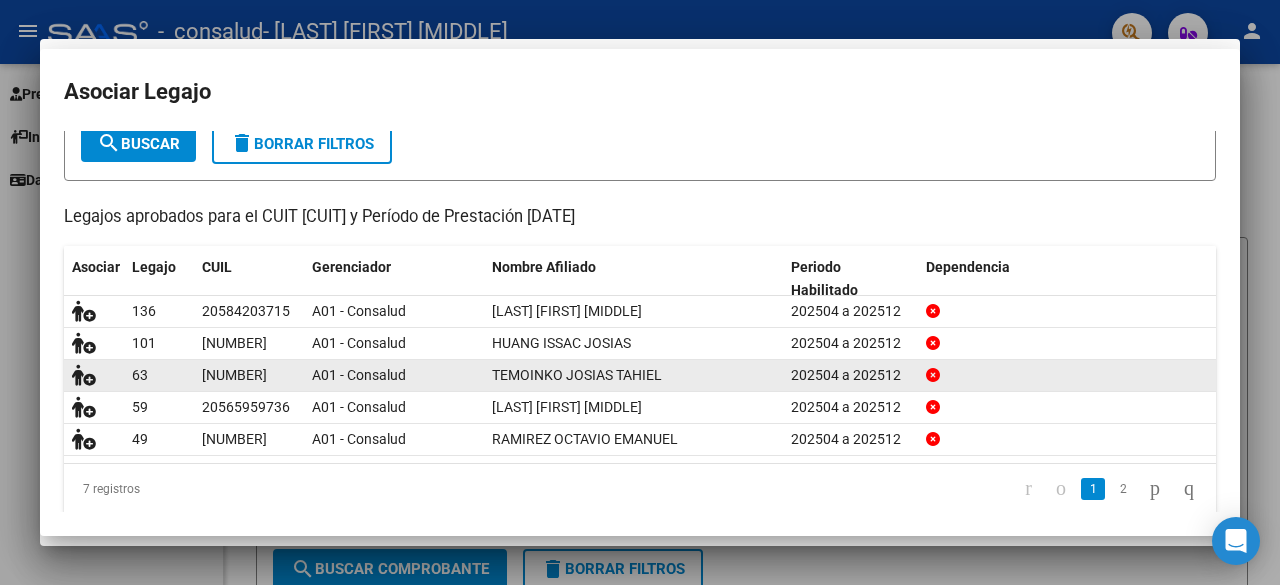 scroll, scrollTop: 149, scrollLeft: 0, axis: vertical 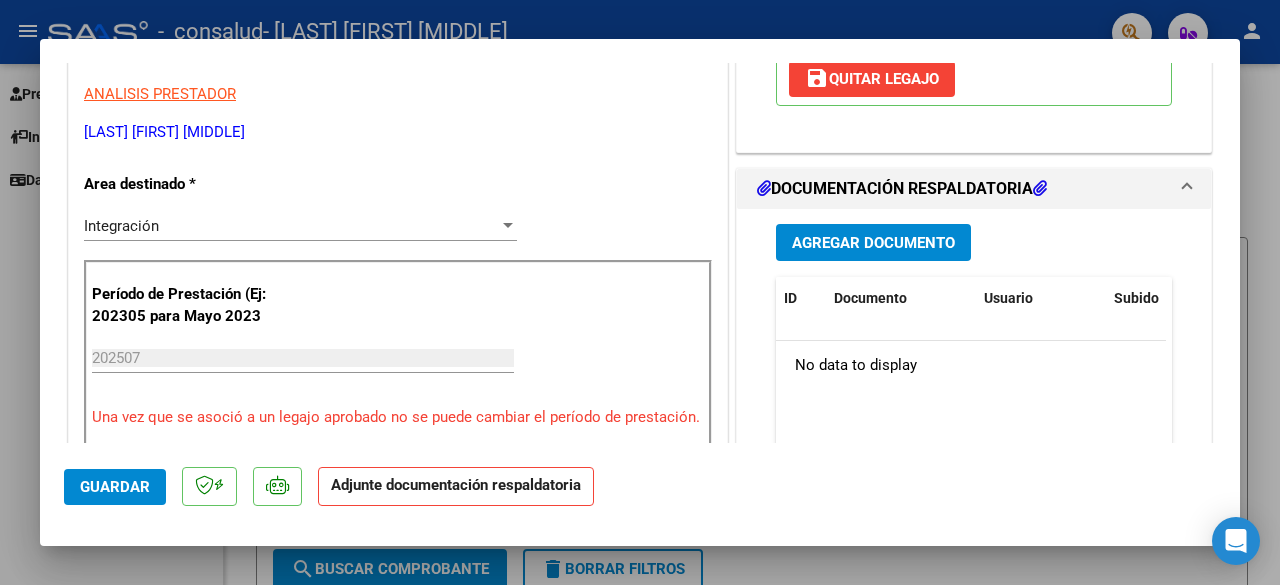click on "Agregar Documento" at bounding box center [873, 242] 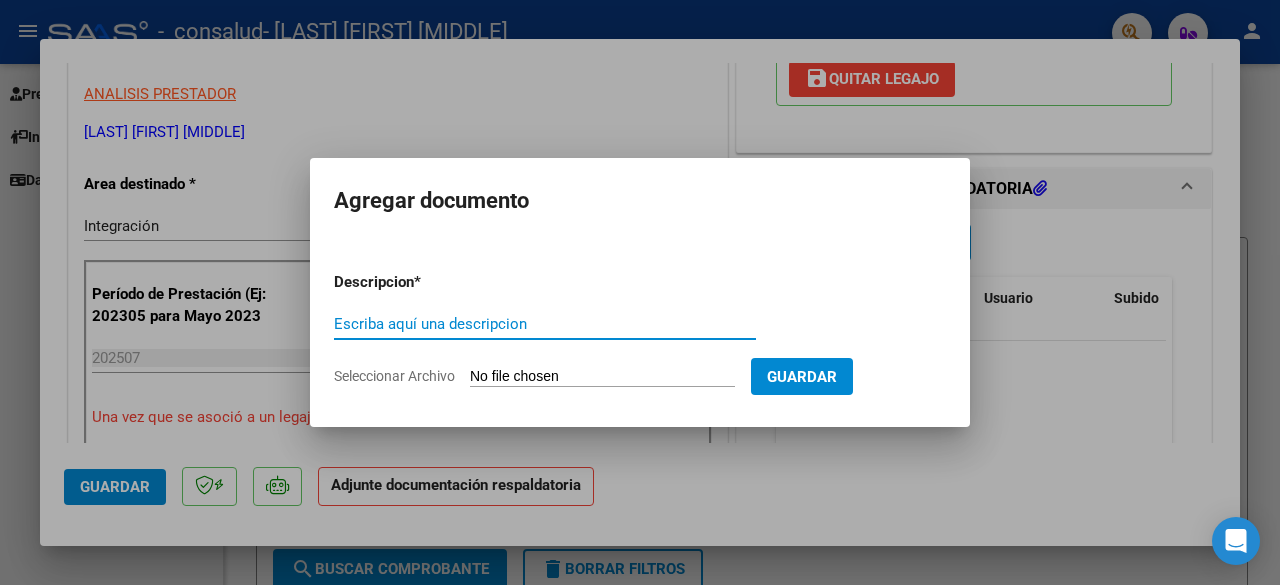 click on "Escriba aquí una descripcion" at bounding box center [545, 324] 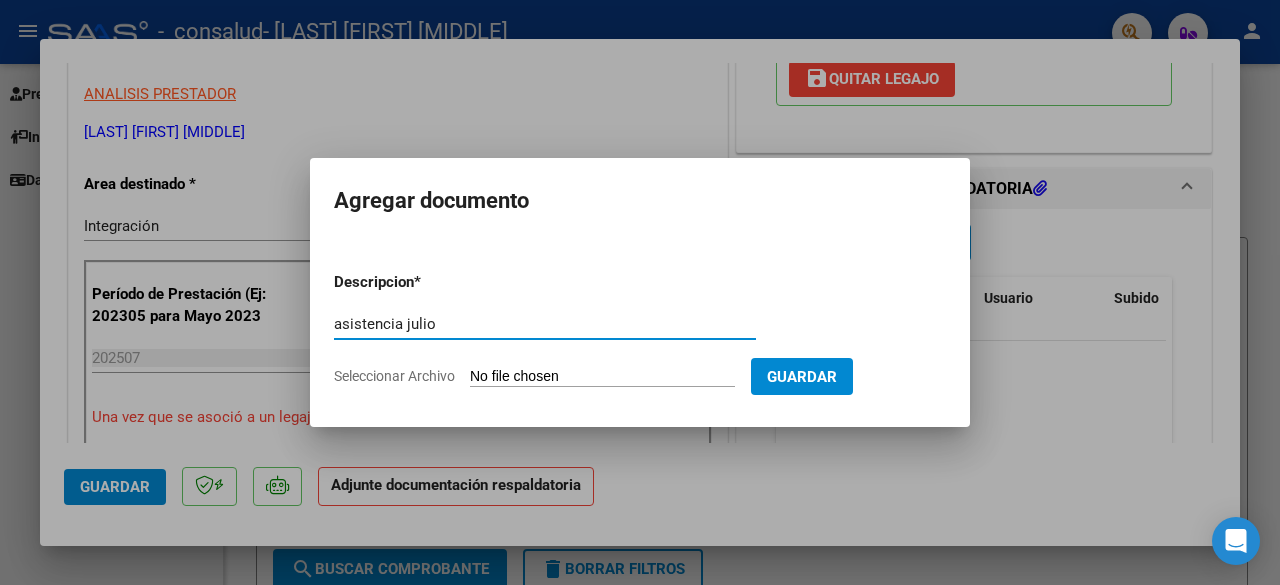 type on "asistencia julio" 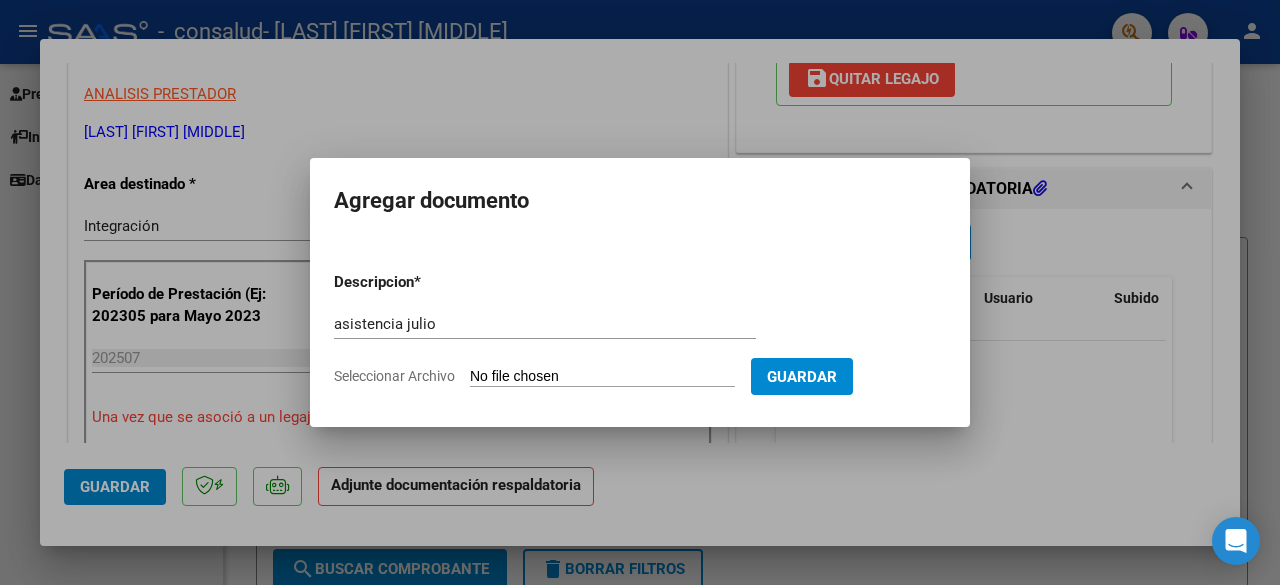 type on "C:\fakepath\[LAST] [FIRST] [MONTH].pdf" 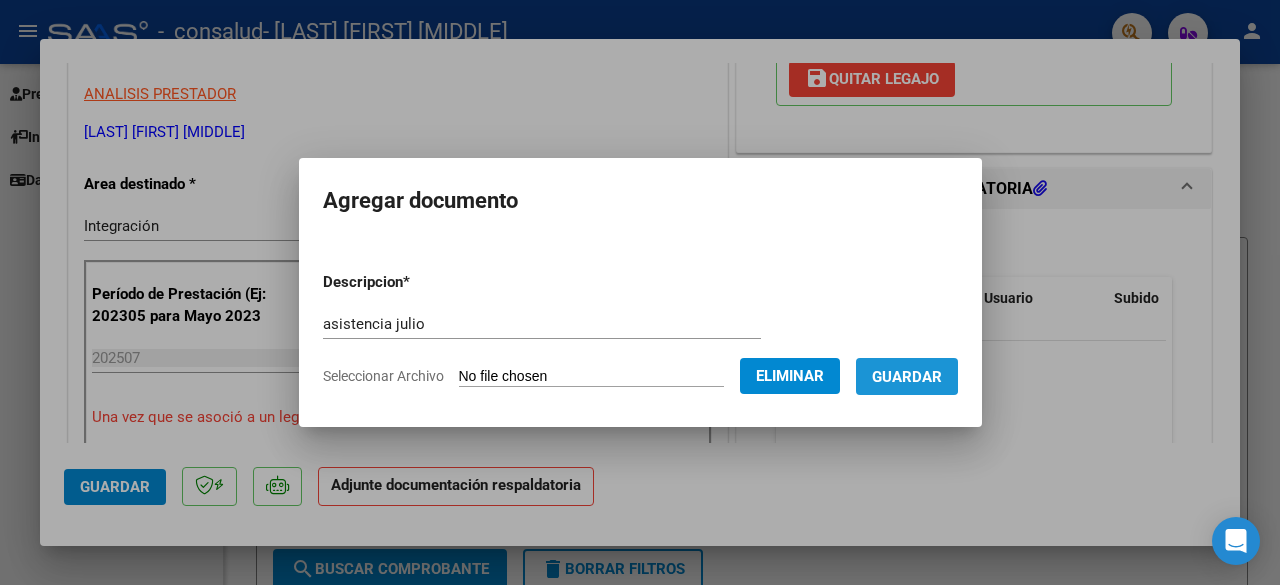 click on "Guardar" at bounding box center [907, 377] 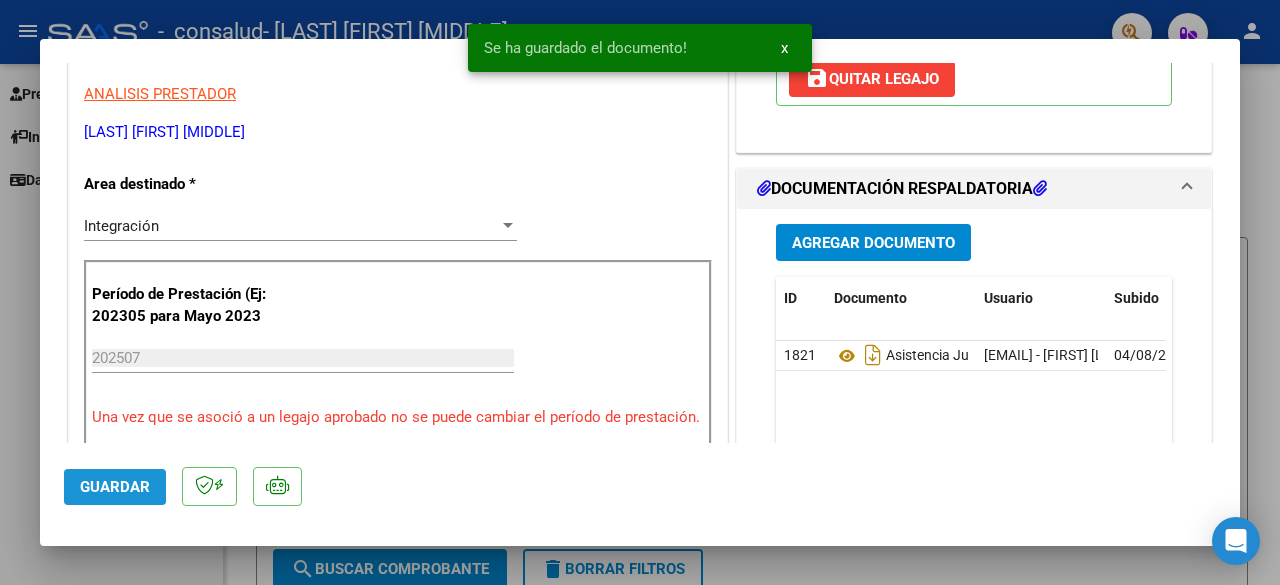 click on "Guardar" 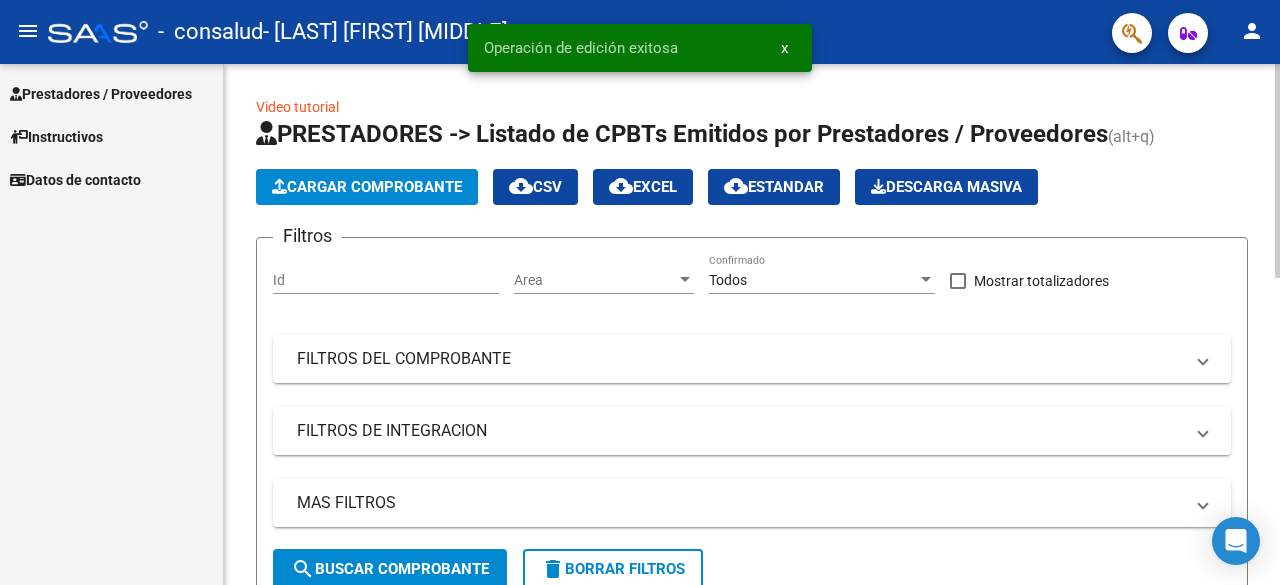 click on "Cargar Comprobante" 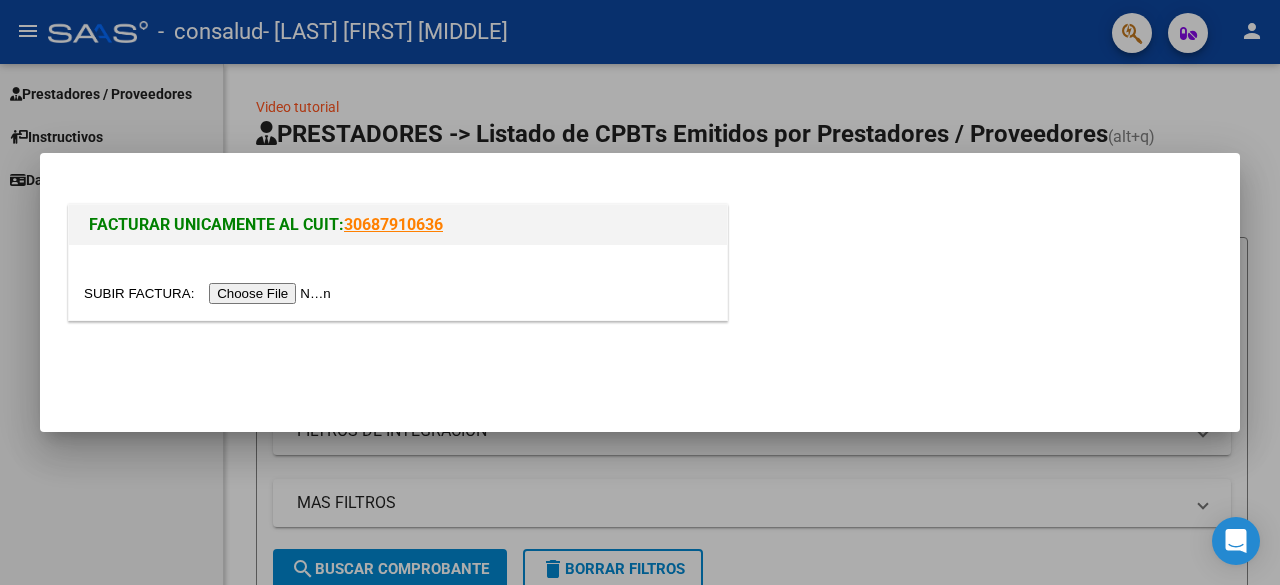 click at bounding box center (210, 293) 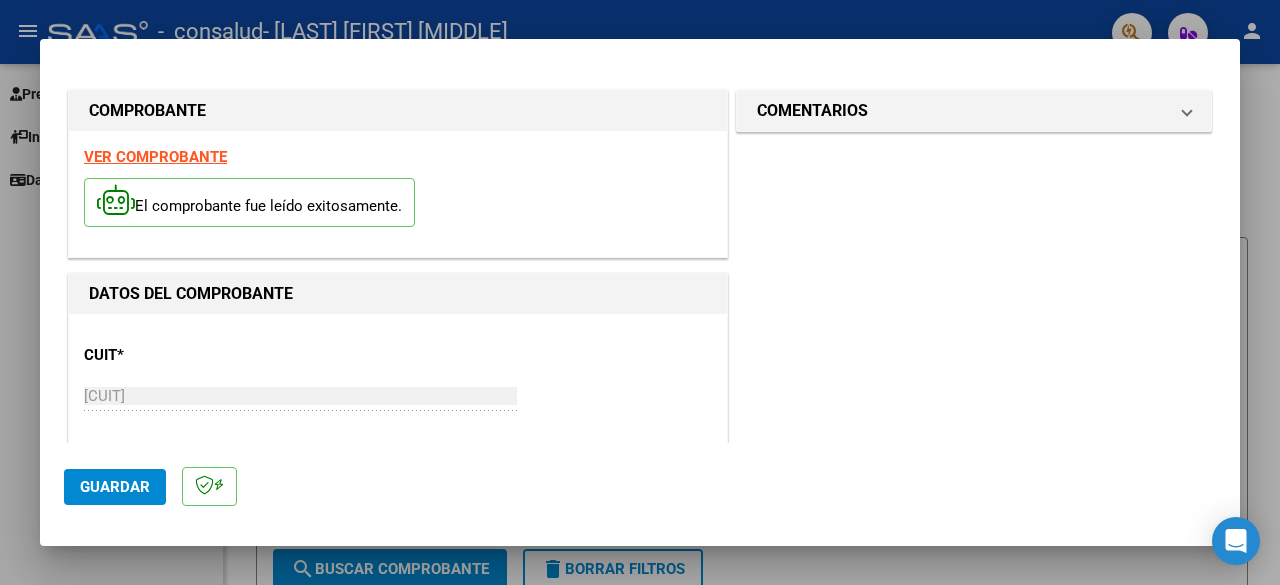 scroll, scrollTop: 600, scrollLeft: 0, axis: vertical 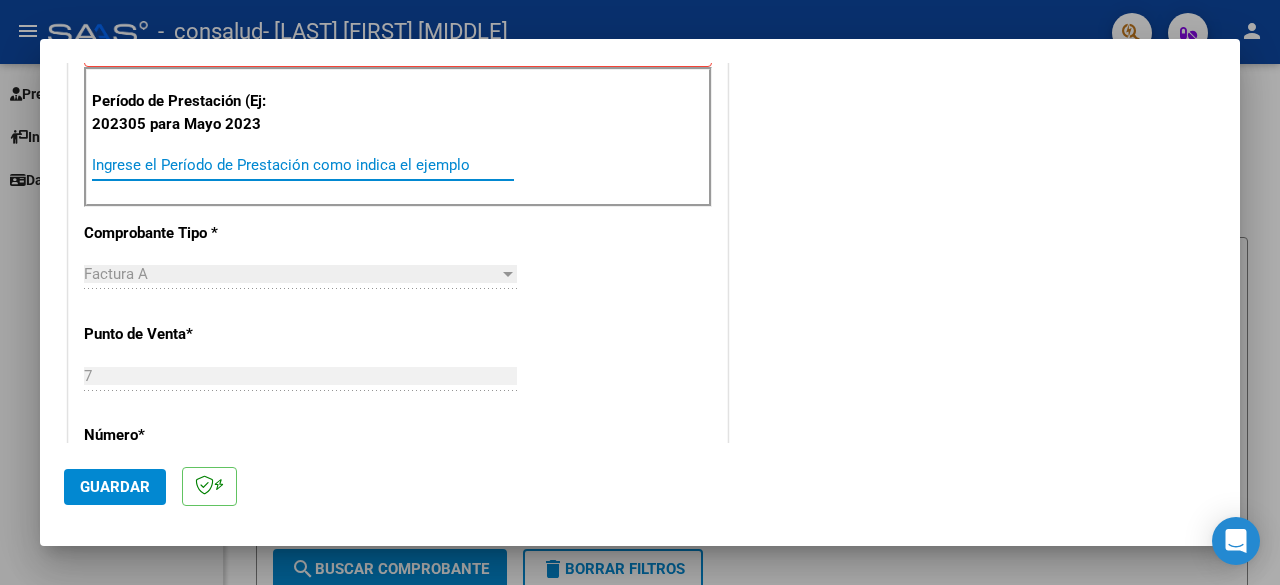 click on "Ingrese el Período de Prestación como indica el ejemplo" at bounding box center [303, 165] 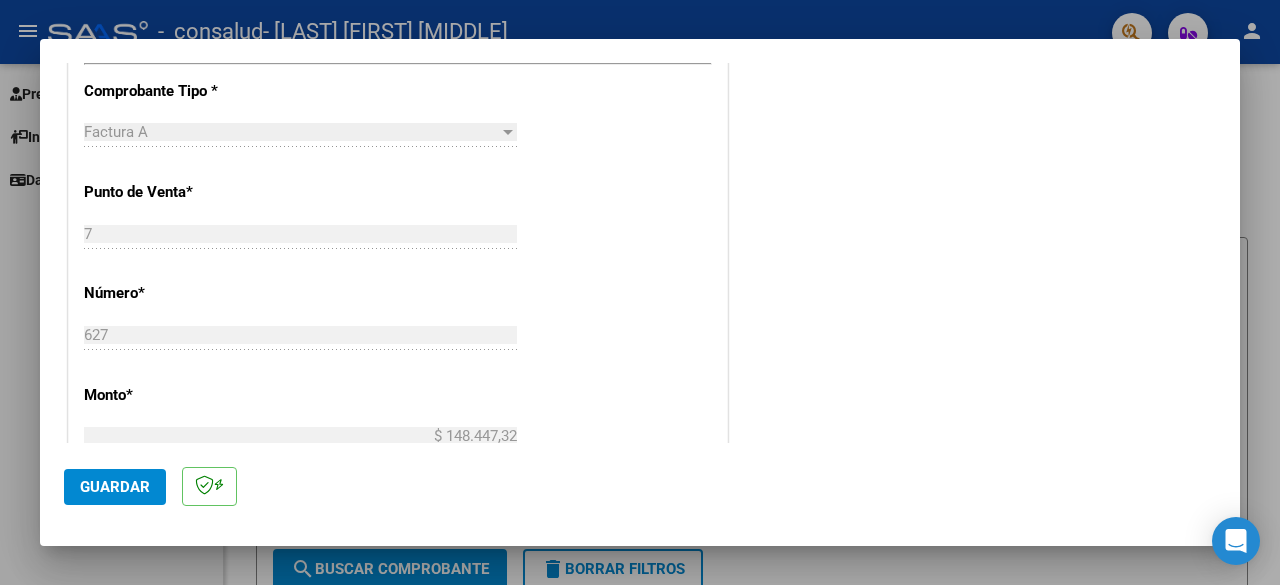 scroll, scrollTop: 882, scrollLeft: 0, axis: vertical 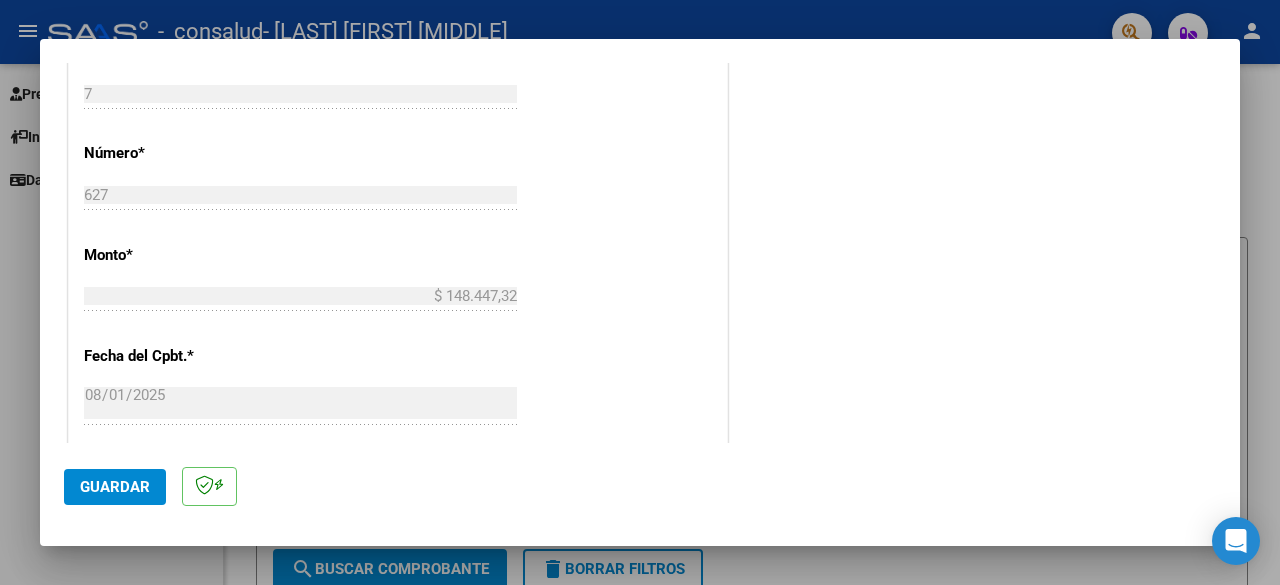 type on "202507" 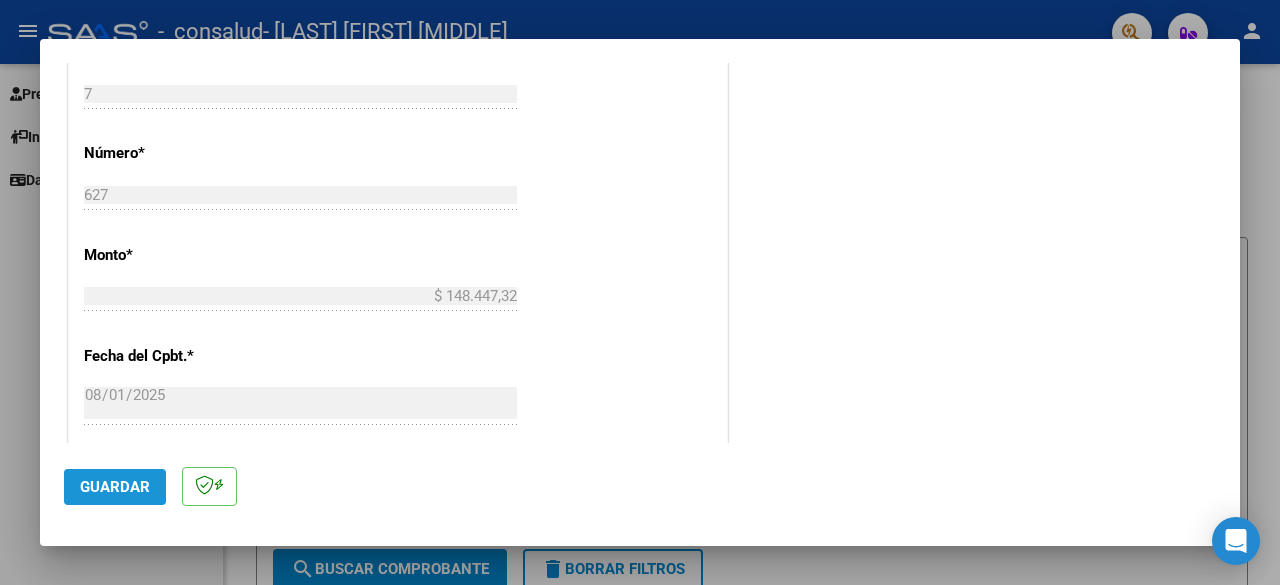 click on "Guardar" 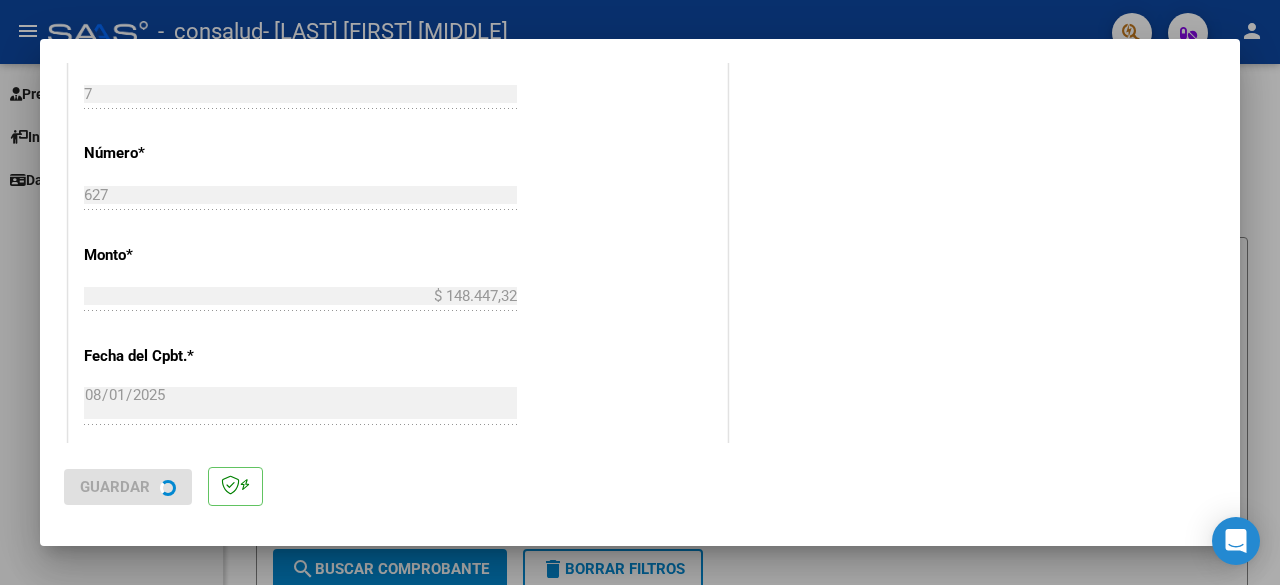 scroll, scrollTop: 0, scrollLeft: 0, axis: both 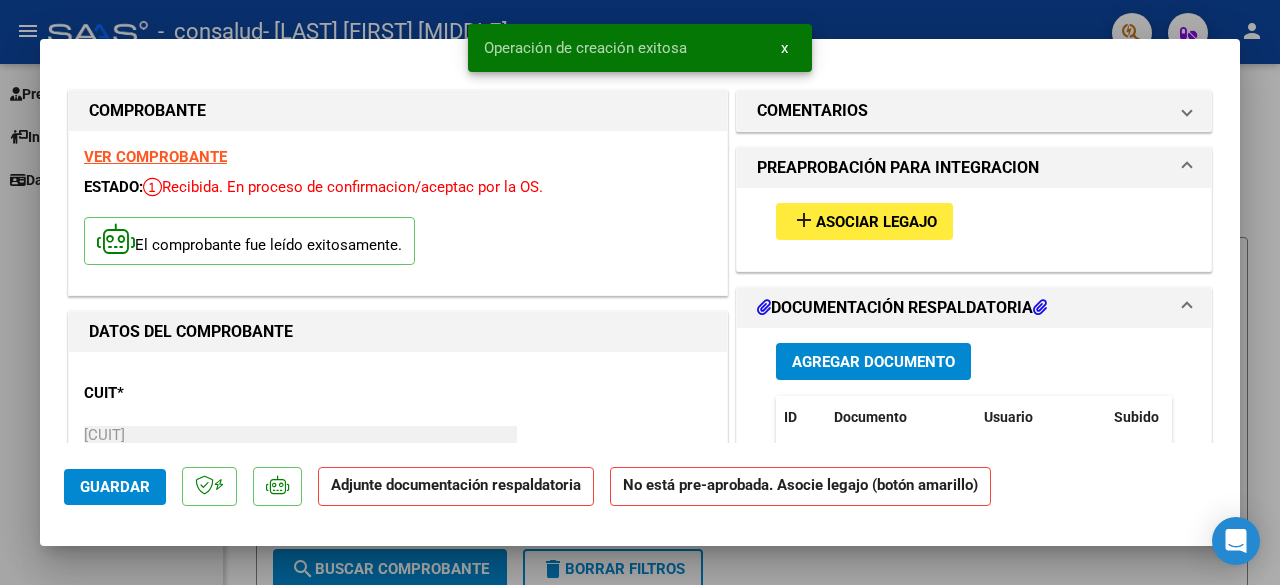 click on "Asociar Legajo" at bounding box center (876, 222) 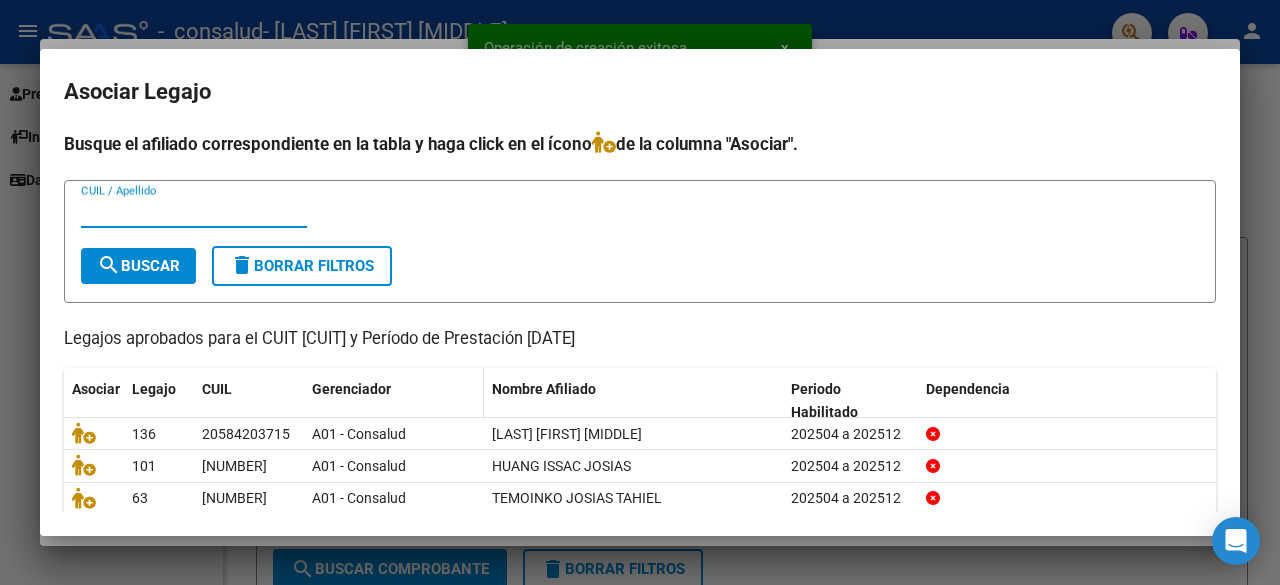 scroll, scrollTop: 136, scrollLeft: 0, axis: vertical 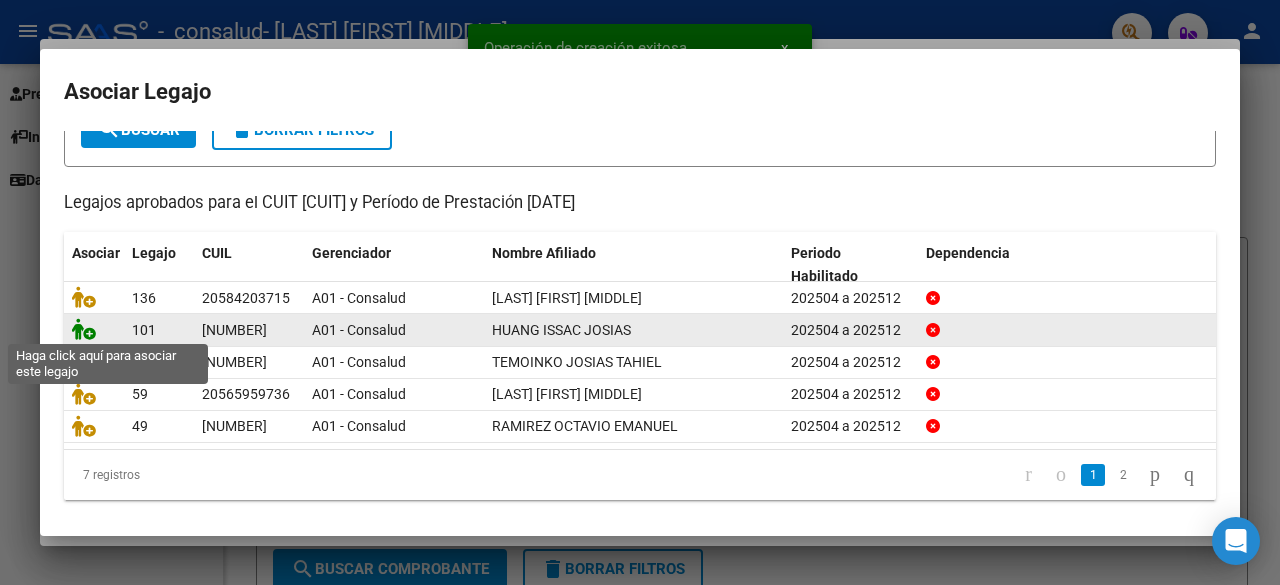 click 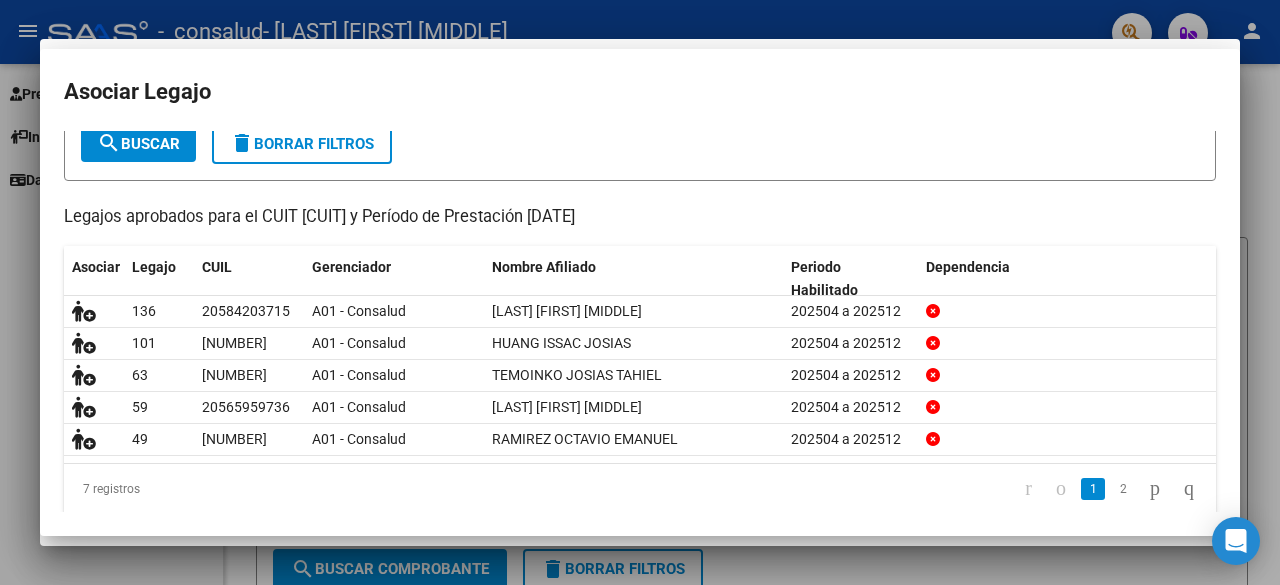 scroll, scrollTop: 0, scrollLeft: 0, axis: both 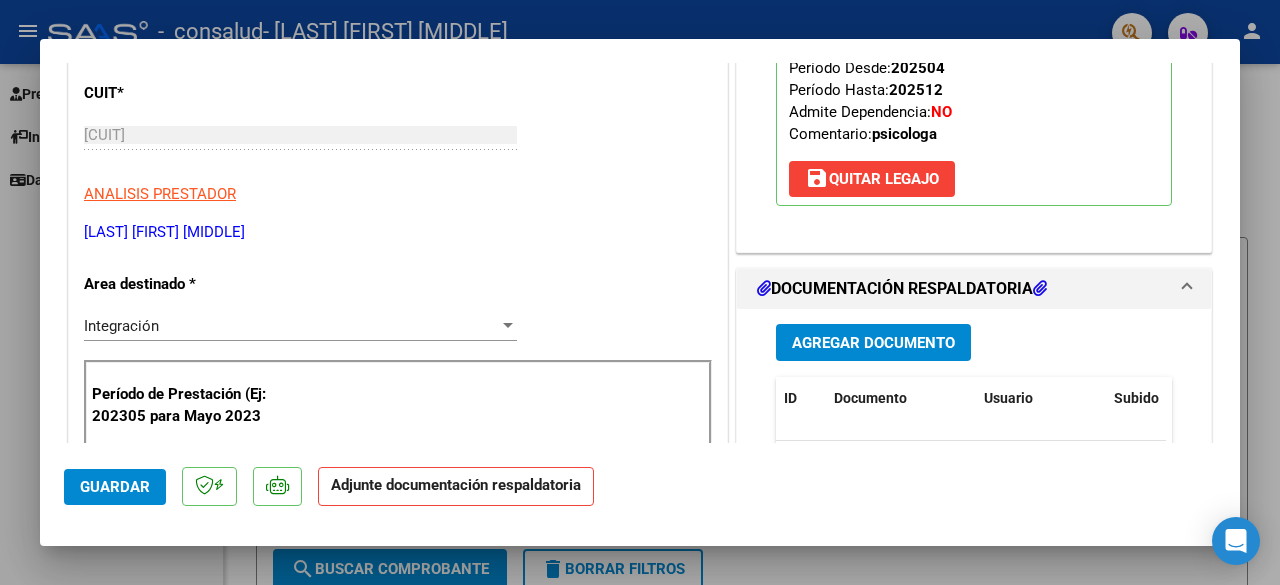 click on "Agregar Documento" at bounding box center (873, 343) 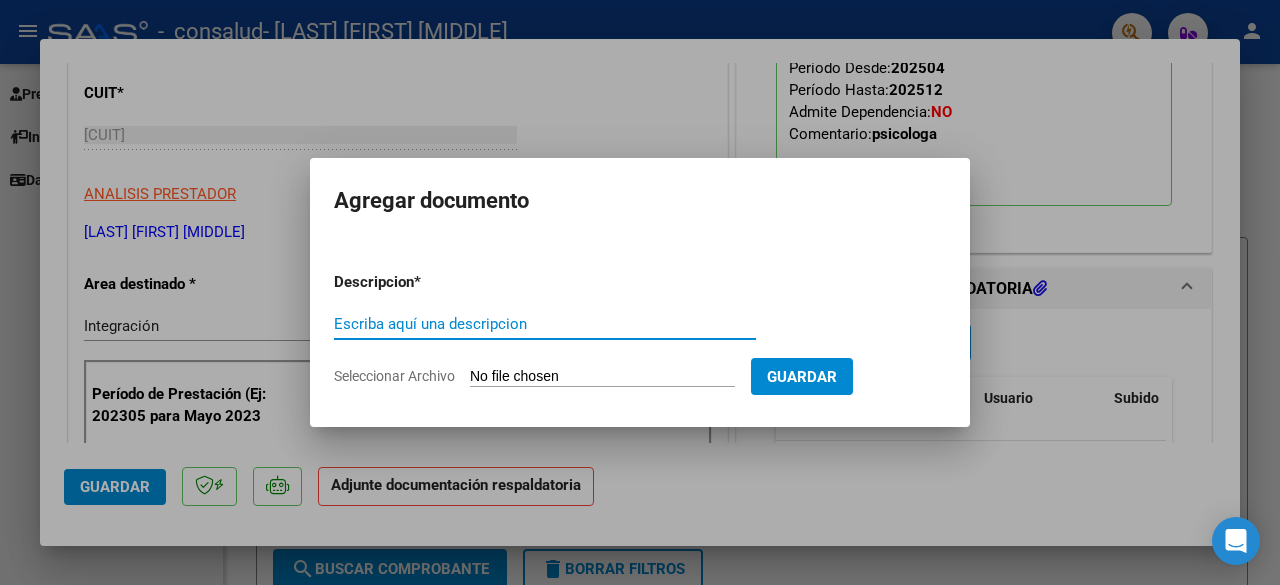 click on "Escriba aquí una descripcion" at bounding box center (545, 324) 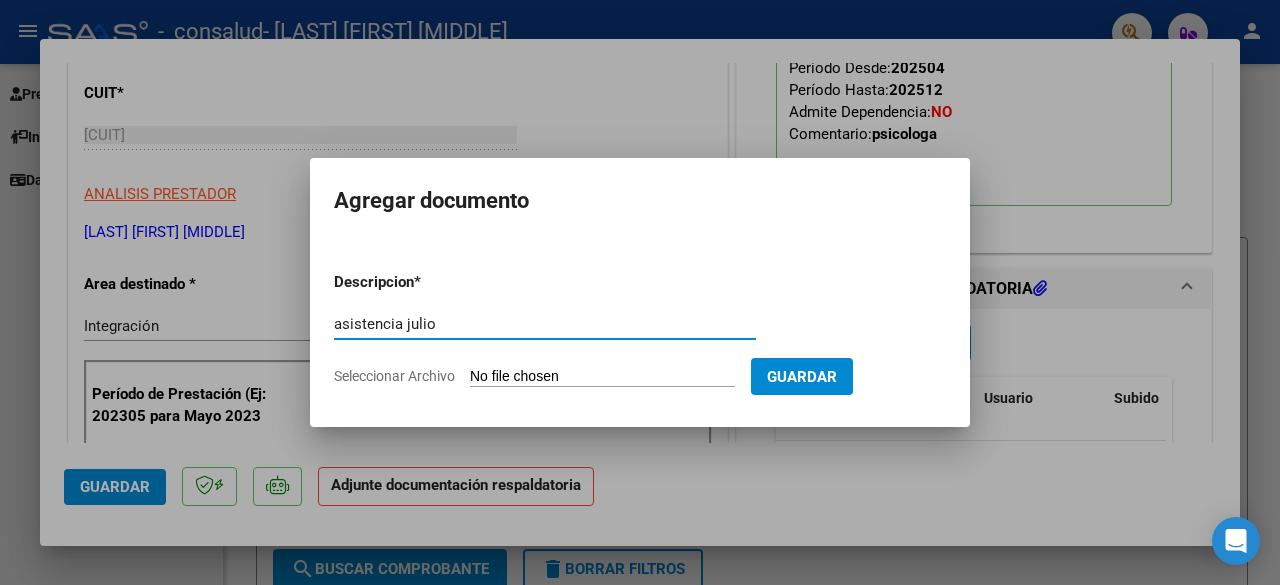 type on "asistencia julio" 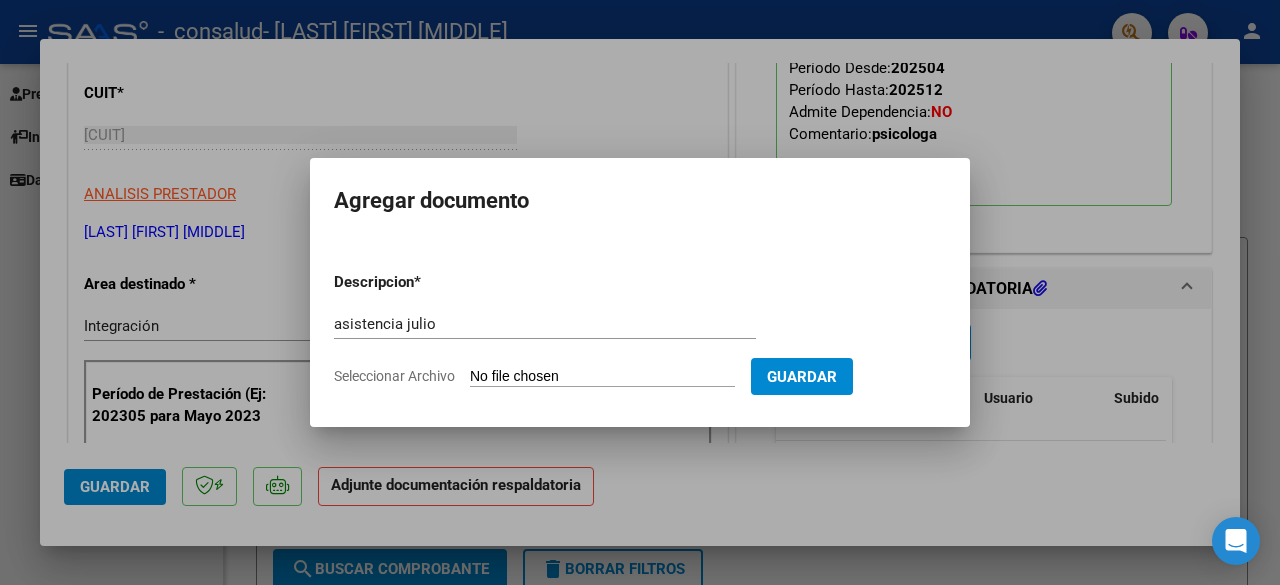 click on "Seleccionar Archivo" at bounding box center (602, 377) 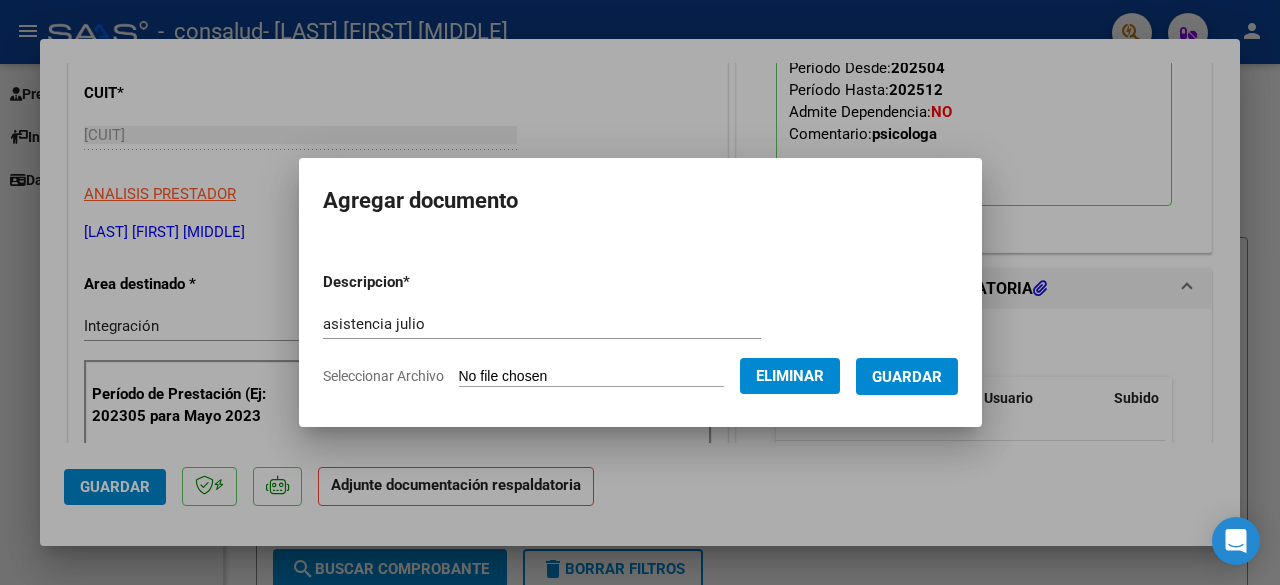 click on "Guardar" at bounding box center [907, 376] 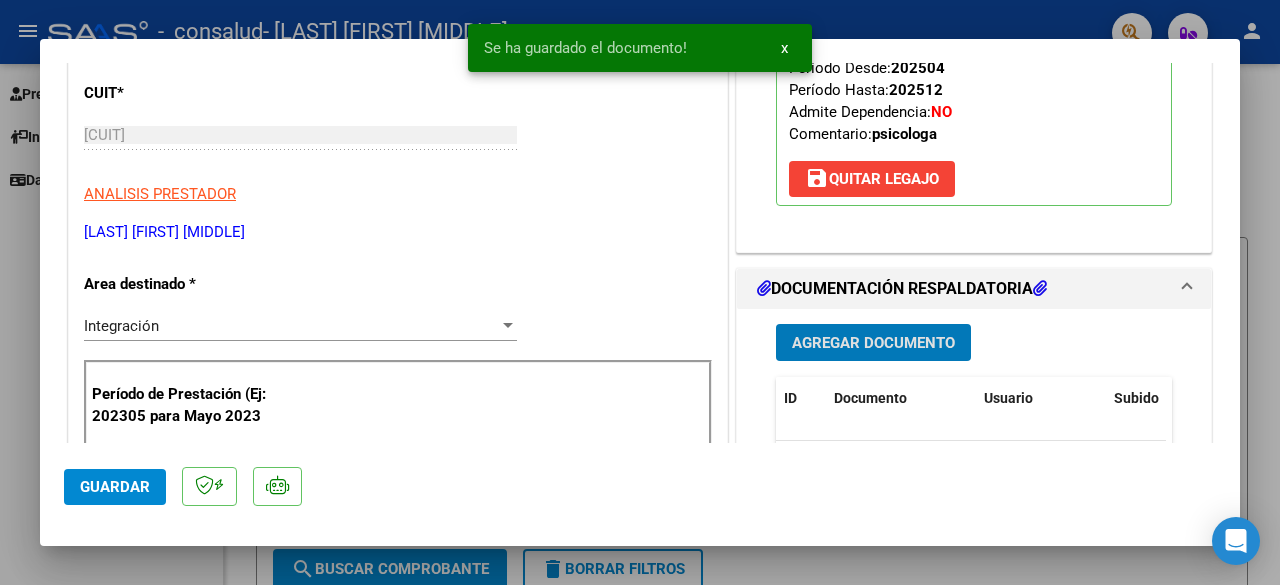 click on "Guardar" 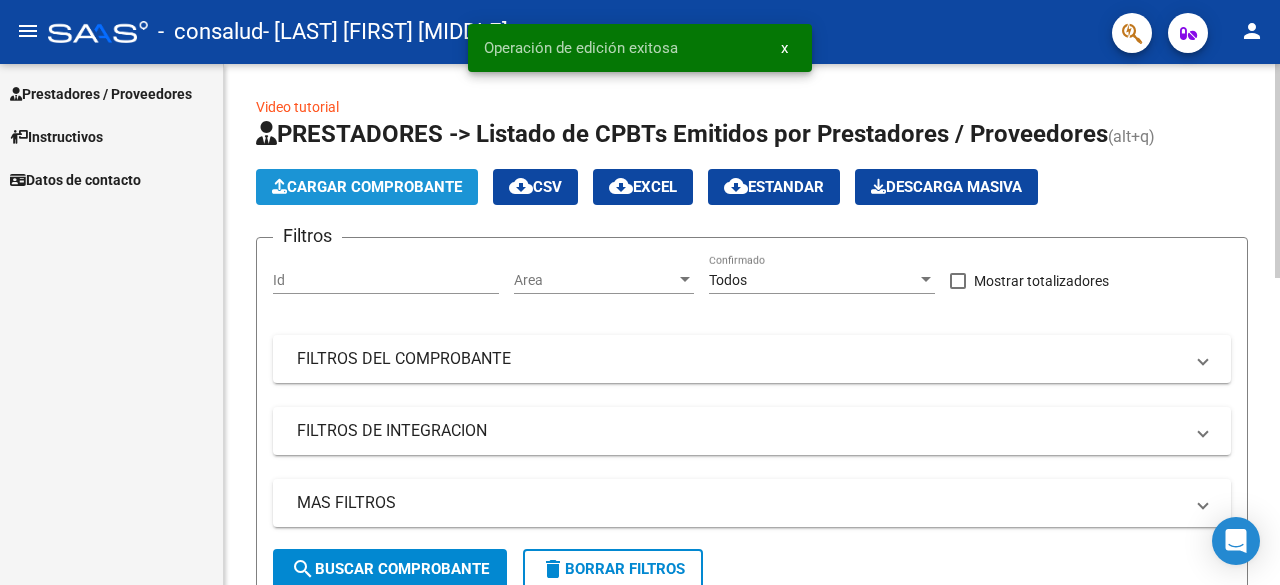 click on "Cargar Comprobante" 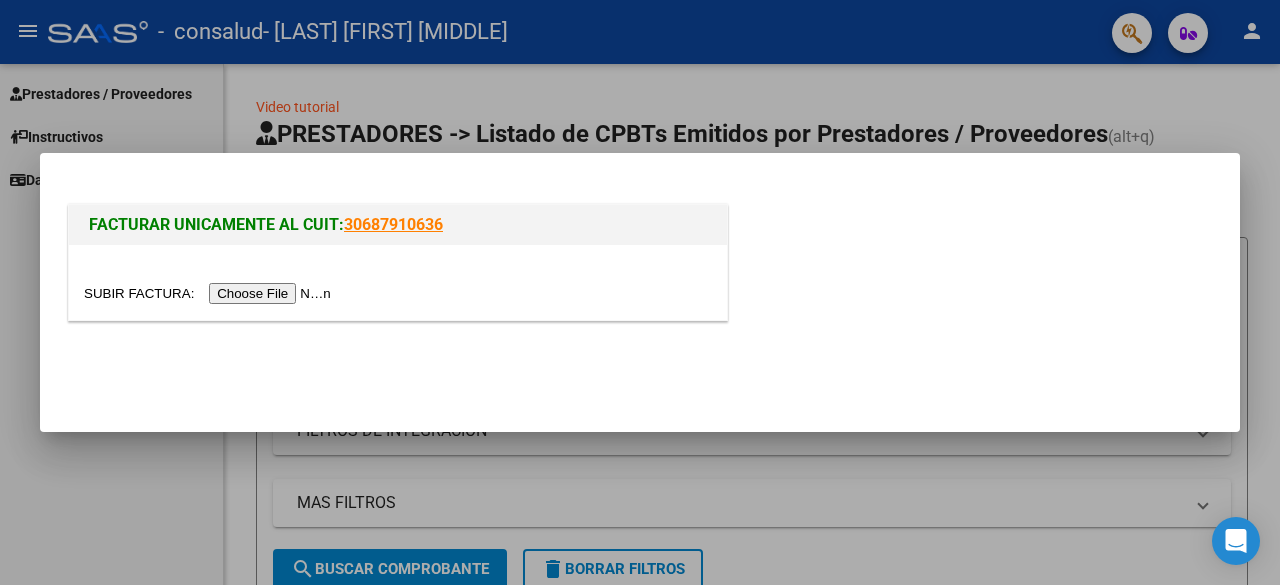 click at bounding box center (210, 293) 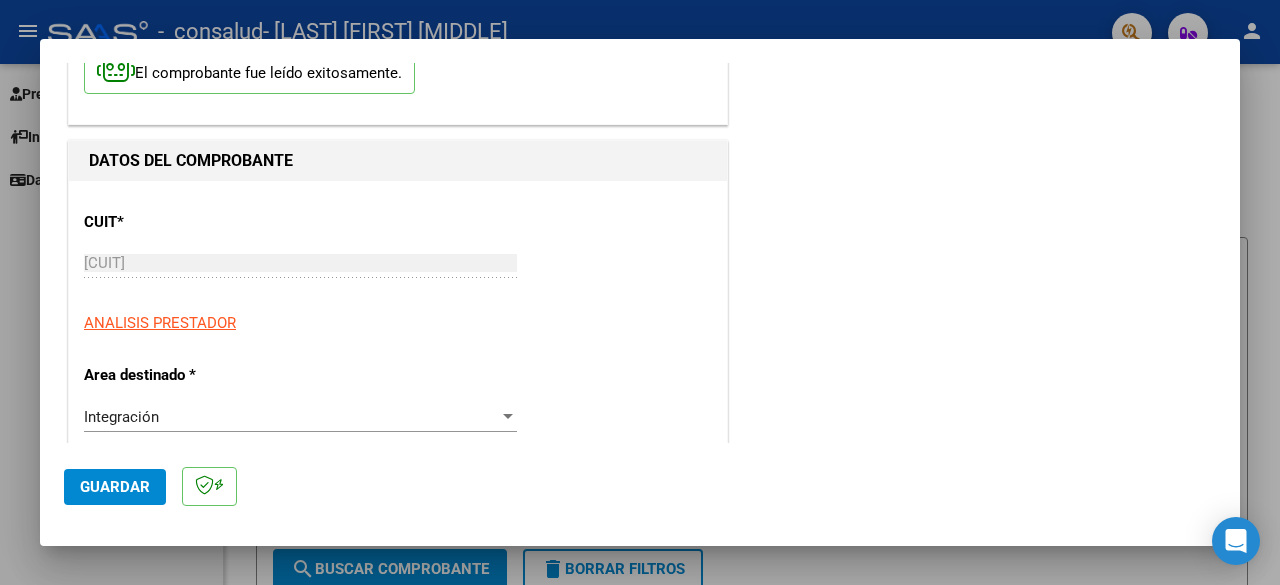 scroll, scrollTop: 500, scrollLeft: 0, axis: vertical 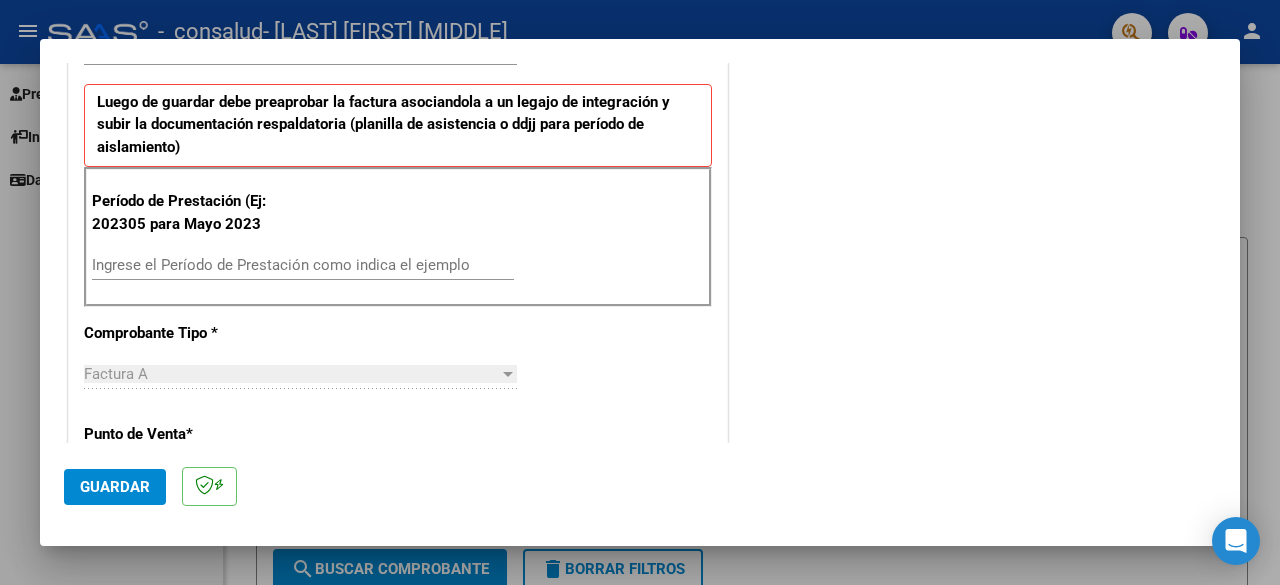 click on "Ingrese el Período de Prestación como indica el ejemplo" at bounding box center [303, 265] 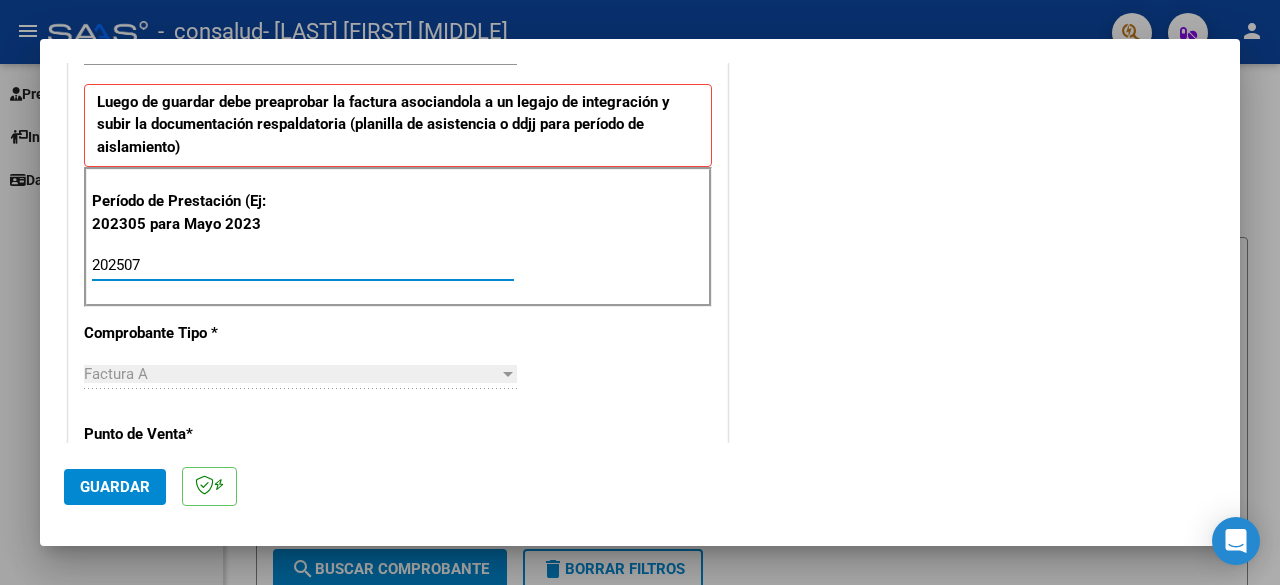type on "202507" 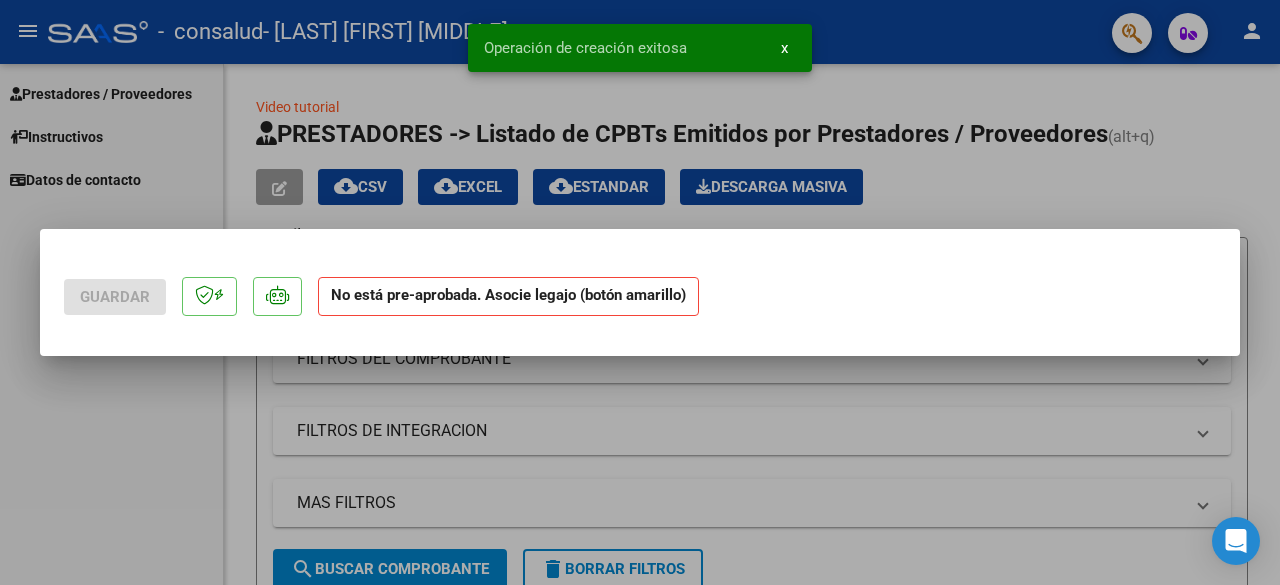 scroll, scrollTop: 0, scrollLeft: 0, axis: both 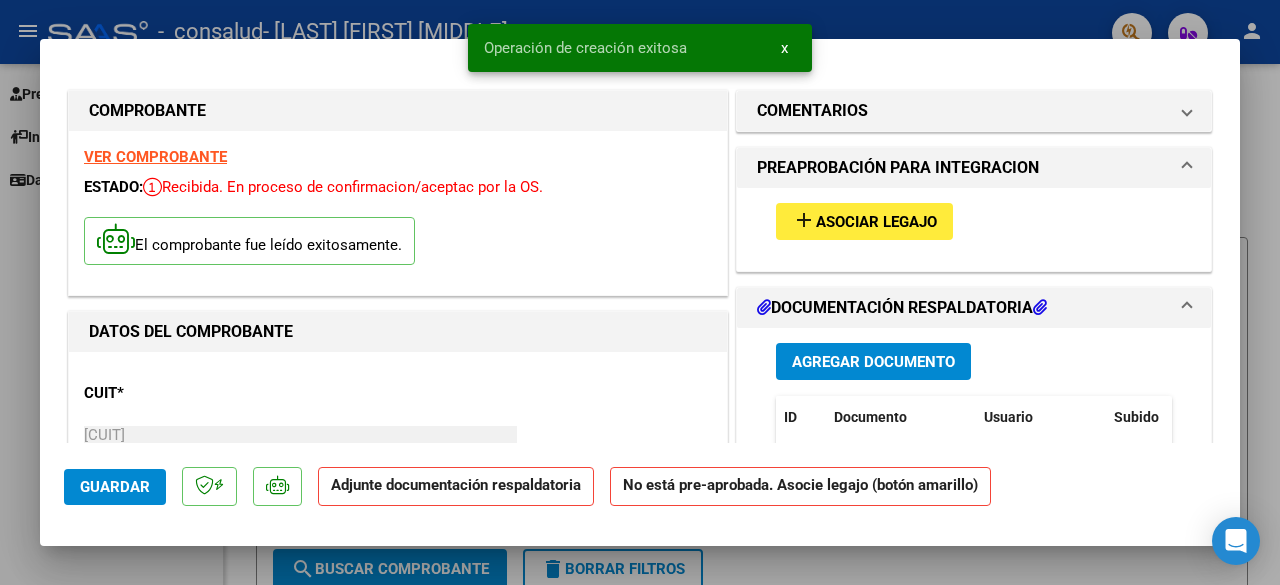 click on "Asociar Legajo" at bounding box center [876, 222] 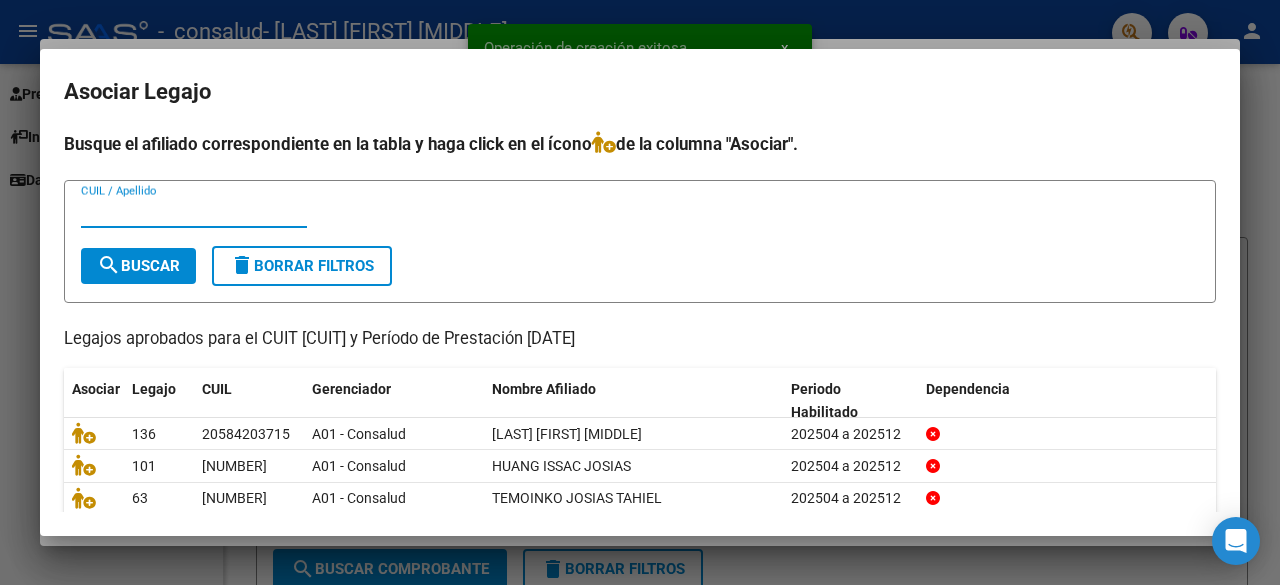 scroll, scrollTop: 100, scrollLeft: 0, axis: vertical 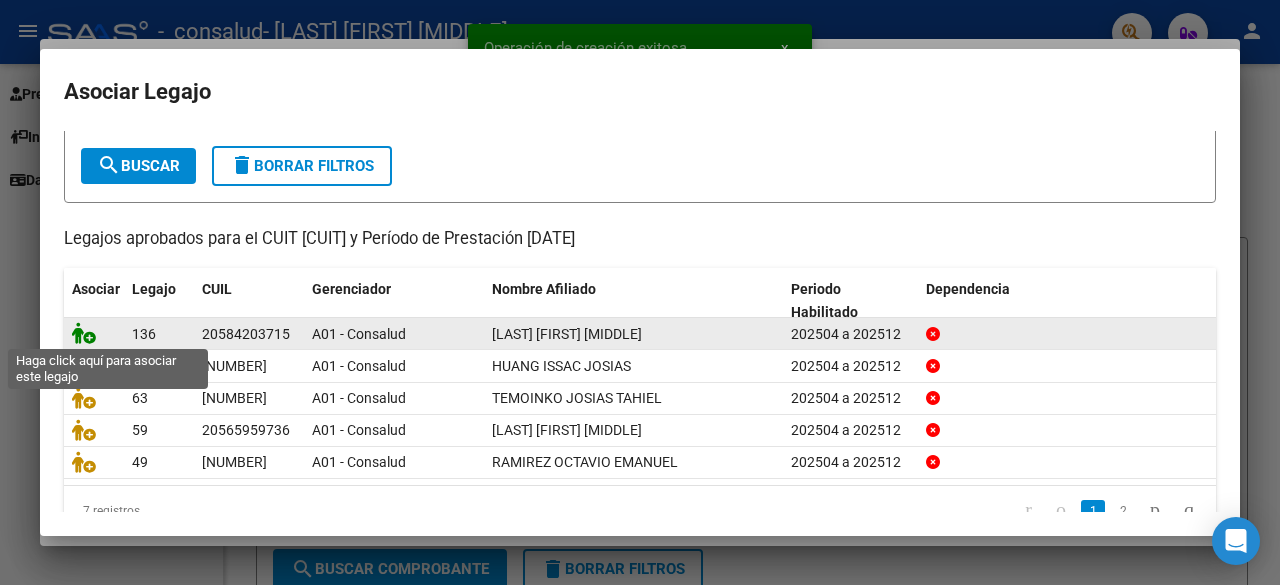click 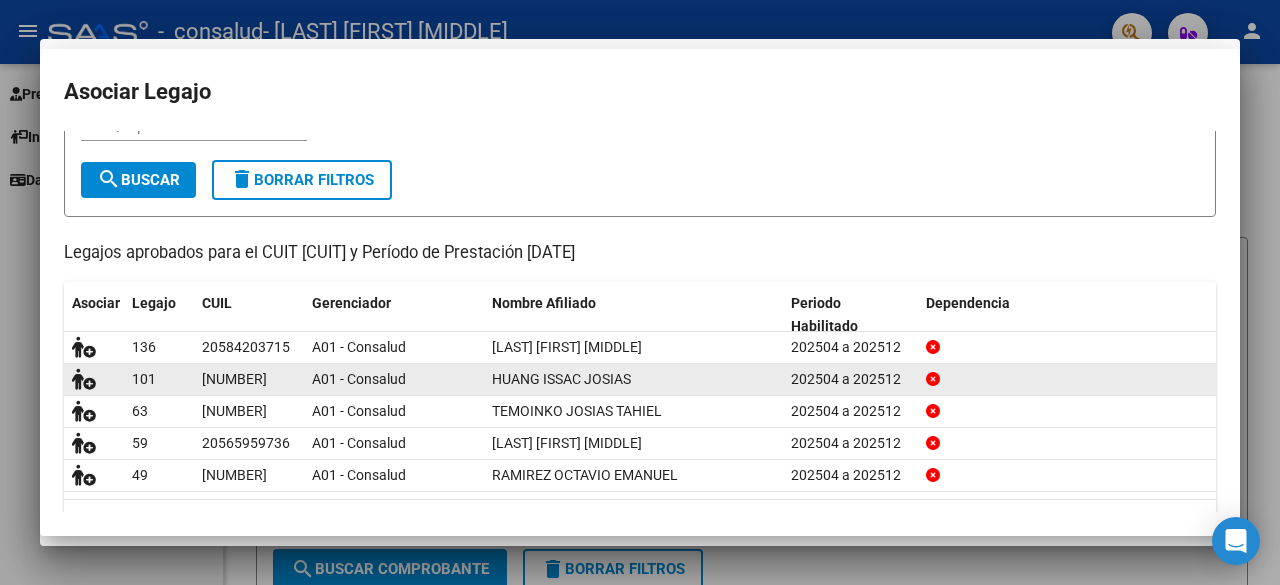 scroll, scrollTop: 114, scrollLeft: 0, axis: vertical 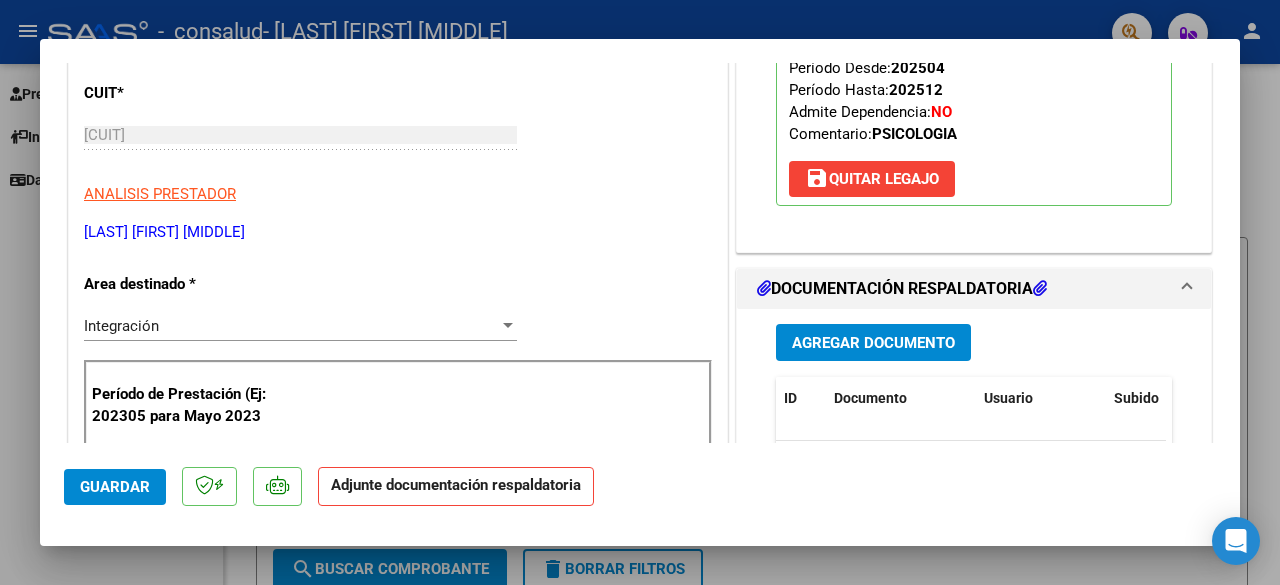 click on "Agregar Documento" at bounding box center [873, 342] 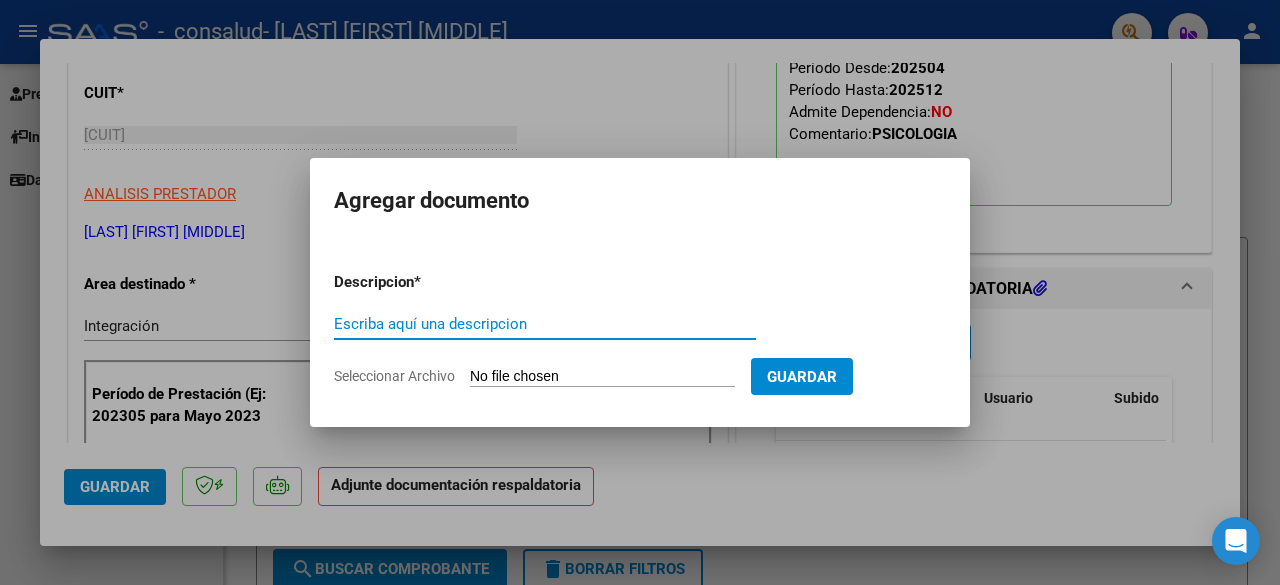 click on "Escriba aquí una descripcion" at bounding box center [545, 324] 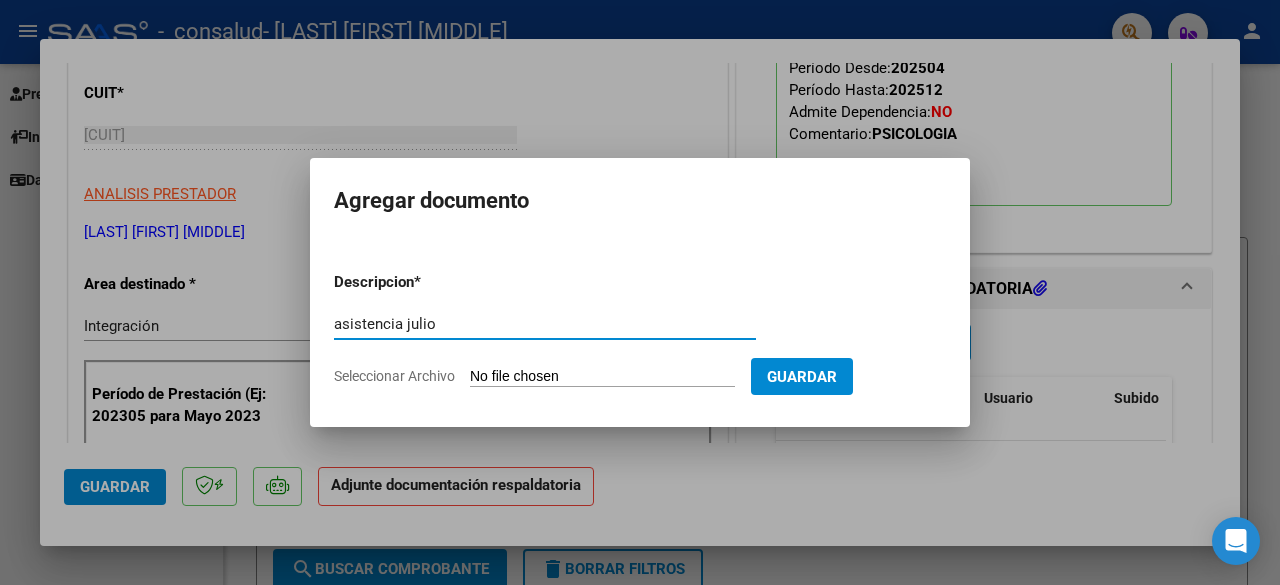 type on "asistencia julio" 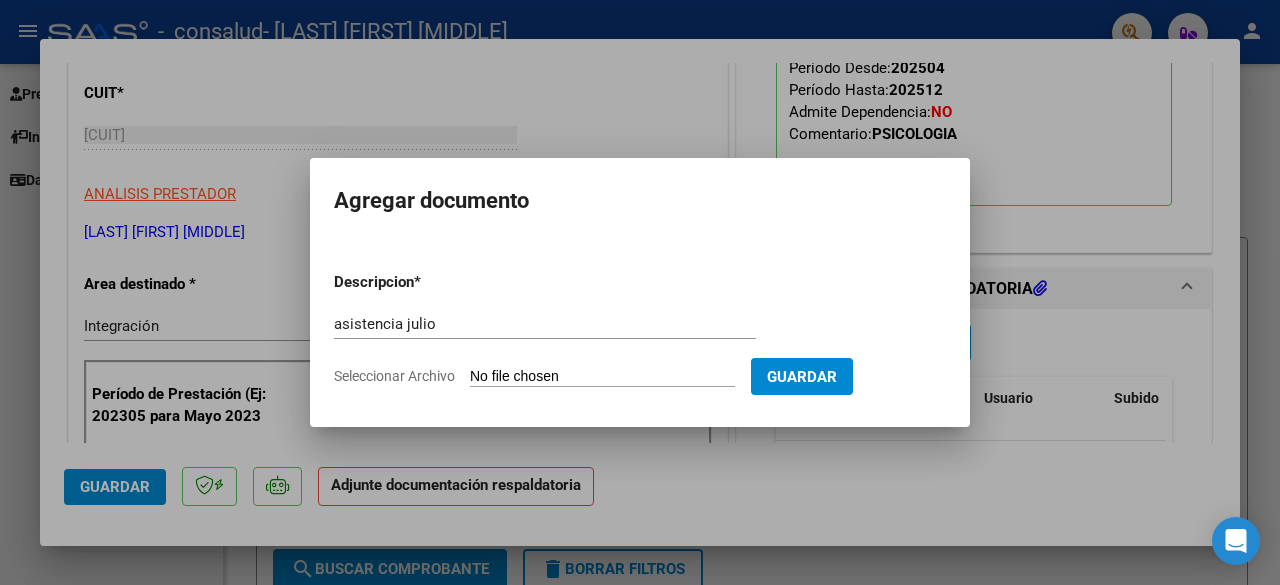 click on "Seleccionar Archivo" at bounding box center (602, 377) 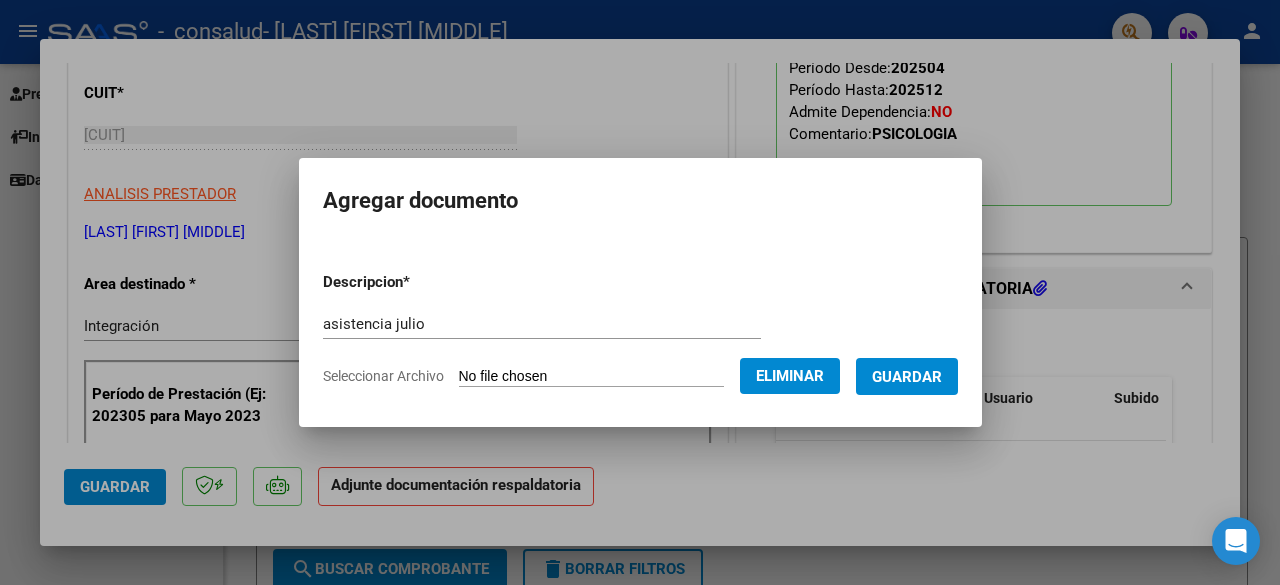 click on "Guardar" at bounding box center (907, 377) 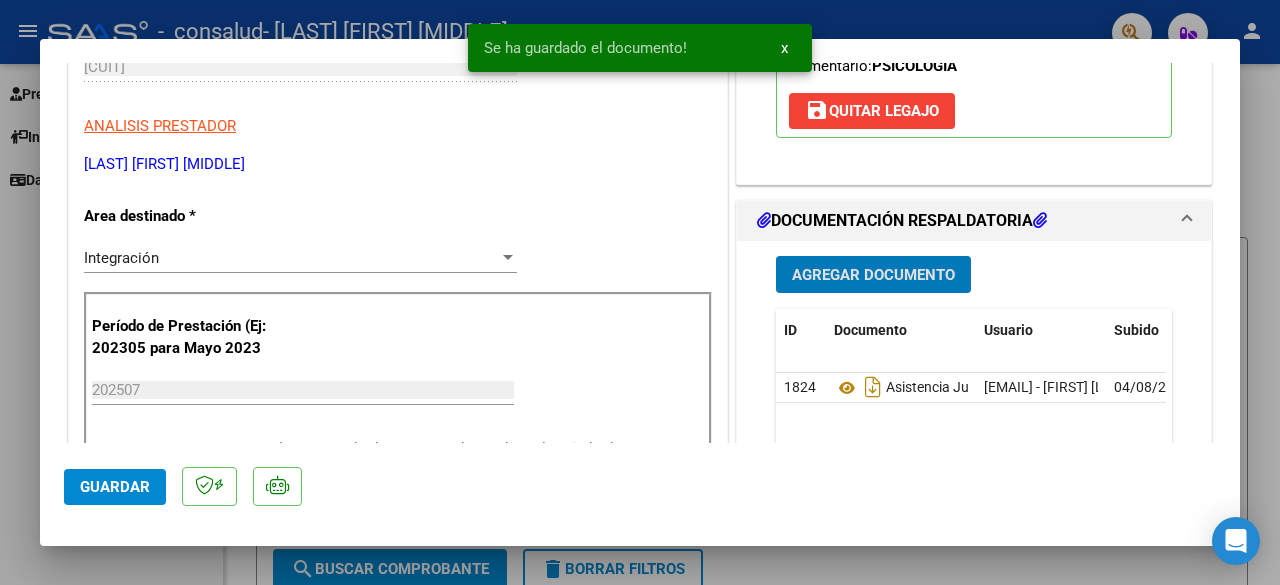 scroll, scrollTop: 600, scrollLeft: 0, axis: vertical 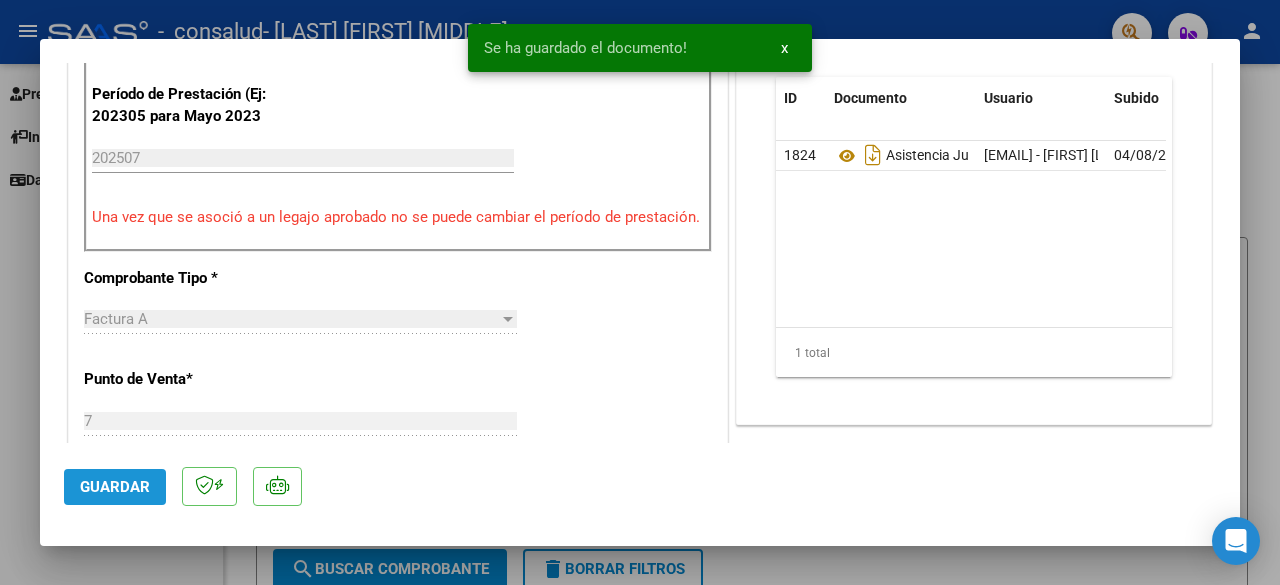 click on "Guardar" 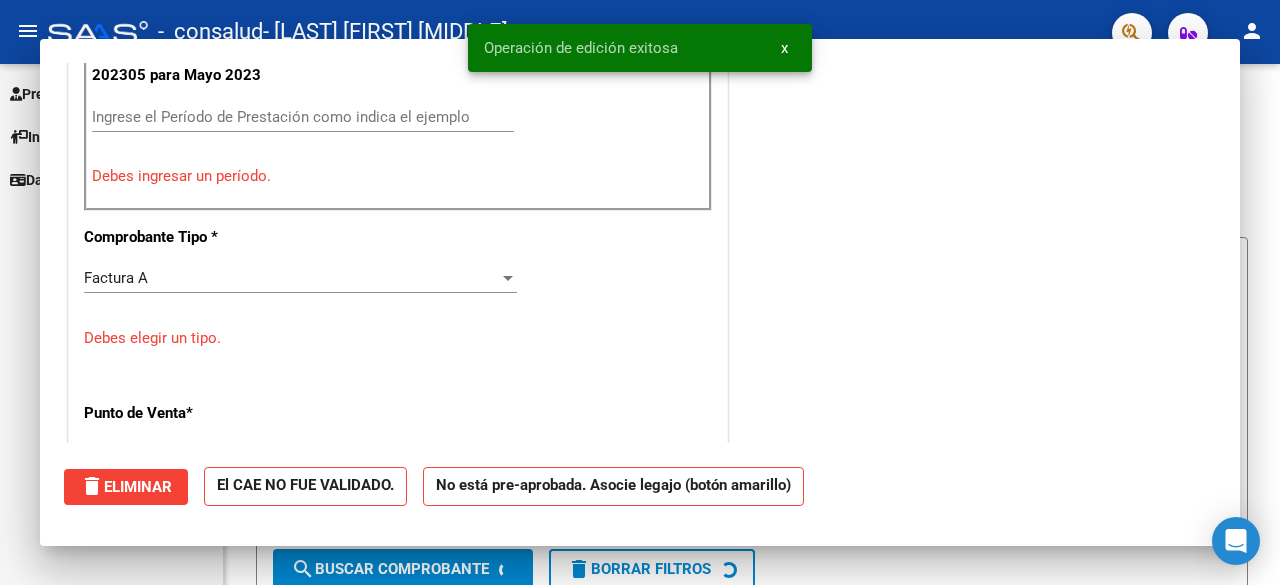 scroll, scrollTop: 0, scrollLeft: 0, axis: both 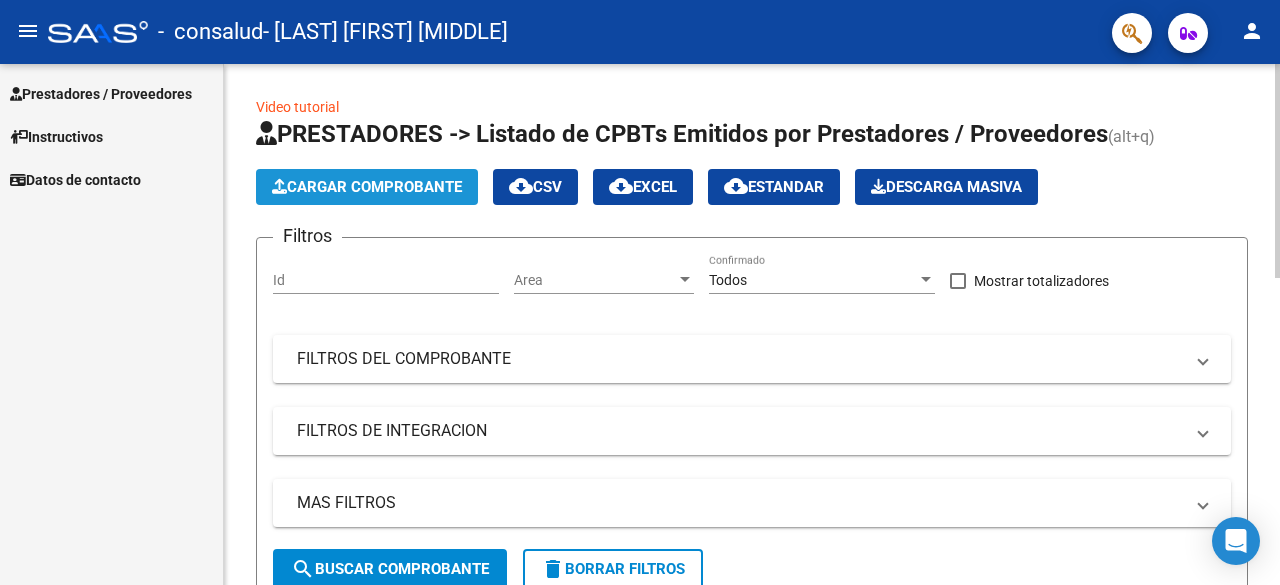 click on "Cargar Comprobante" 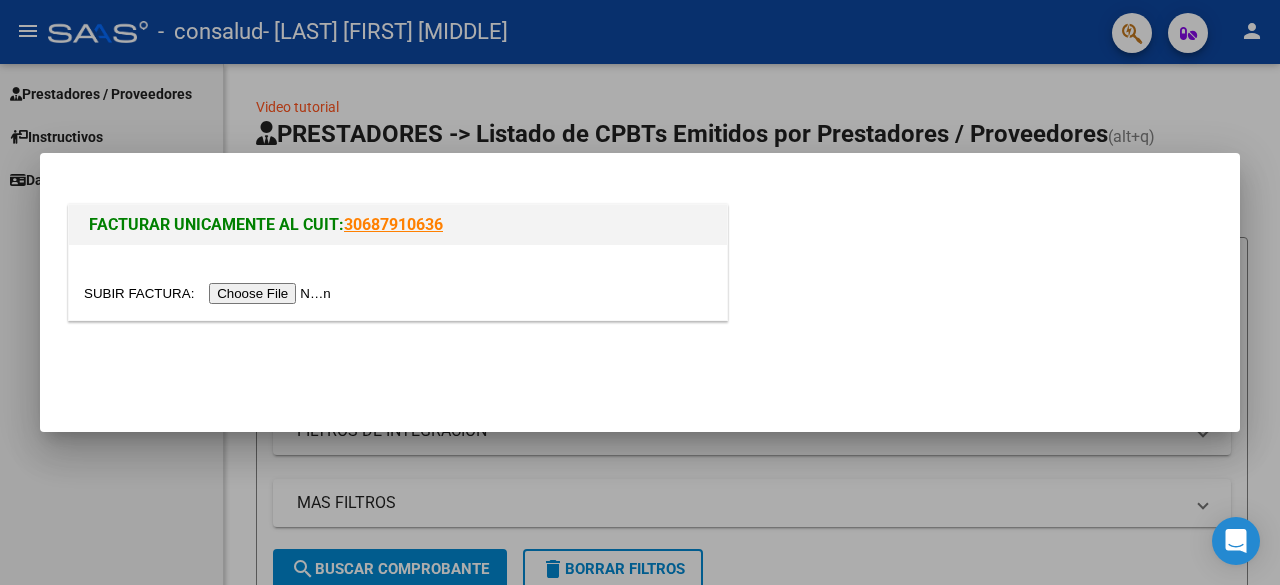 click at bounding box center [210, 293] 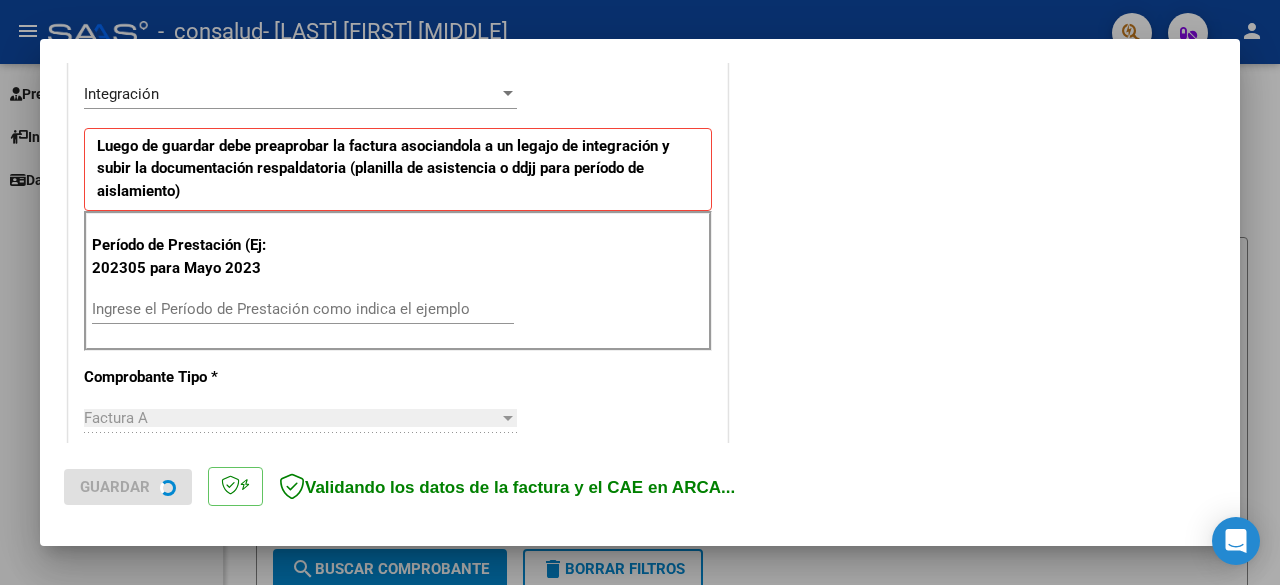 scroll, scrollTop: 500, scrollLeft: 0, axis: vertical 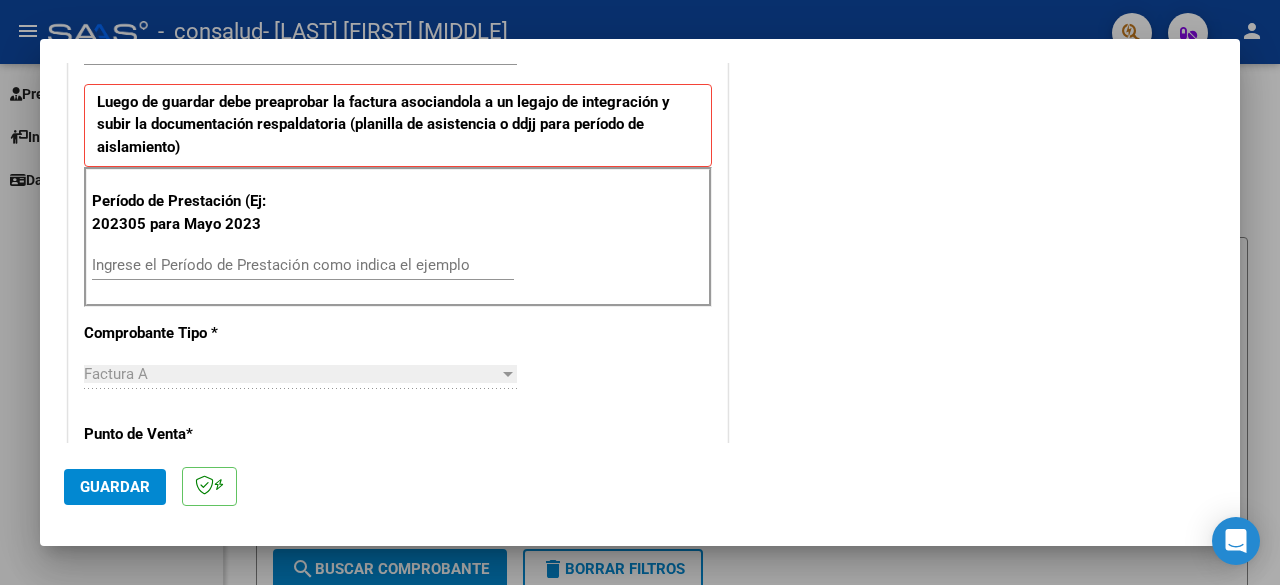 click on "Ingrese el Período de Prestación como indica el ejemplo" at bounding box center (303, 265) 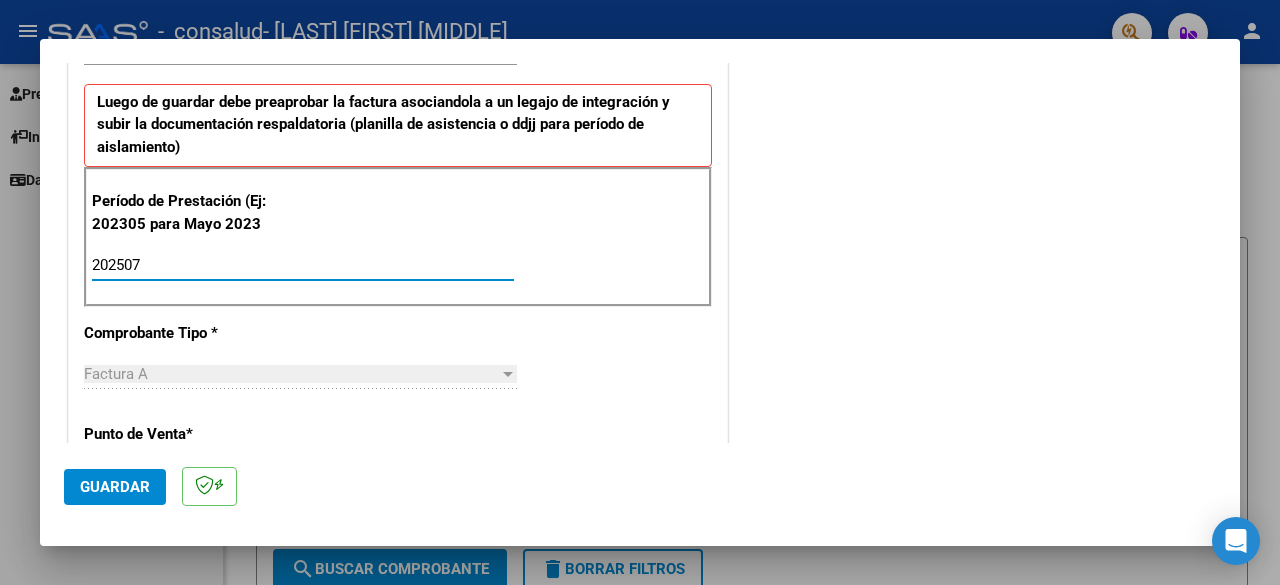 type on "202507" 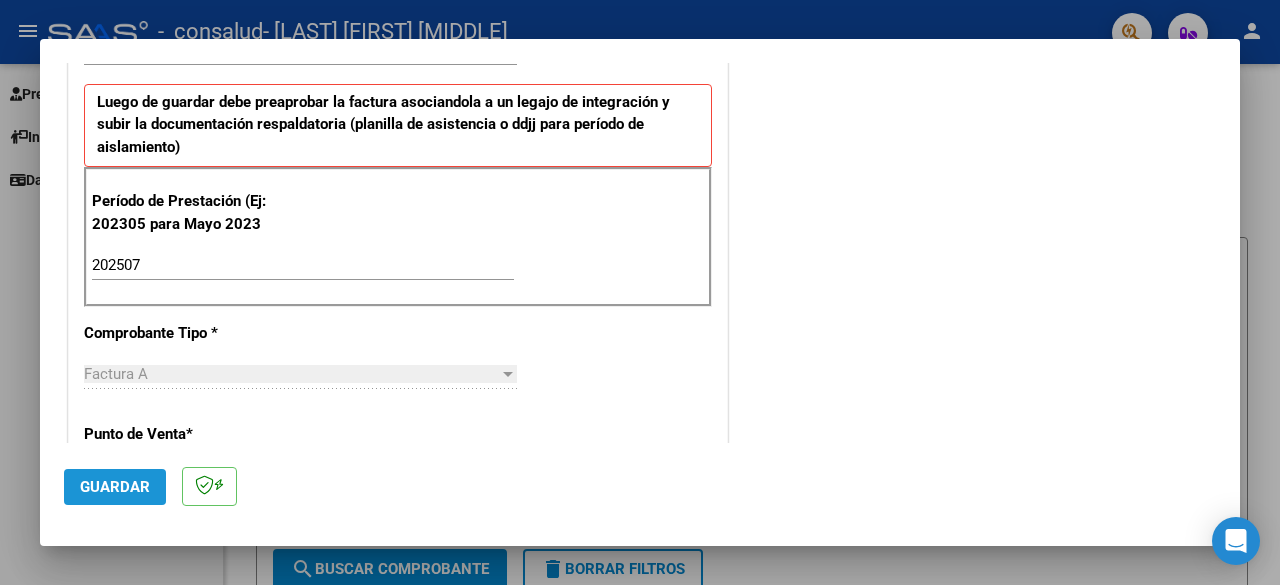 click on "Guardar" 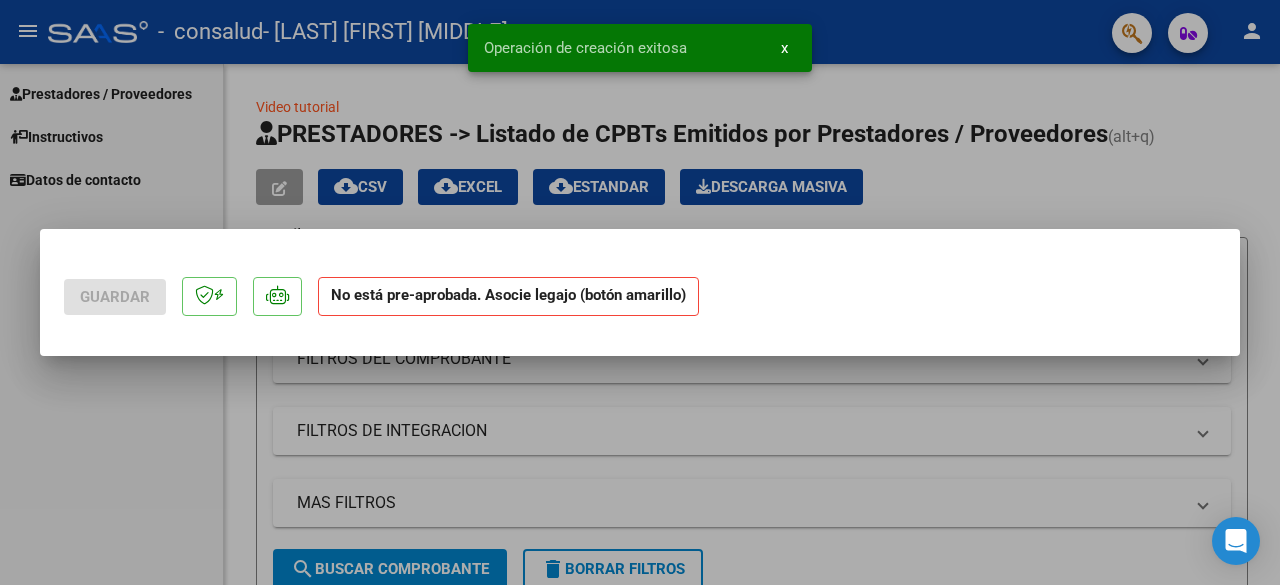 scroll, scrollTop: 0, scrollLeft: 0, axis: both 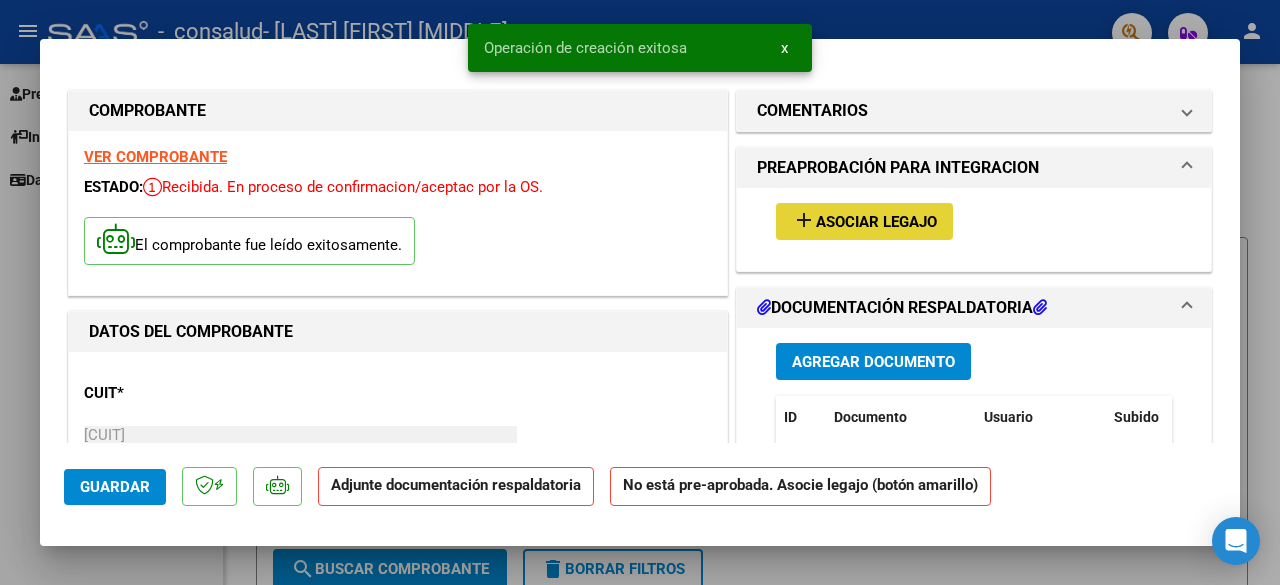 click on "Asociar Legajo" at bounding box center [876, 222] 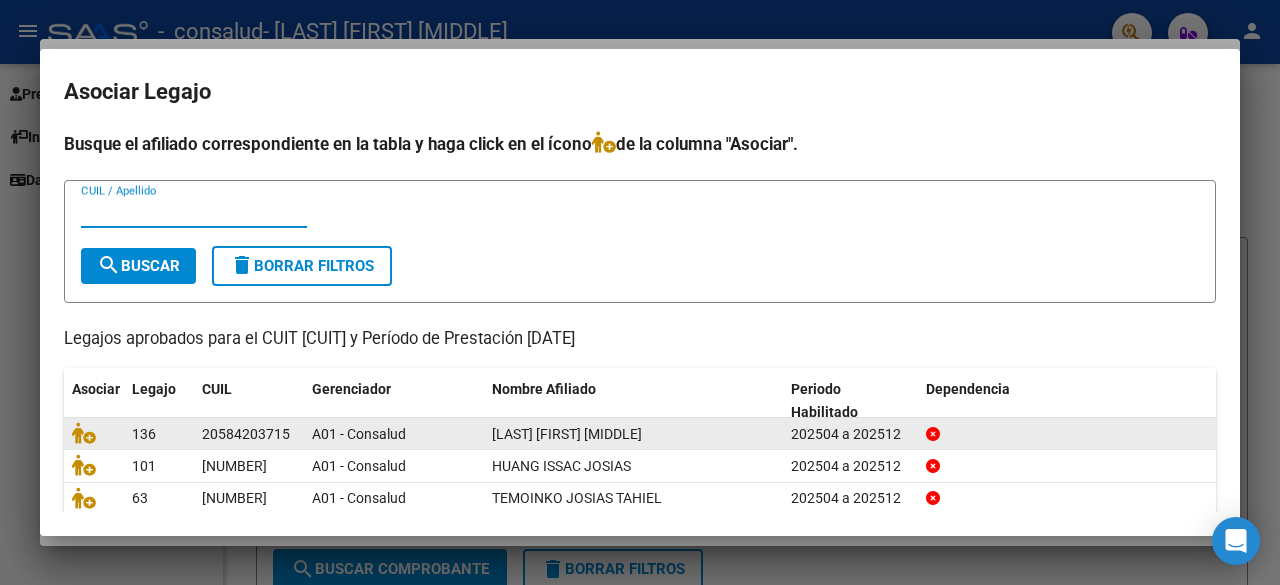scroll, scrollTop: 136, scrollLeft: 0, axis: vertical 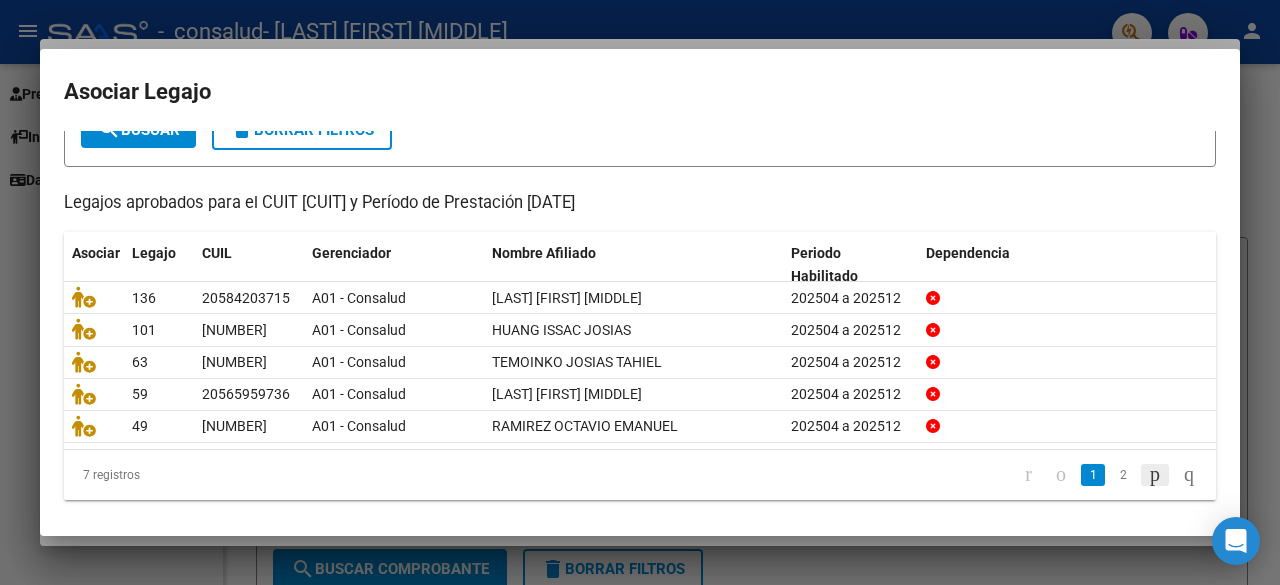 click 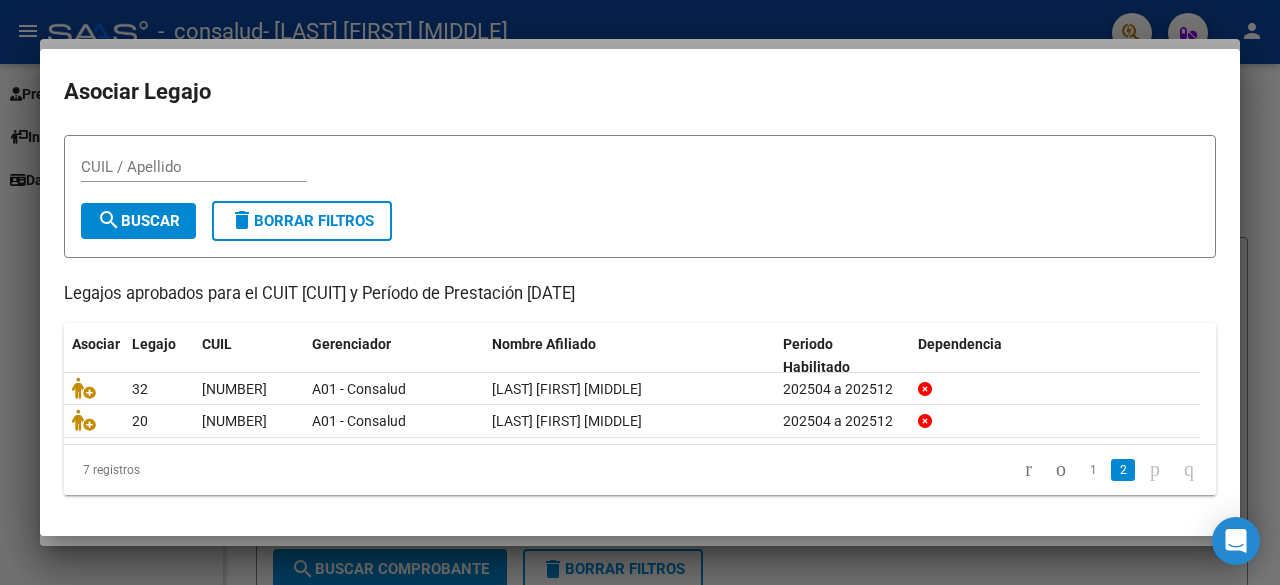 scroll, scrollTop: 41, scrollLeft: 0, axis: vertical 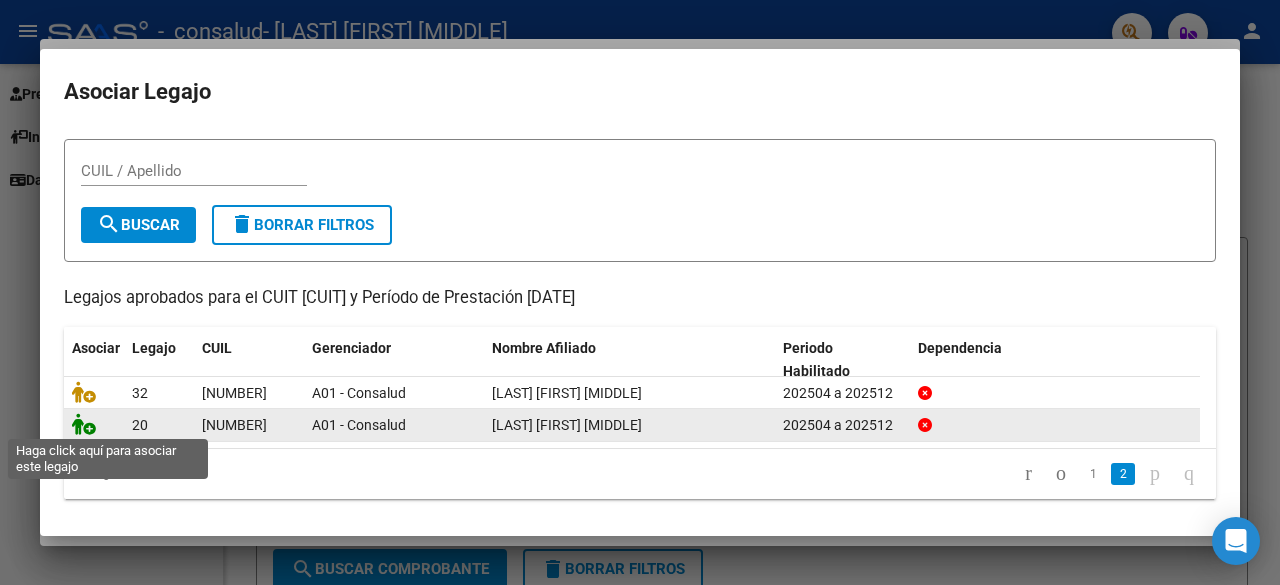click 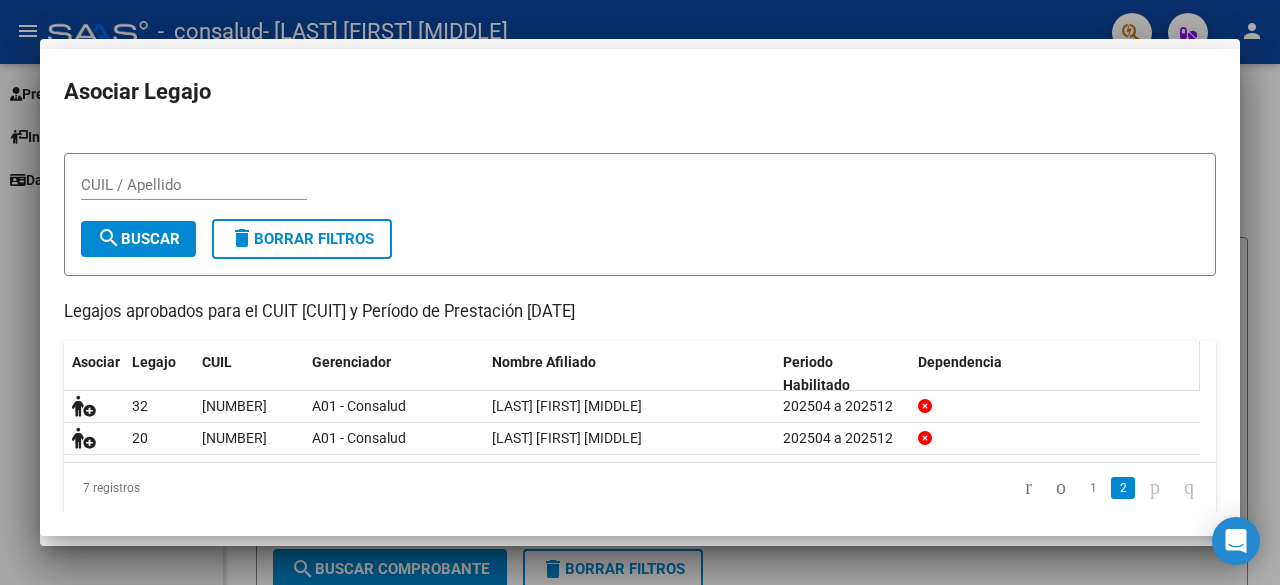 scroll, scrollTop: 55, scrollLeft: 0, axis: vertical 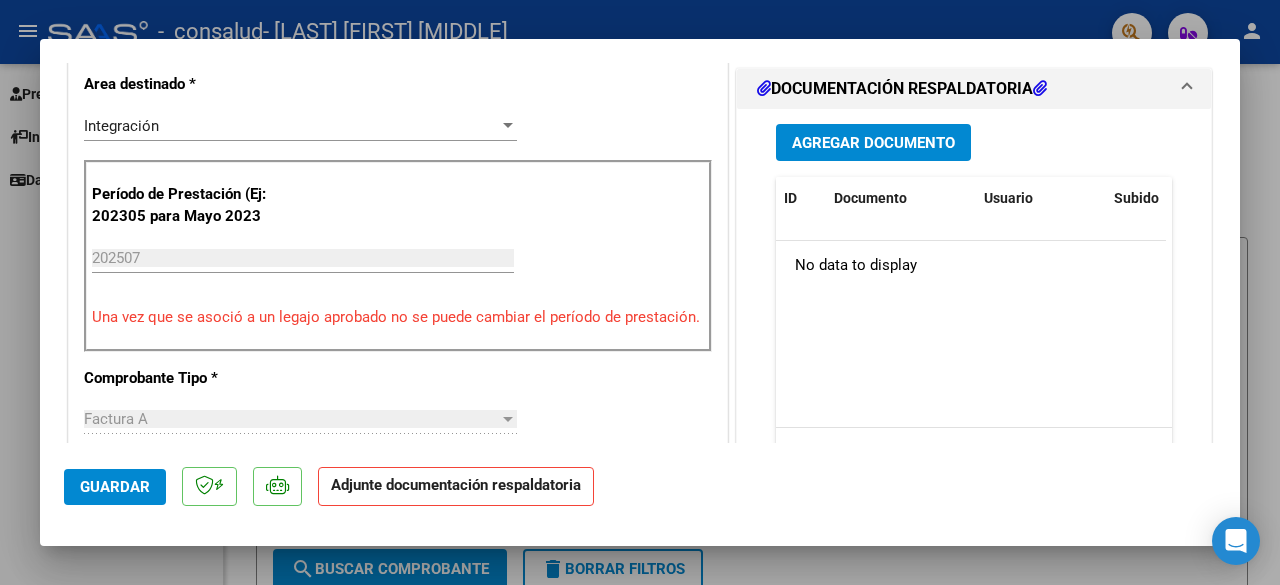 click on "Agregar Documento" at bounding box center (873, 143) 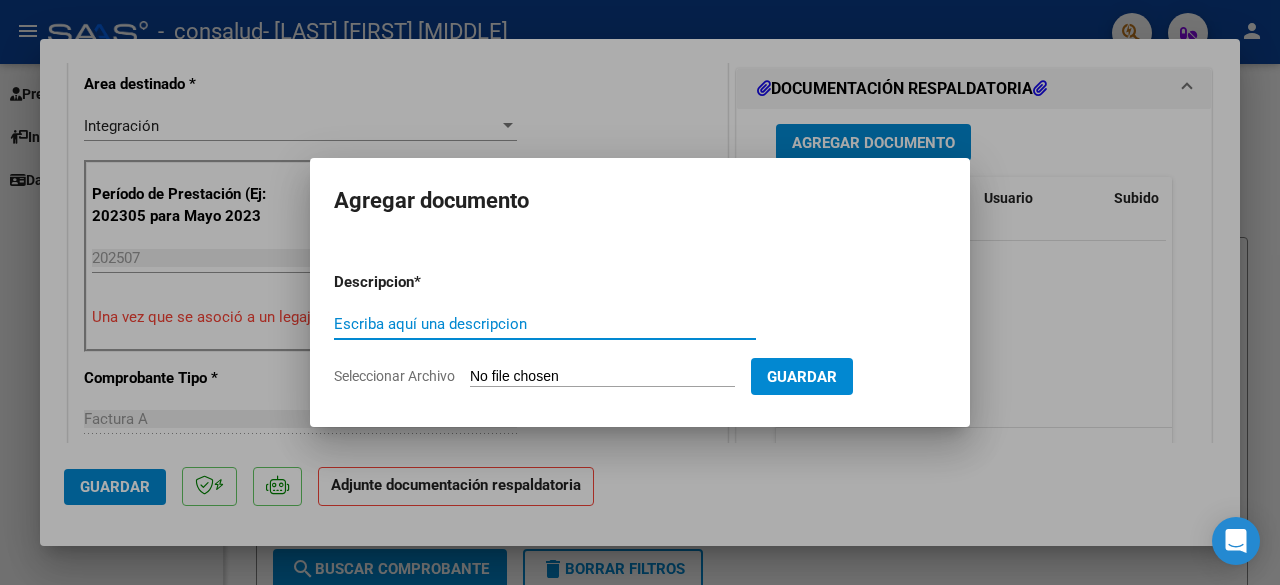 click on "Escriba aquí una descripcion" at bounding box center (545, 324) 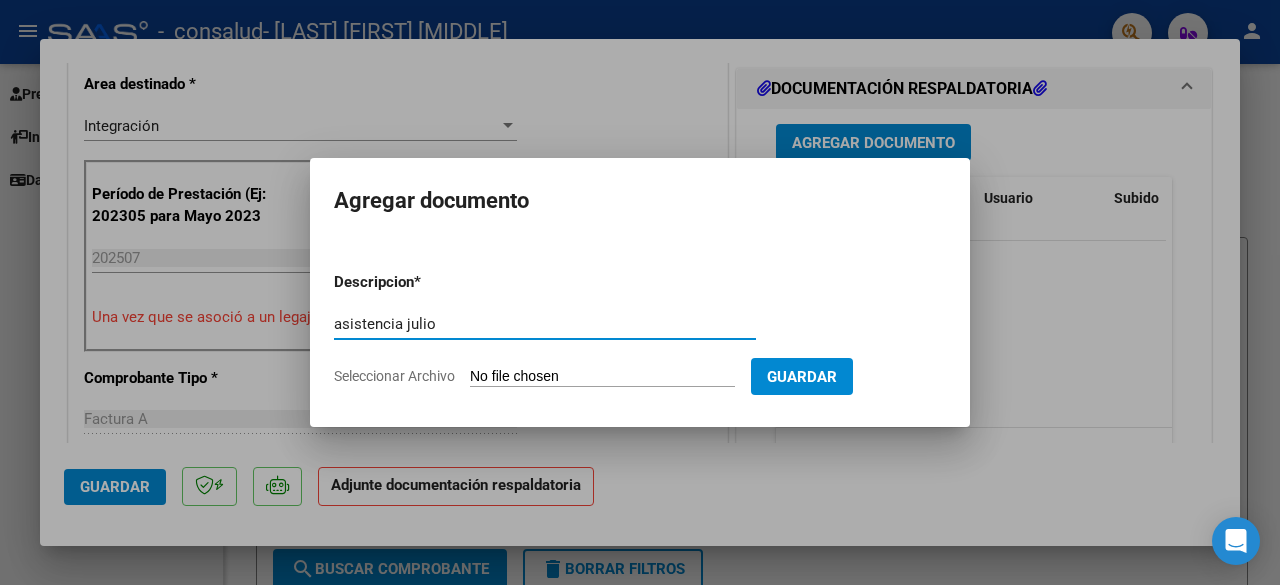 type on "asistencia julio" 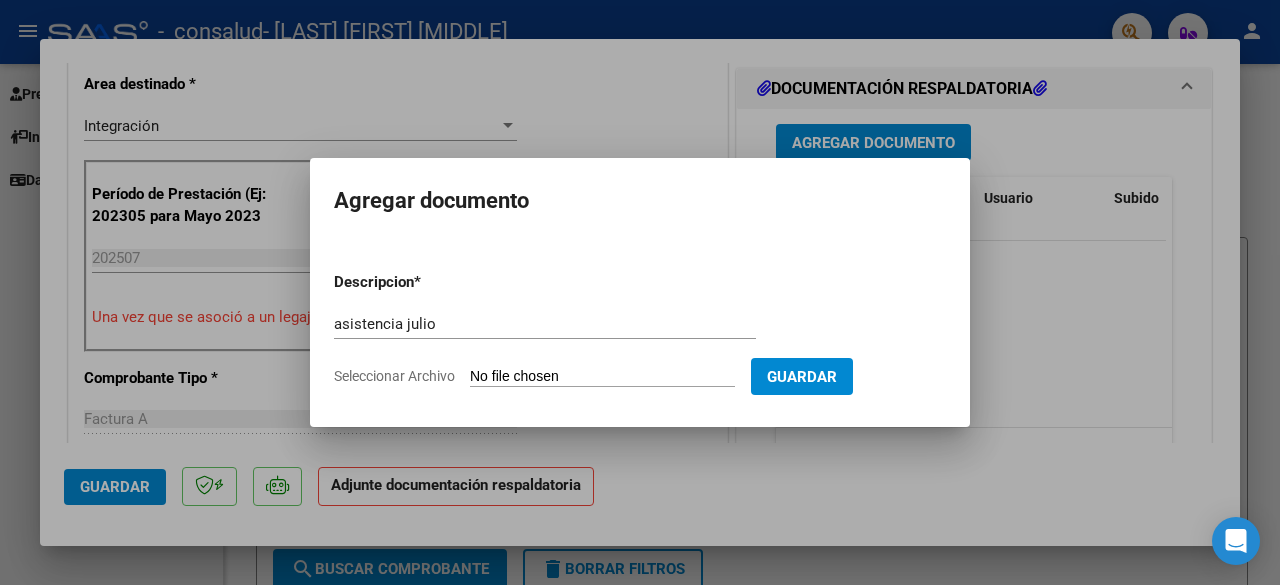 type on "C:\fakepath\[LAST] [FIRST] [MONTH] [YEAR].pdf" 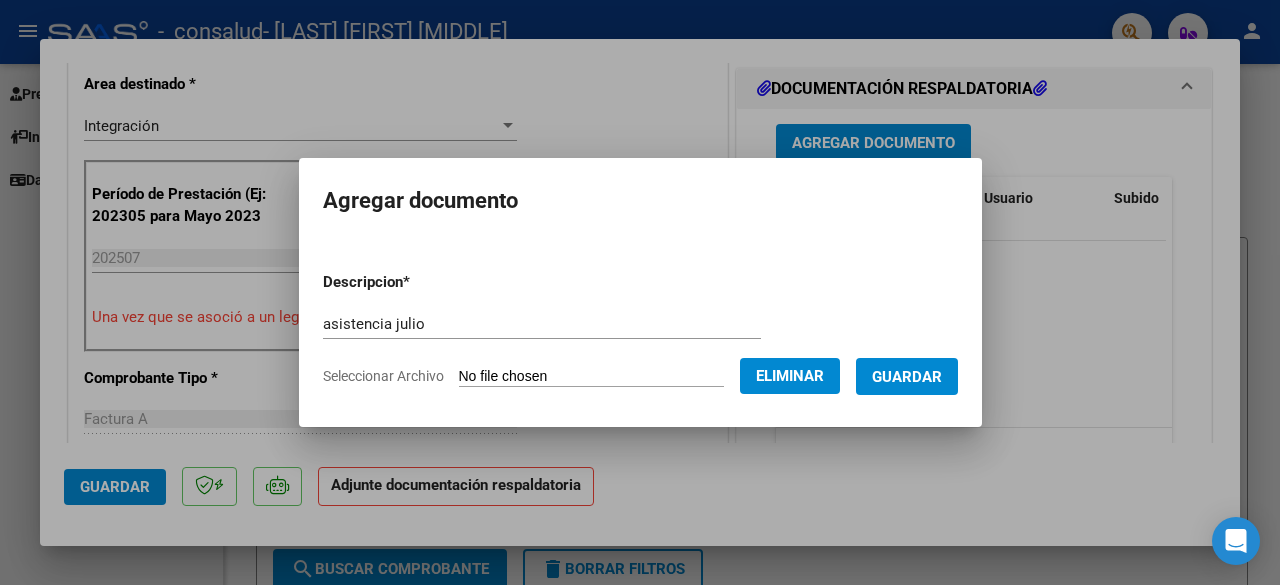 click on "Guardar" at bounding box center (907, 376) 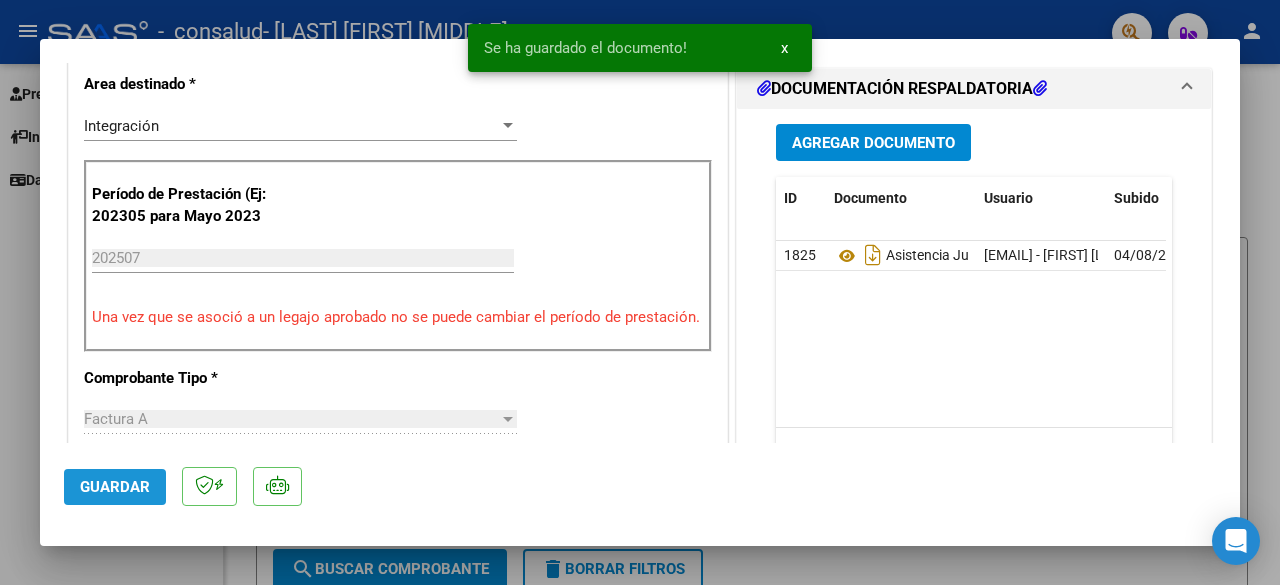 click on "Guardar" 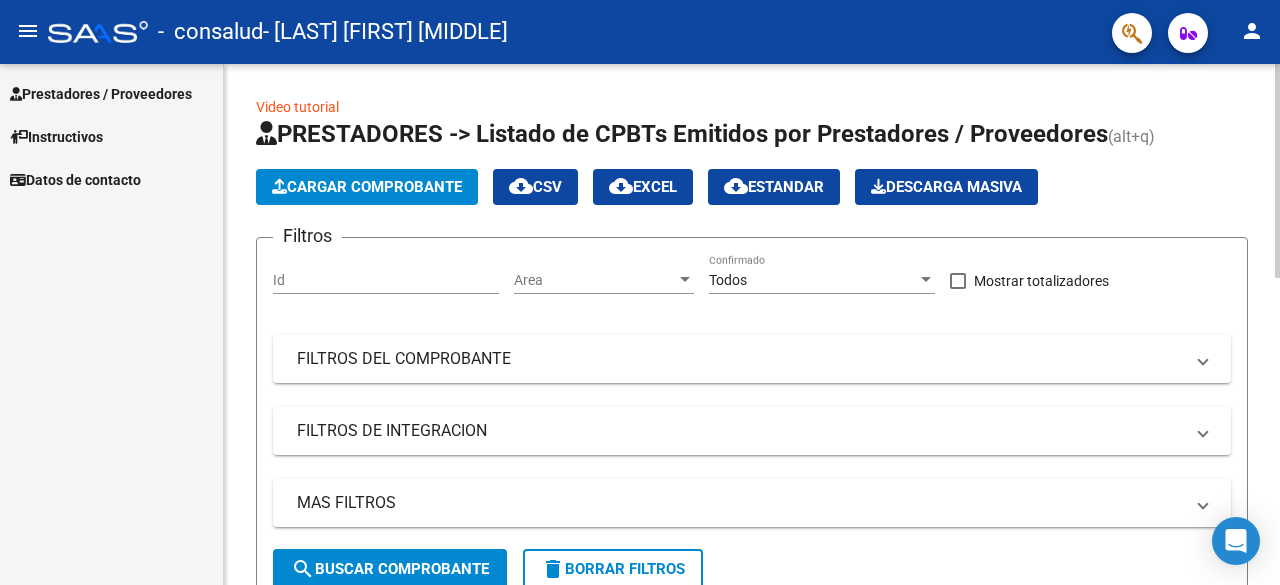 click on "Cargar Comprobante" 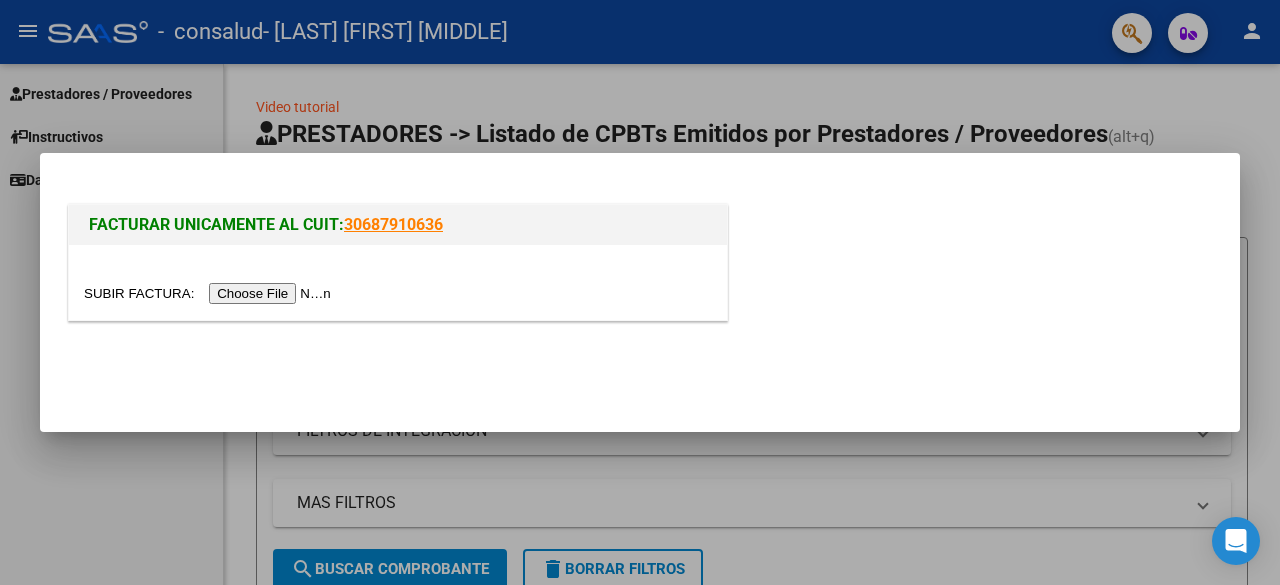 click at bounding box center [210, 293] 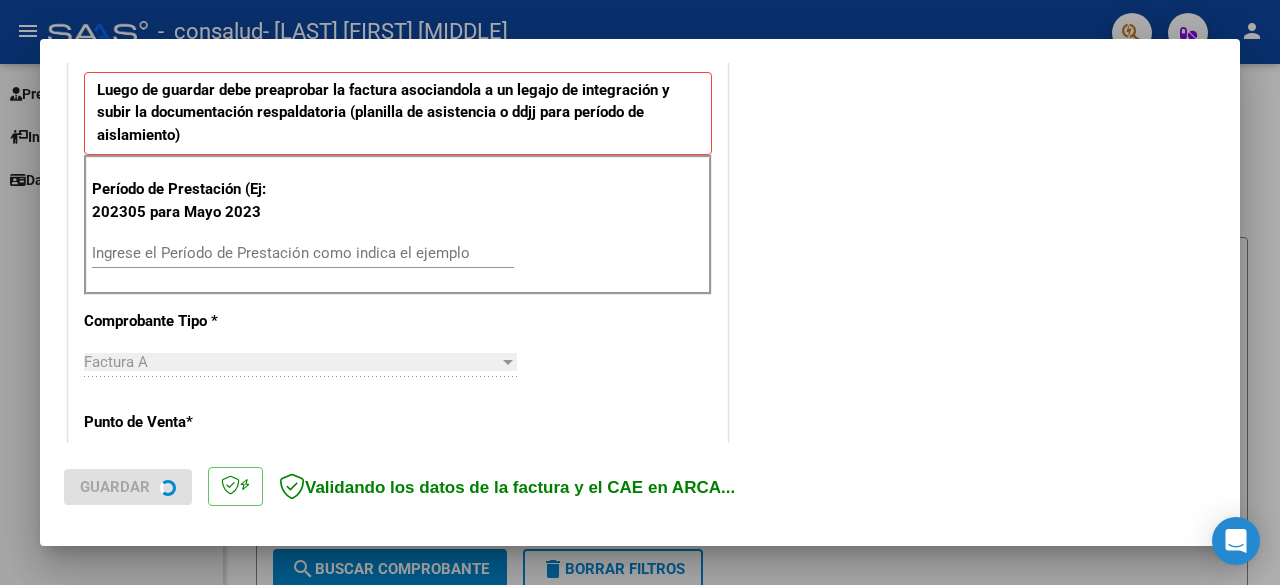 scroll, scrollTop: 600, scrollLeft: 0, axis: vertical 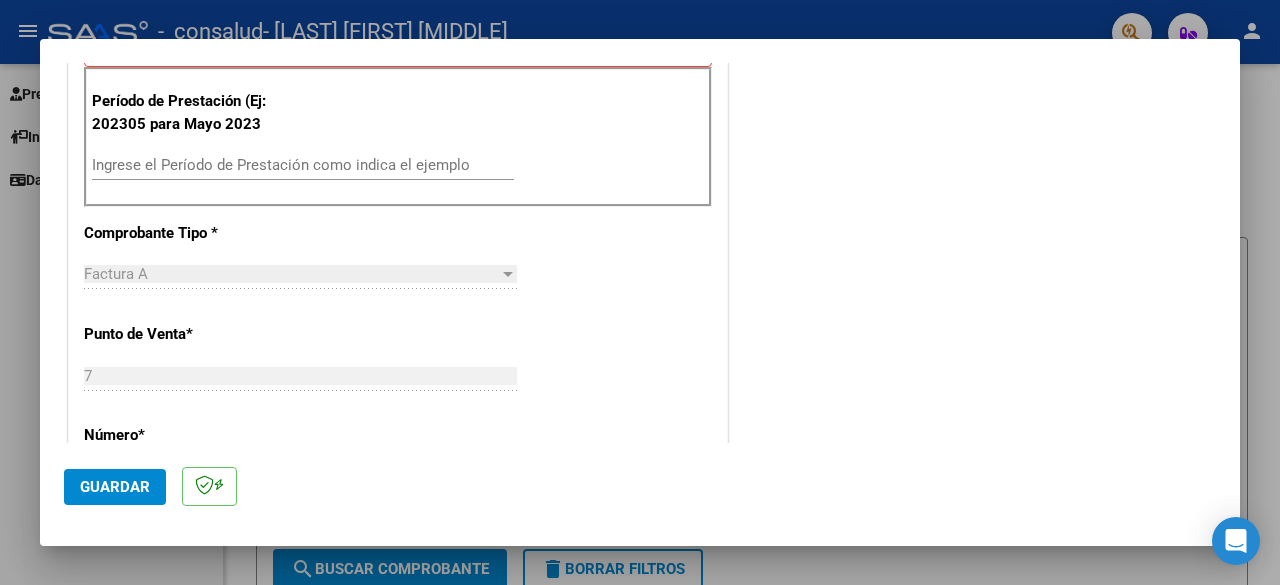 click on "Ingrese el Período de Prestación como indica el ejemplo" at bounding box center (303, 165) 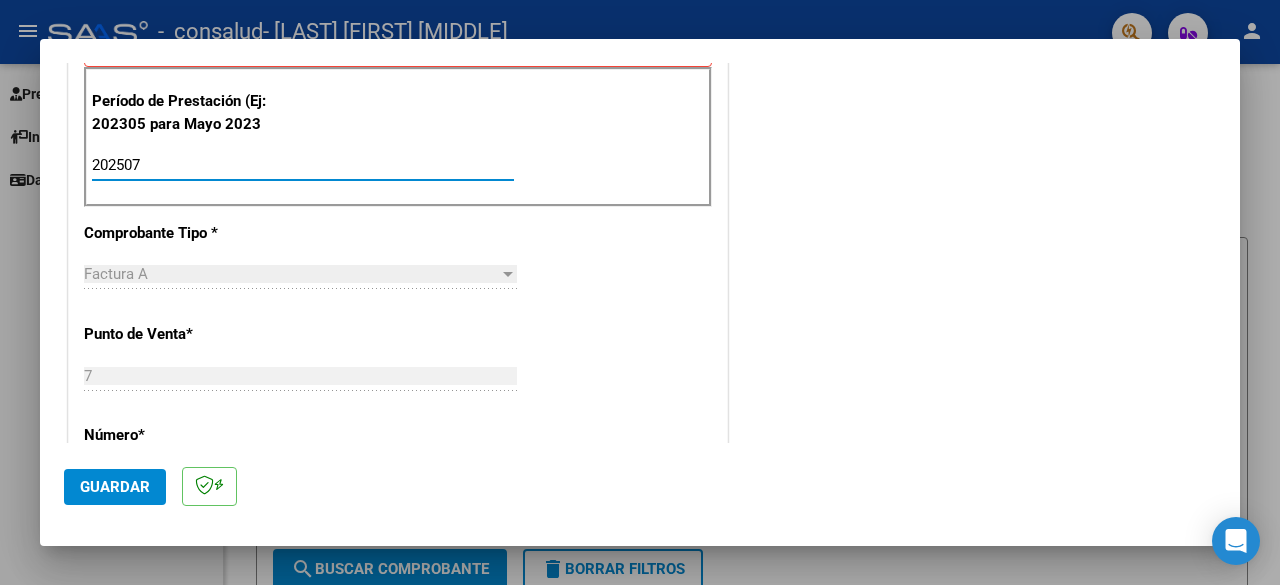 type on "202507" 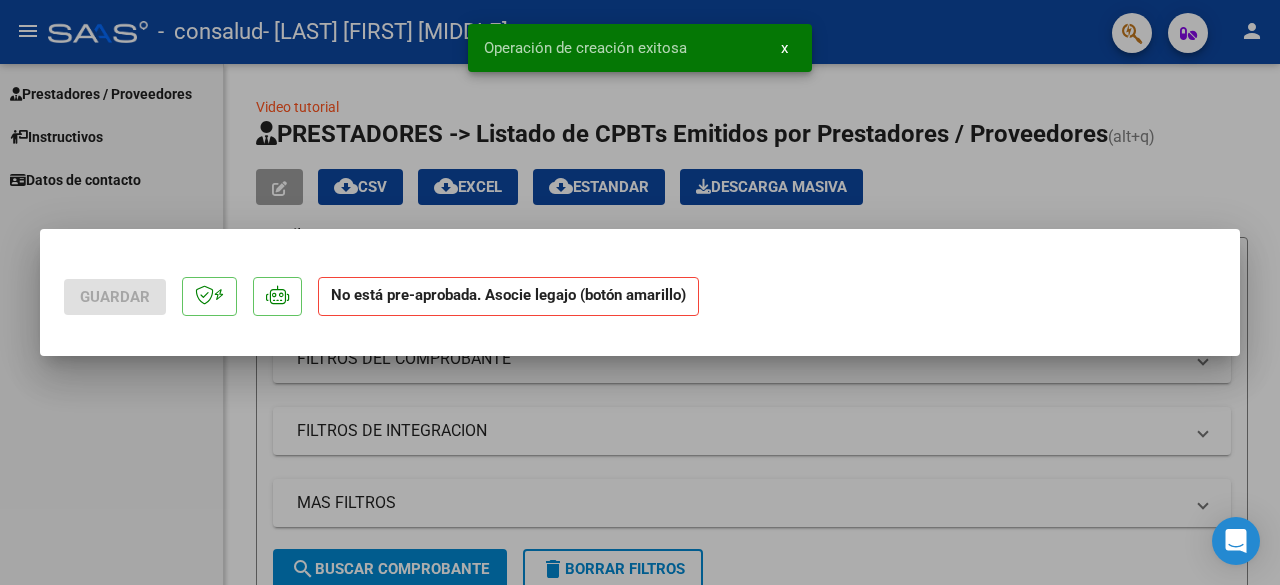scroll, scrollTop: 0, scrollLeft: 0, axis: both 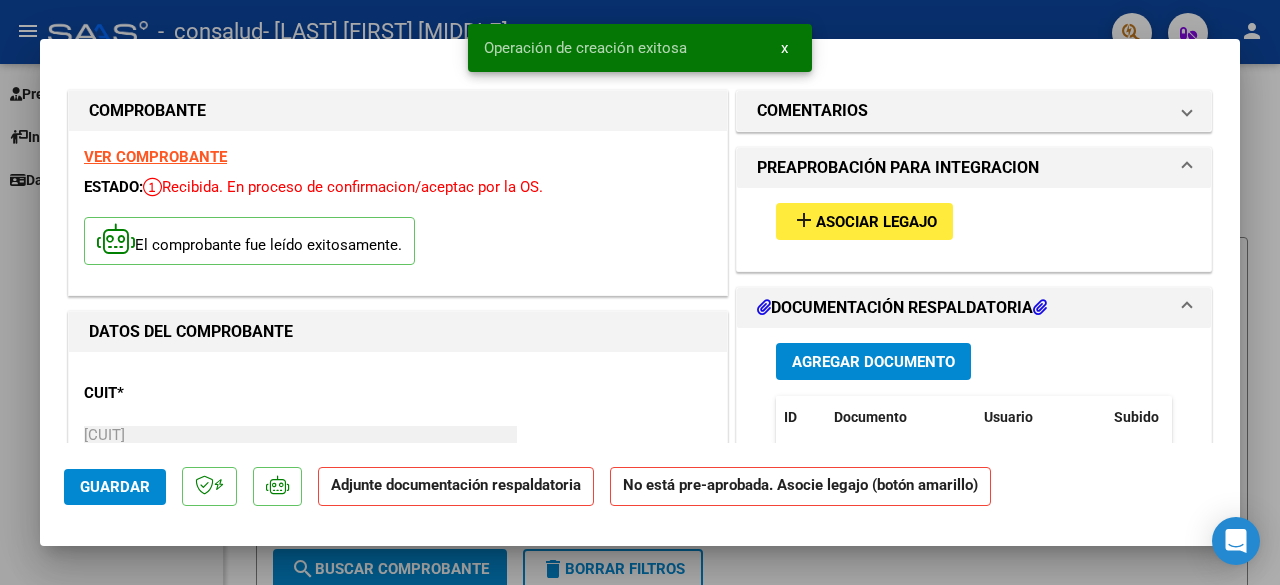 click on "Asociar Legajo" at bounding box center [876, 222] 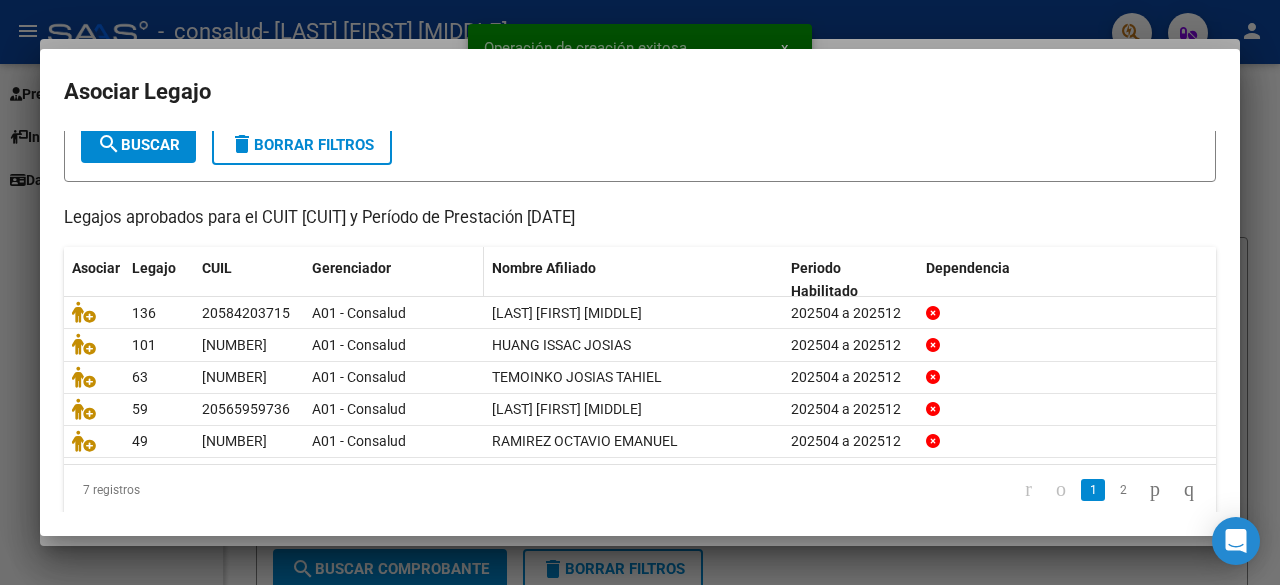 scroll, scrollTop: 136, scrollLeft: 0, axis: vertical 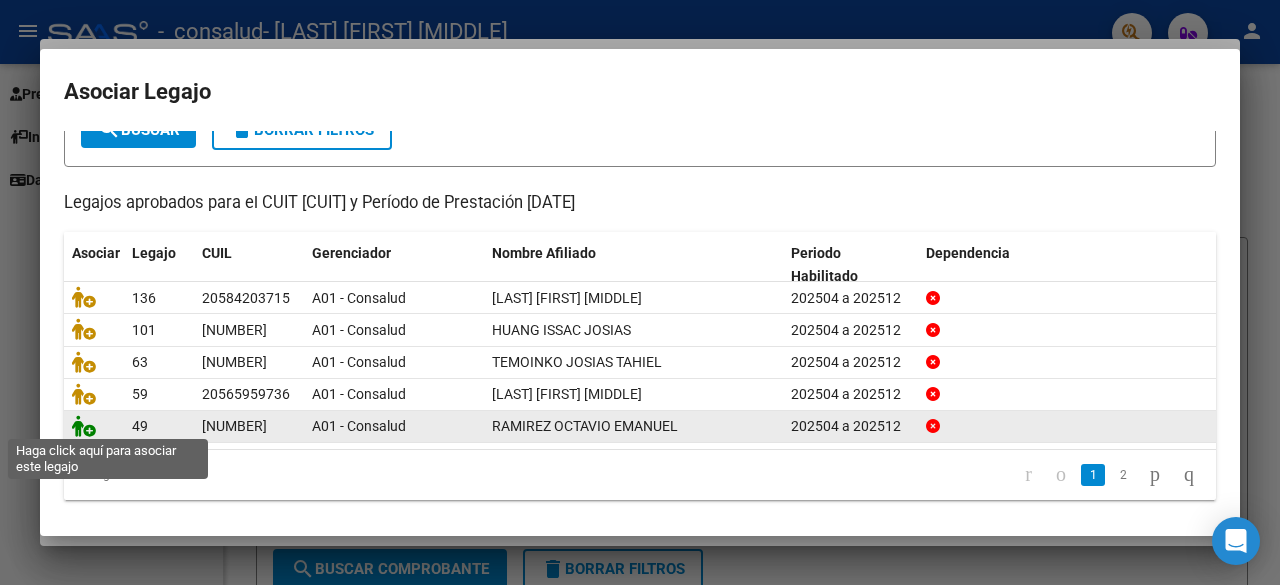 click 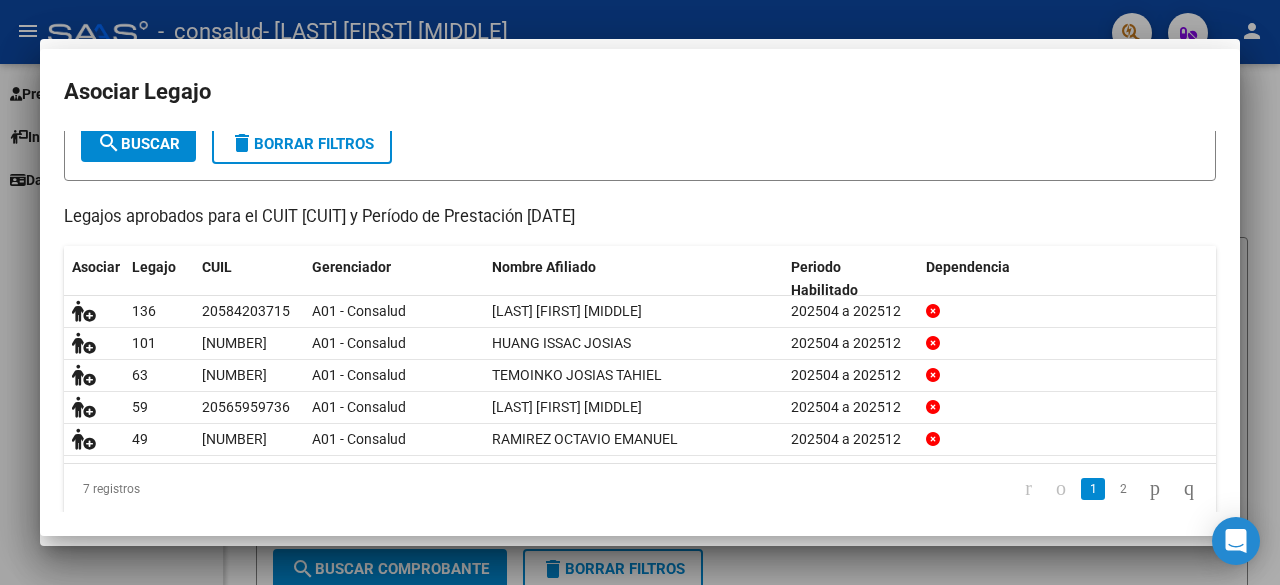scroll, scrollTop: 149, scrollLeft: 0, axis: vertical 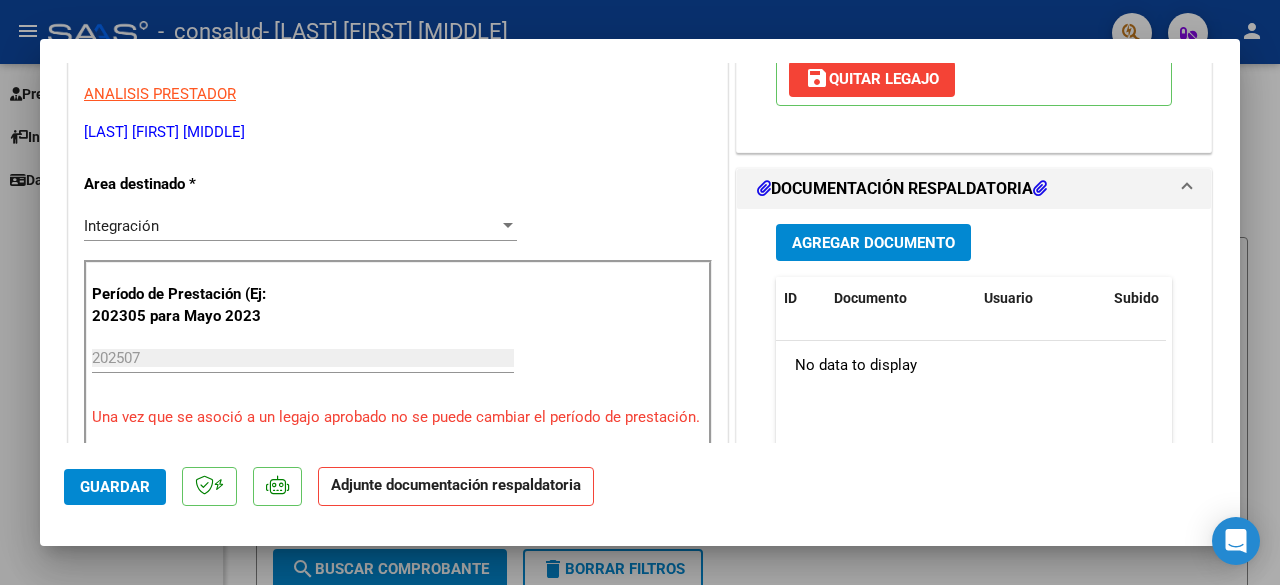 click on "Agregar Documento" at bounding box center (873, 243) 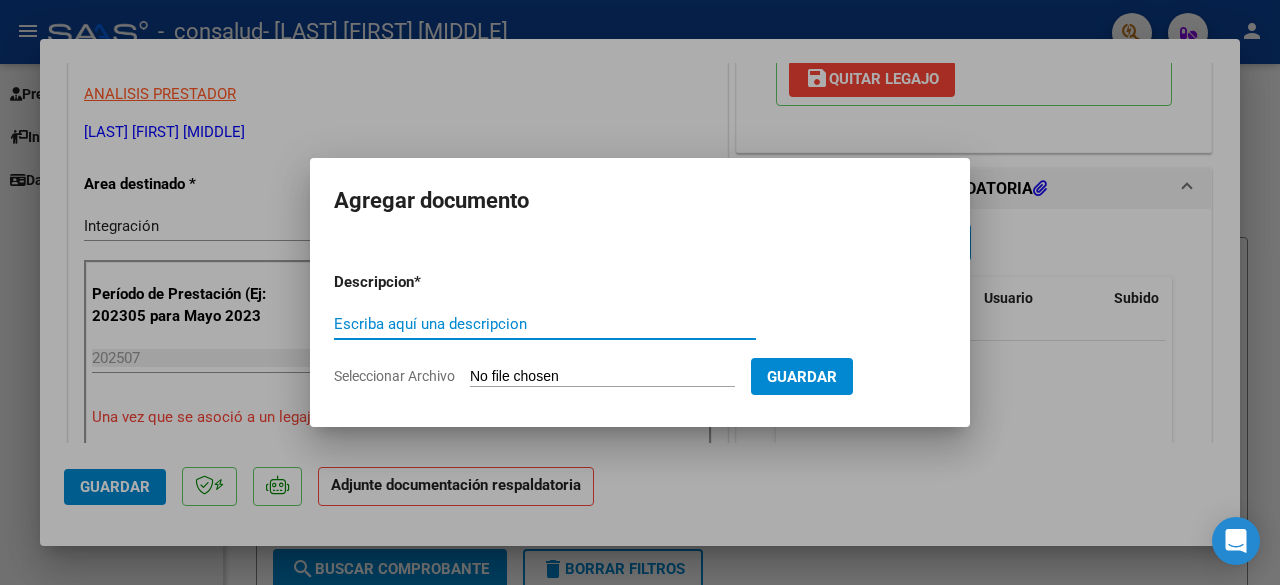 click on "Escriba aquí una descripcion" at bounding box center (545, 324) 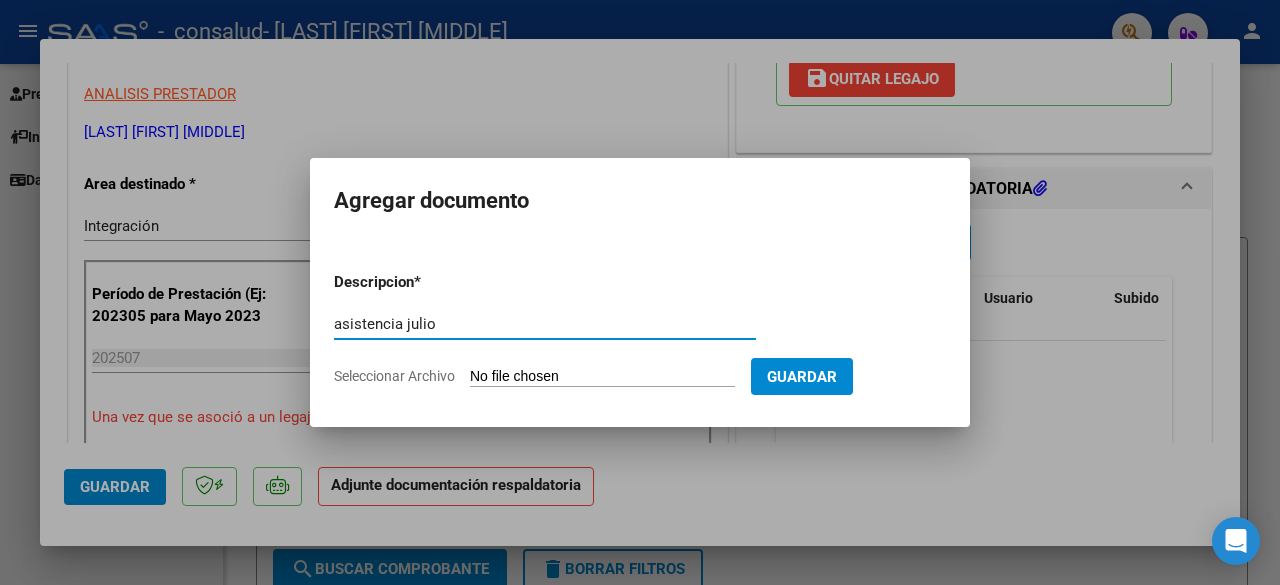 type on "asistencia julio" 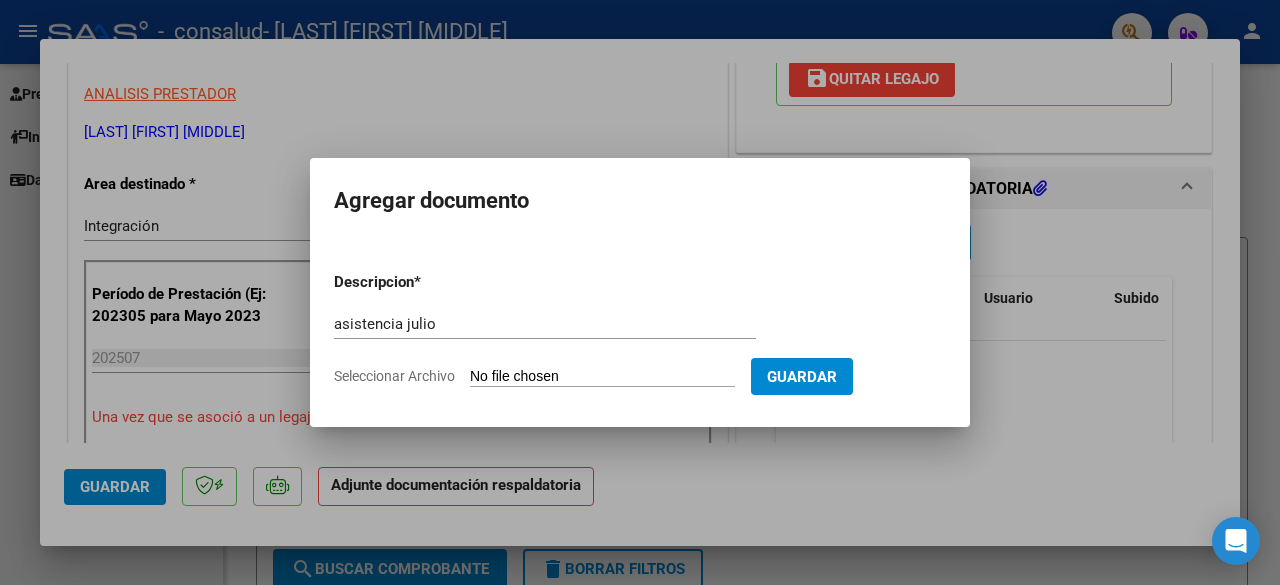 type on "C:\fakepath\[LAST] [FIRST] [MONTH] [YEAR].pdf" 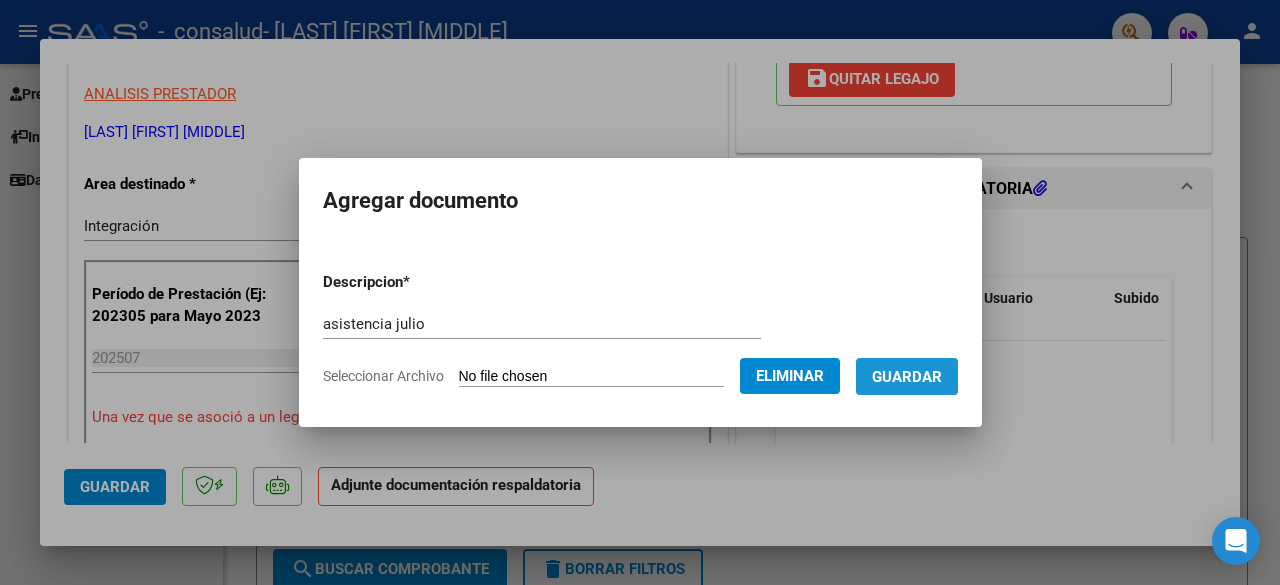 click on "Guardar" at bounding box center (907, 376) 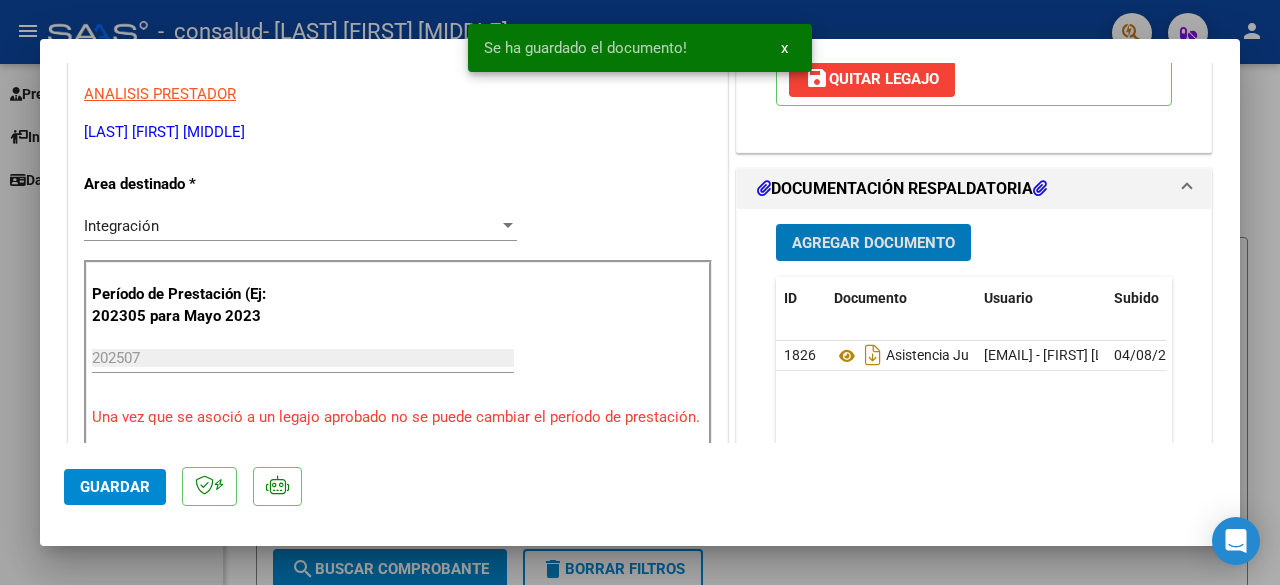 click on "Guardar" 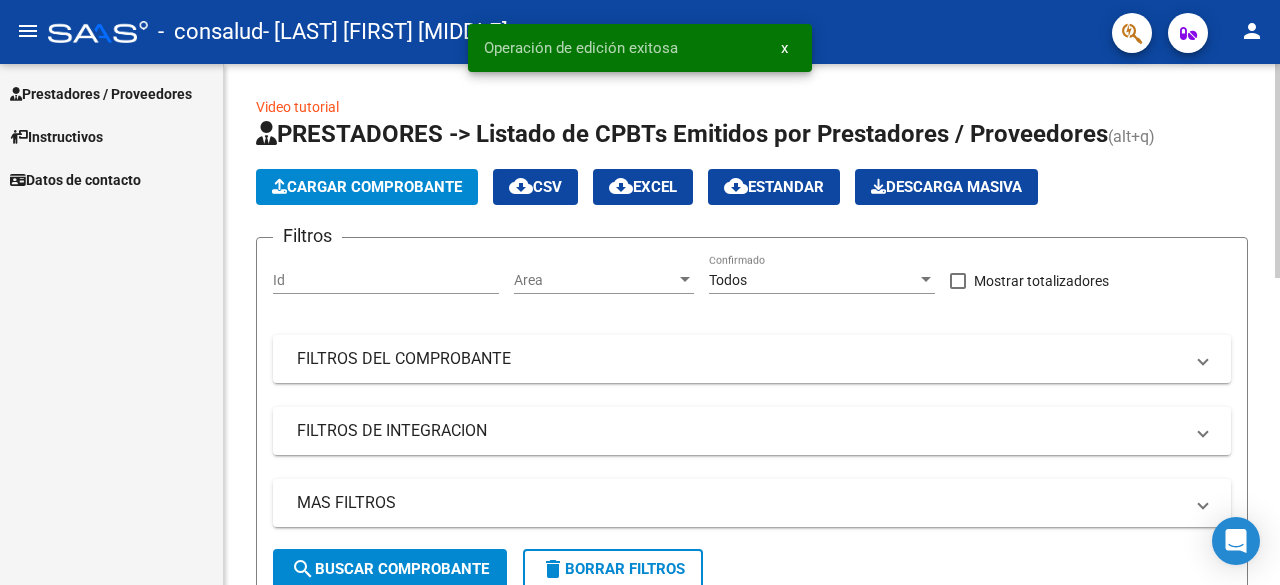 click on "Cargar Comprobante" 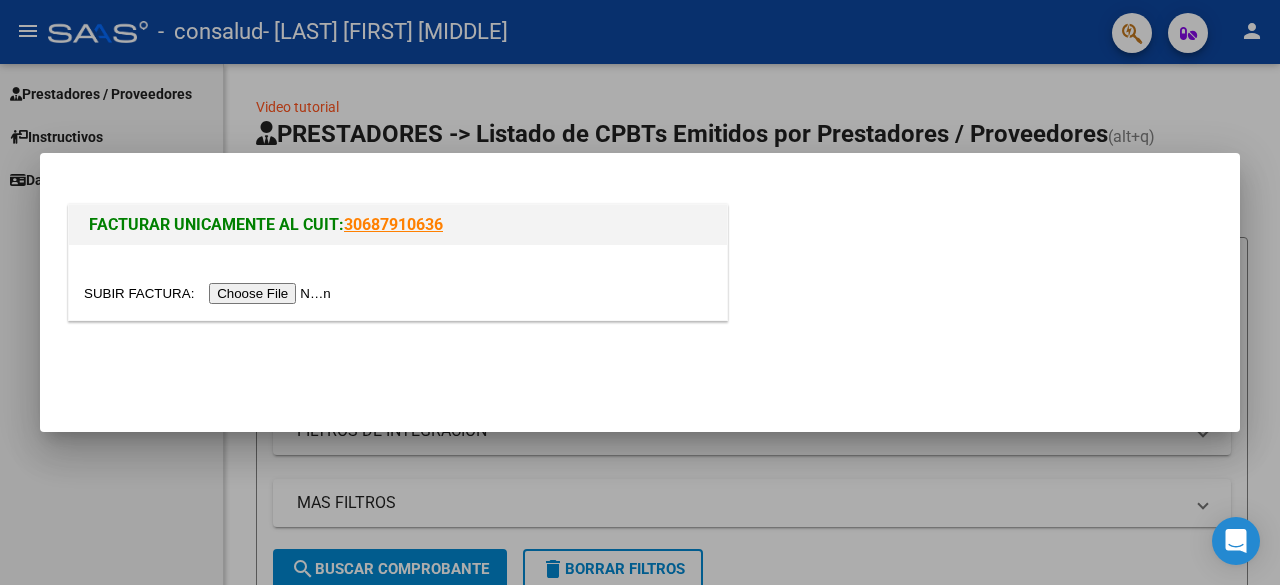 click at bounding box center [210, 293] 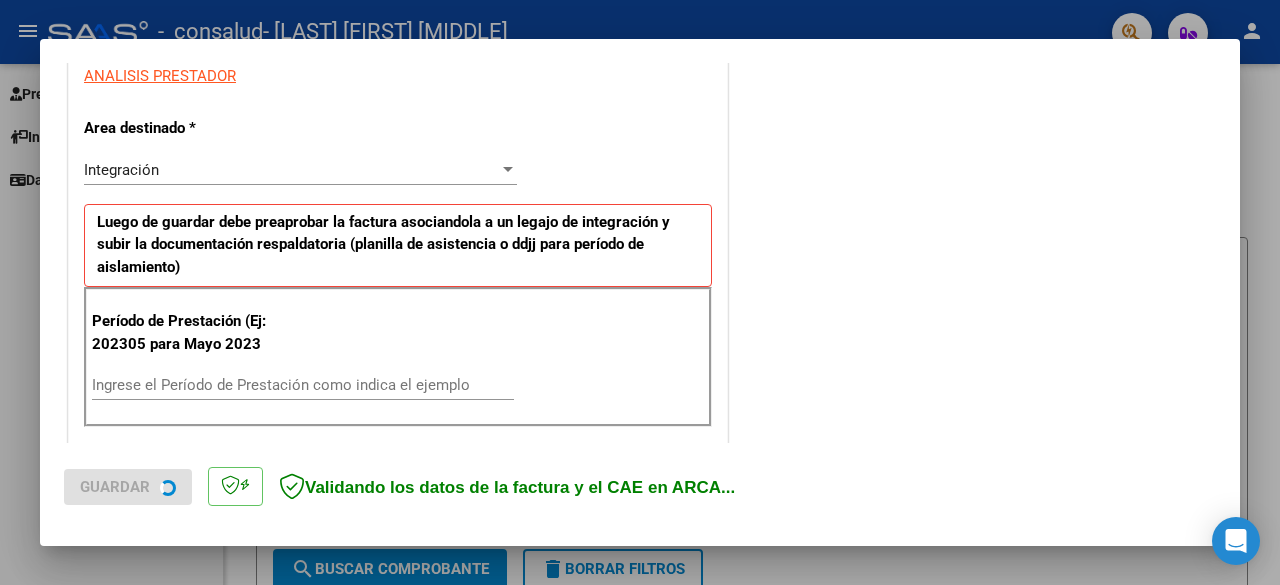 scroll, scrollTop: 500, scrollLeft: 0, axis: vertical 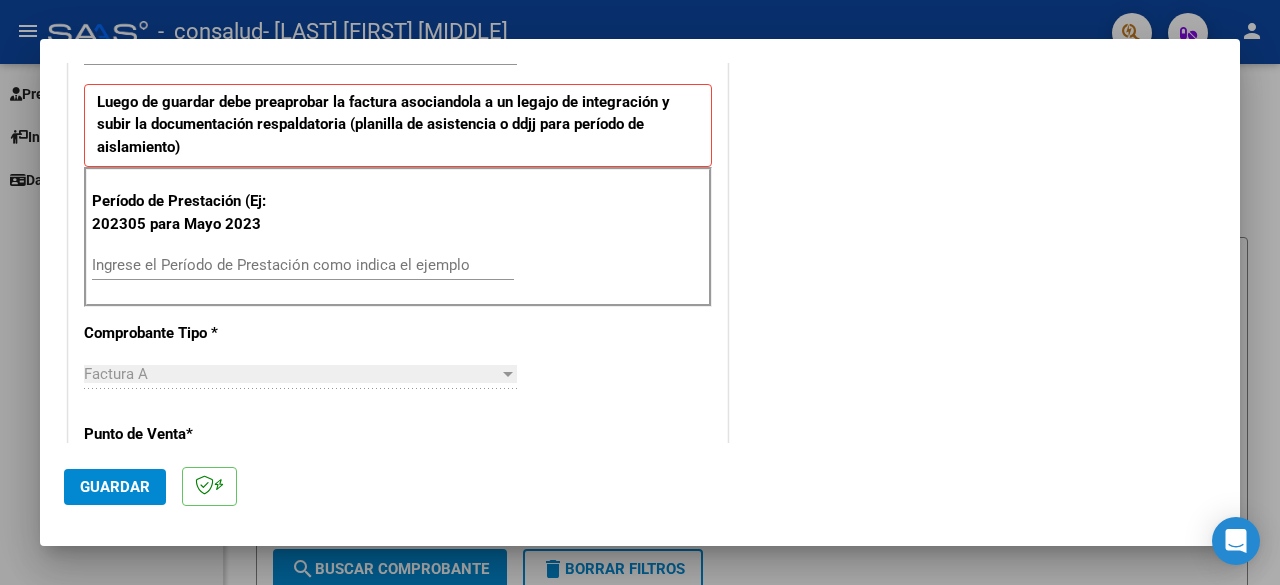 click on "Ingrese el Período de Prestación como indica el ejemplo" at bounding box center (303, 265) 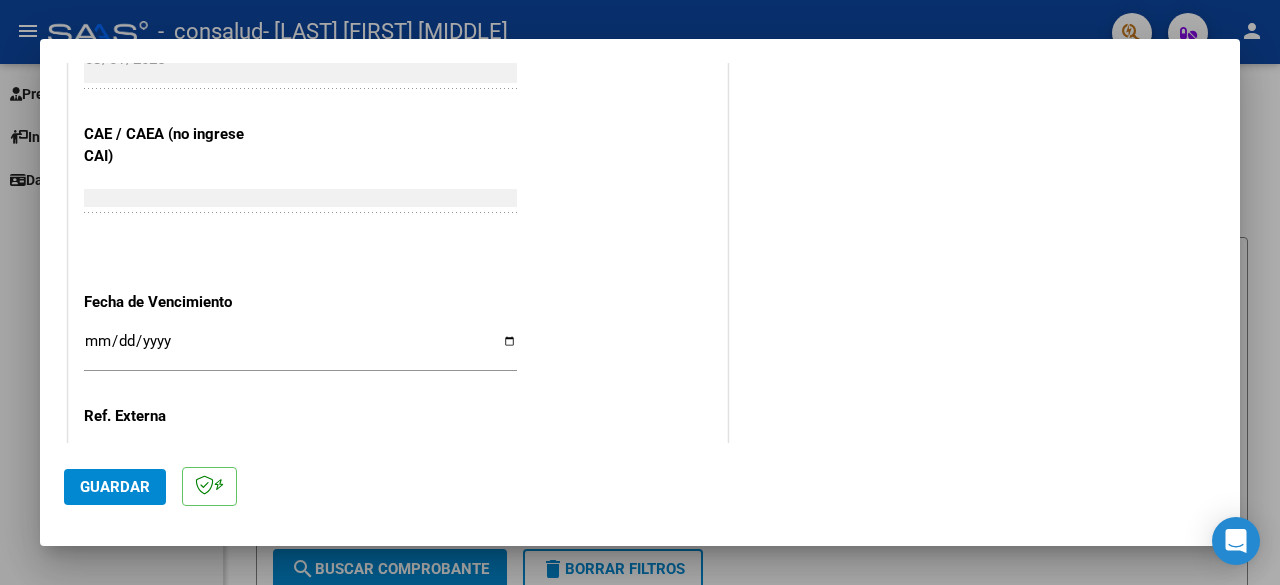 scroll, scrollTop: 982, scrollLeft: 0, axis: vertical 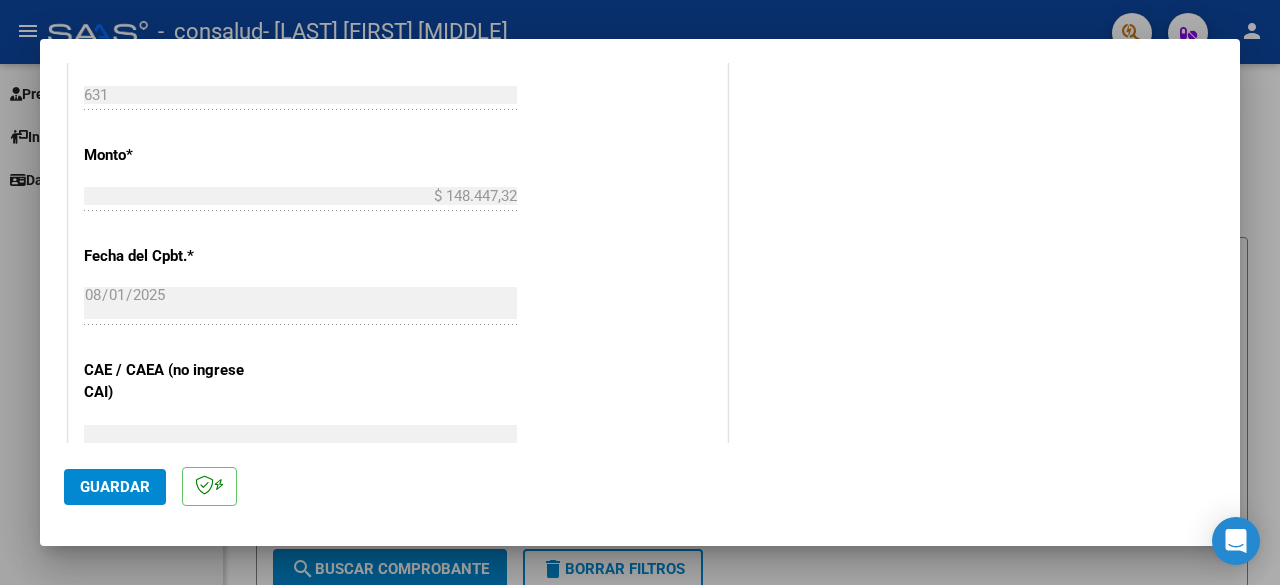 type on "202507" 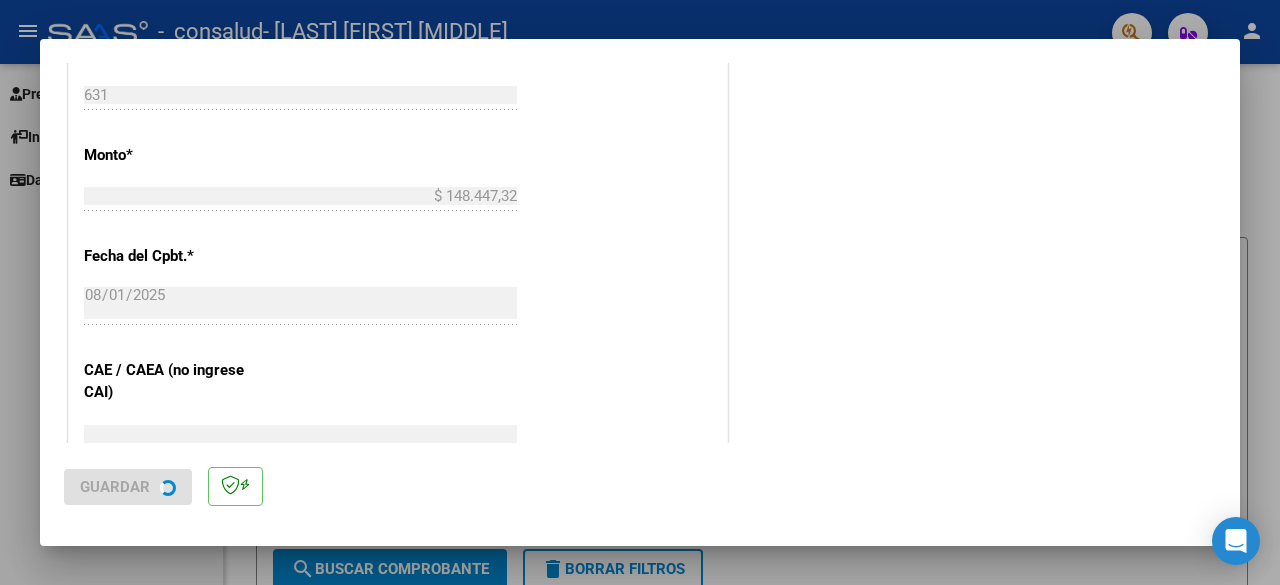 scroll, scrollTop: 0, scrollLeft: 0, axis: both 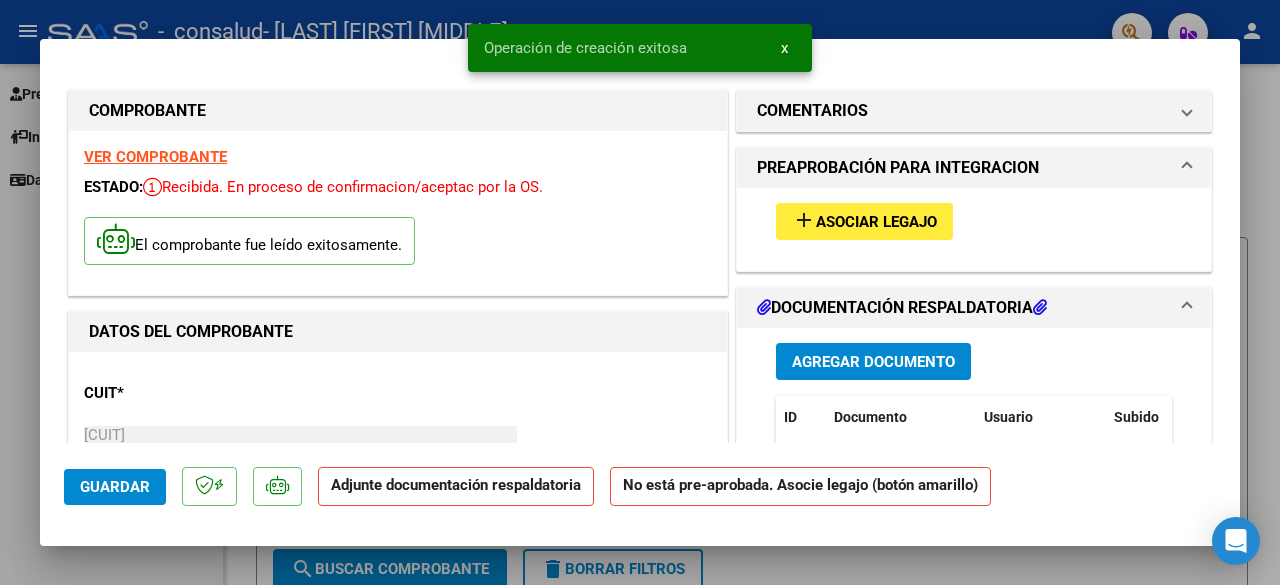 click on "add Asociar Legajo" at bounding box center [864, 221] 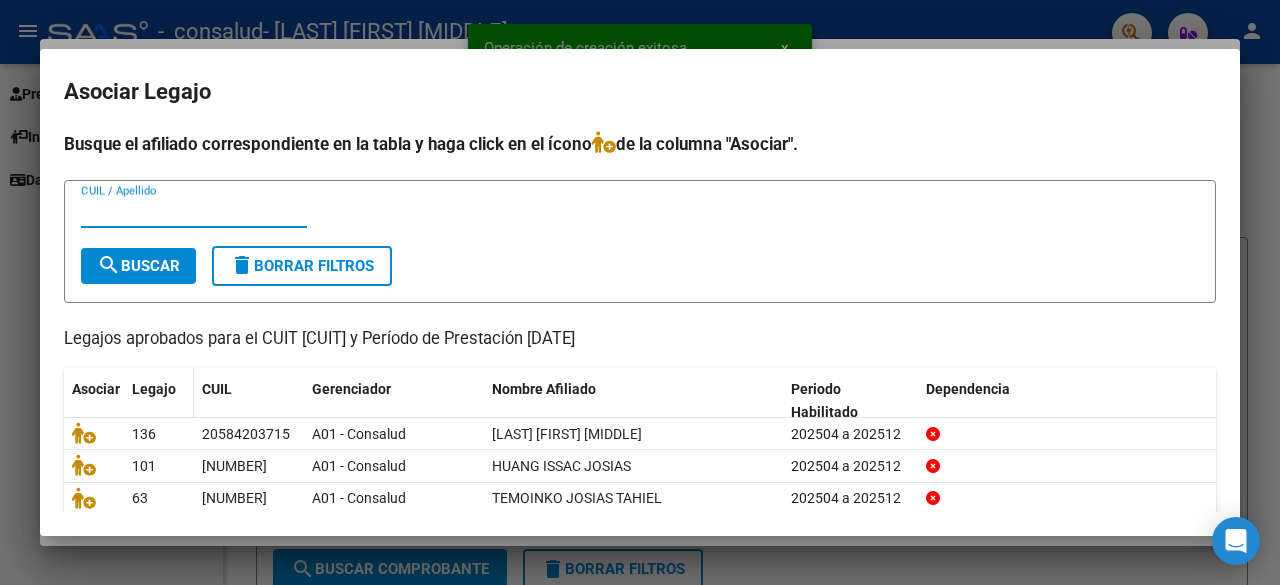 scroll, scrollTop: 136, scrollLeft: 0, axis: vertical 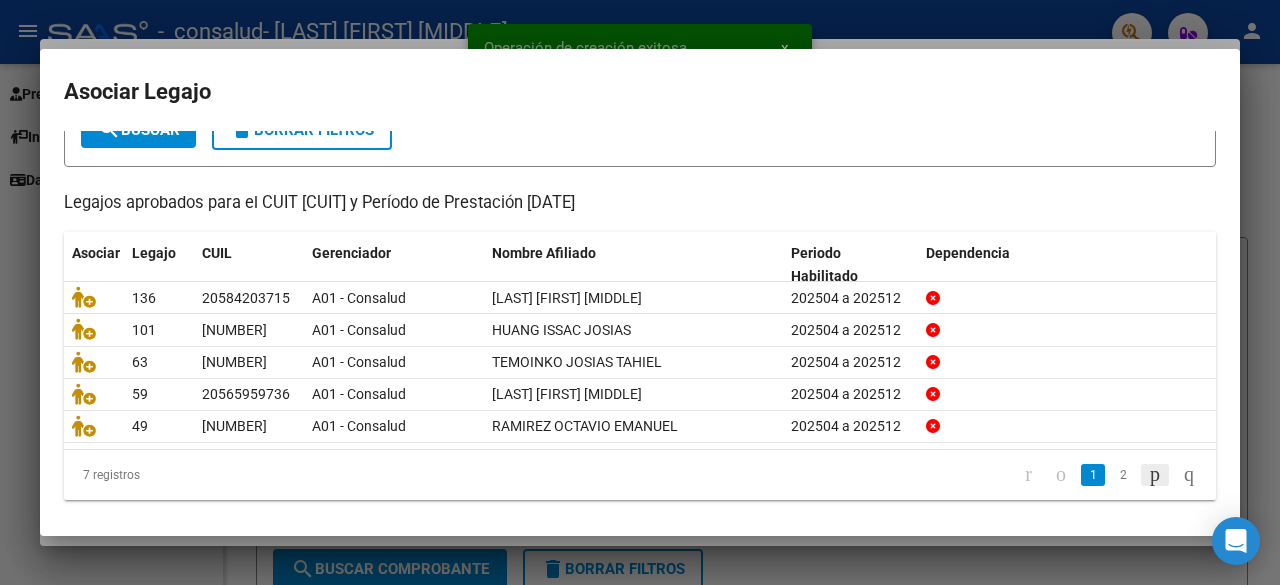 click 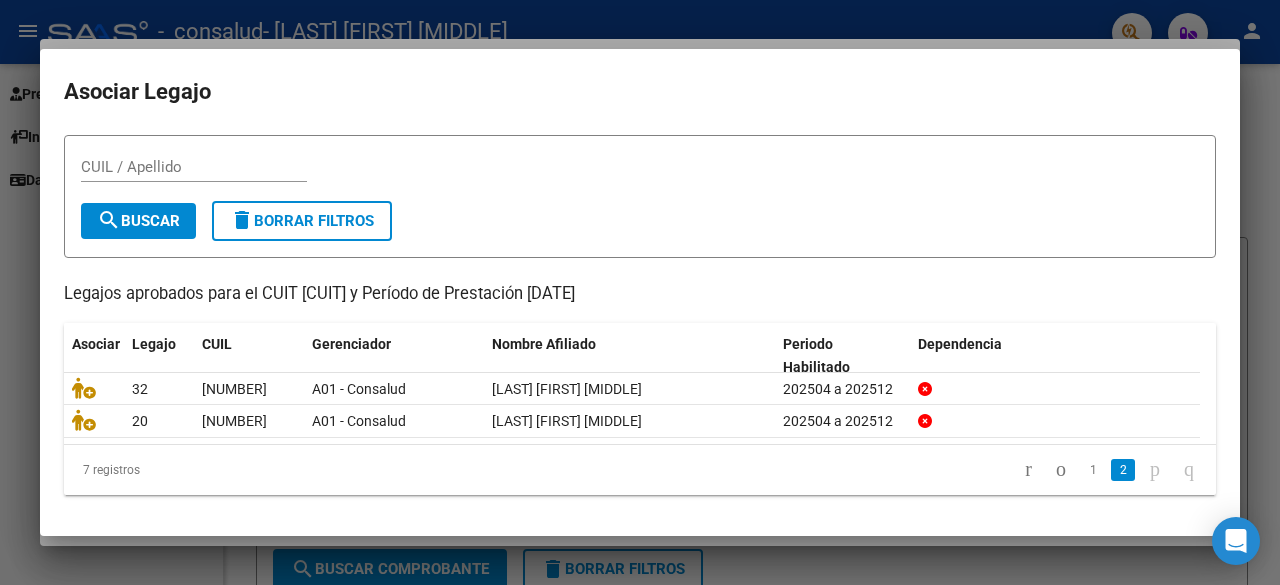 scroll, scrollTop: 41, scrollLeft: 0, axis: vertical 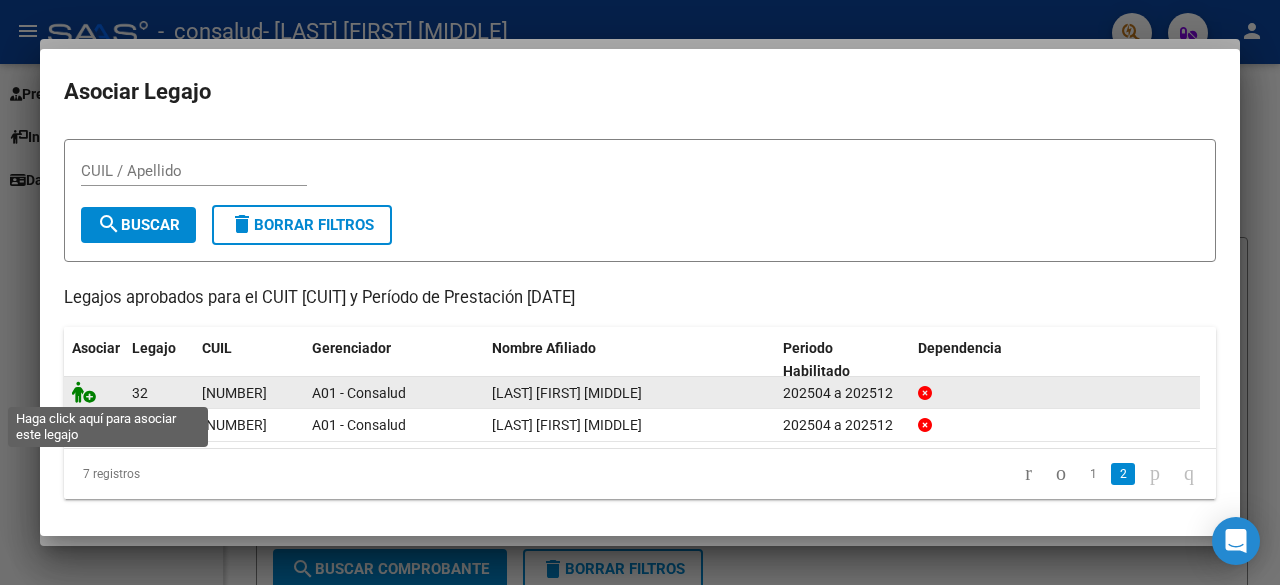 click 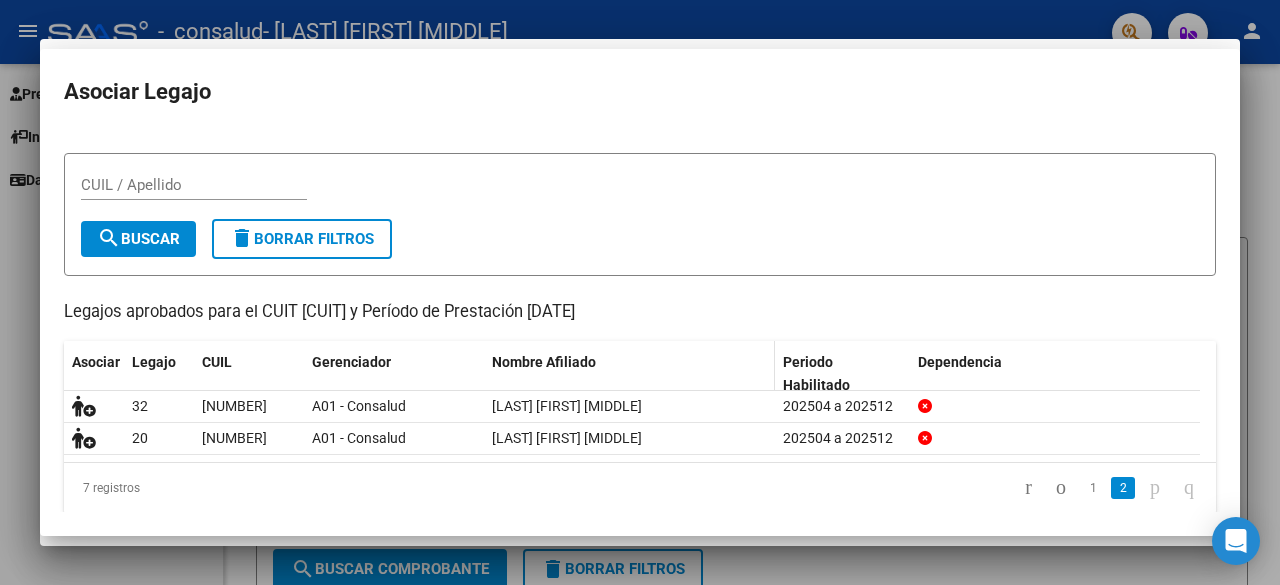 scroll, scrollTop: 55, scrollLeft: 0, axis: vertical 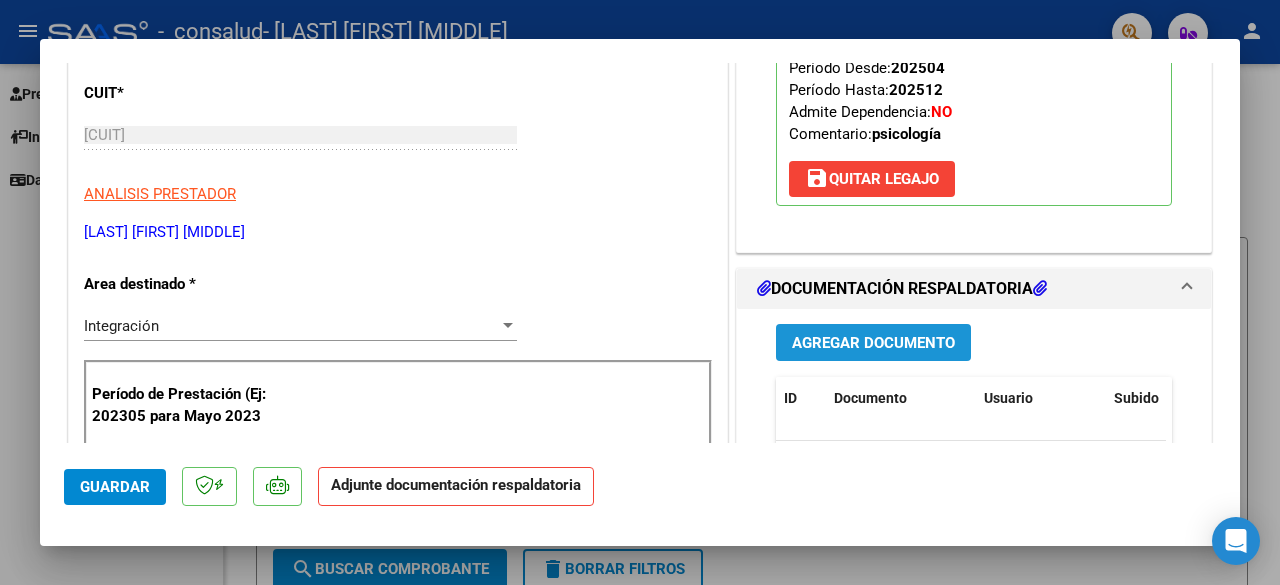 click on "Agregar Documento" at bounding box center [873, 343] 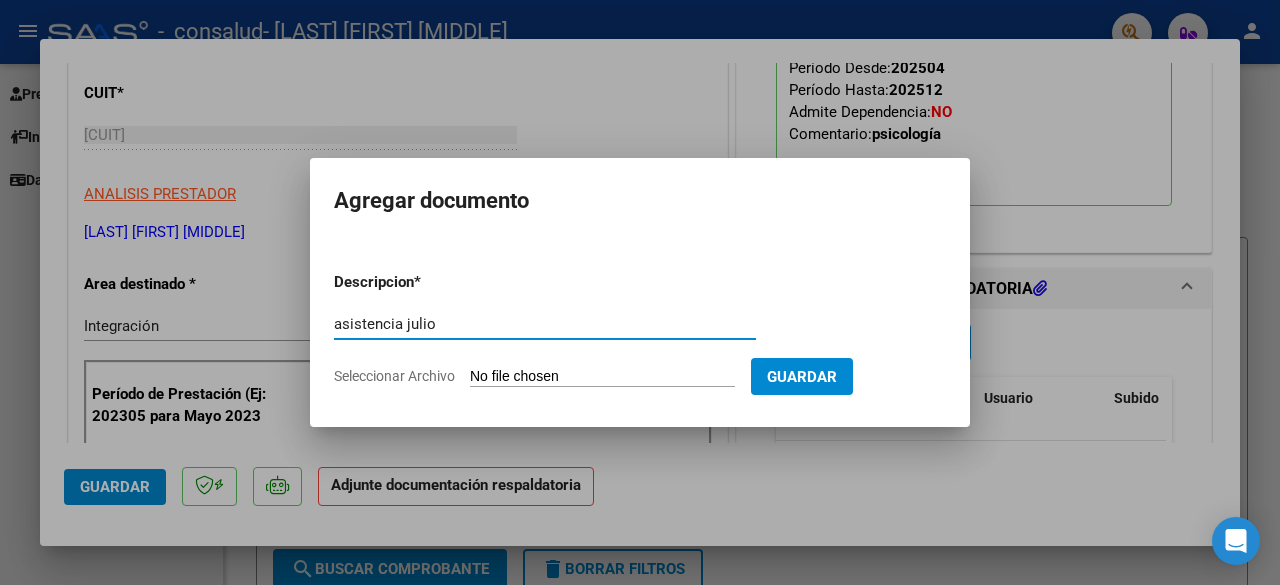 type on "asistencia julio" 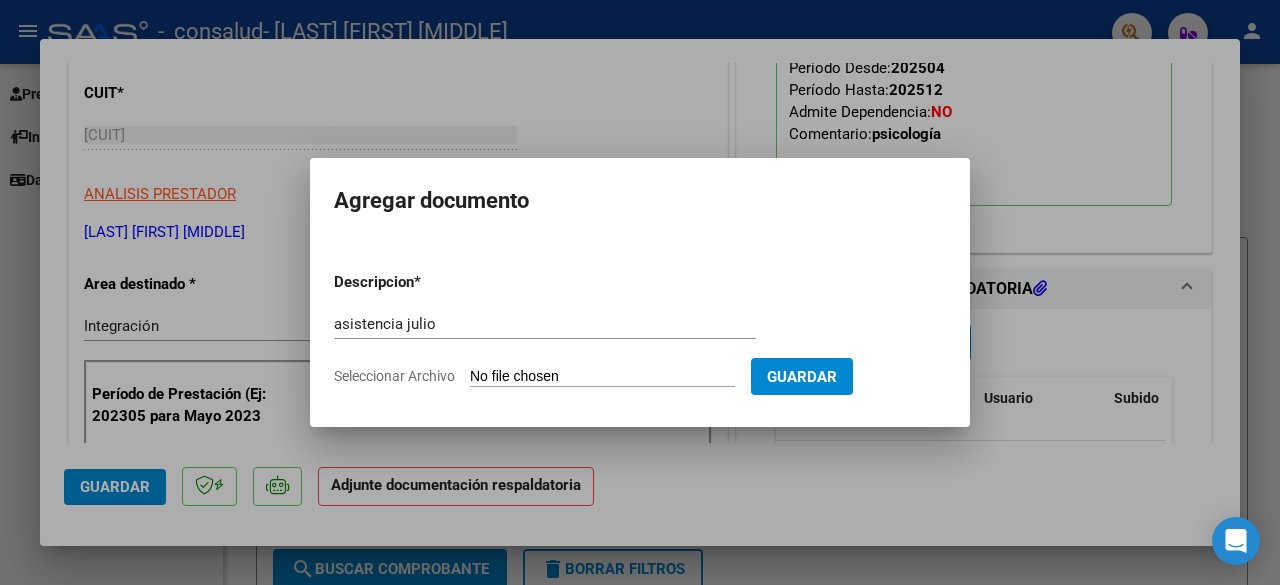 type on "C:\fakepath\[LAST] [FIRST] [MONTH] [YEAR].pdf" 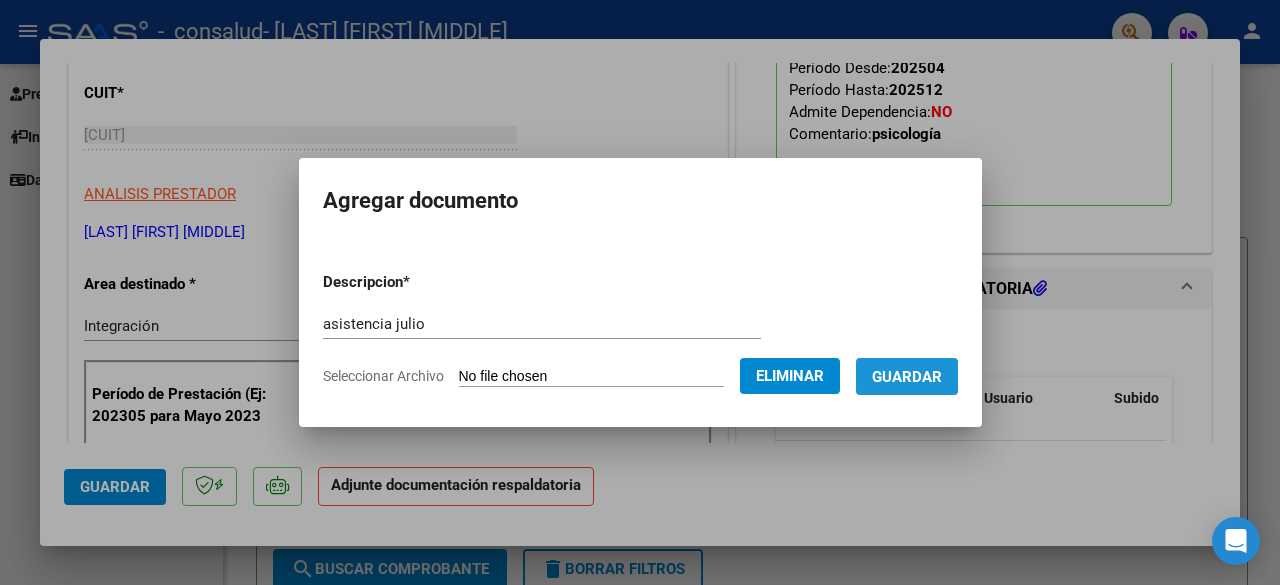 click on "Guardar" at bounding box center (907, 377) 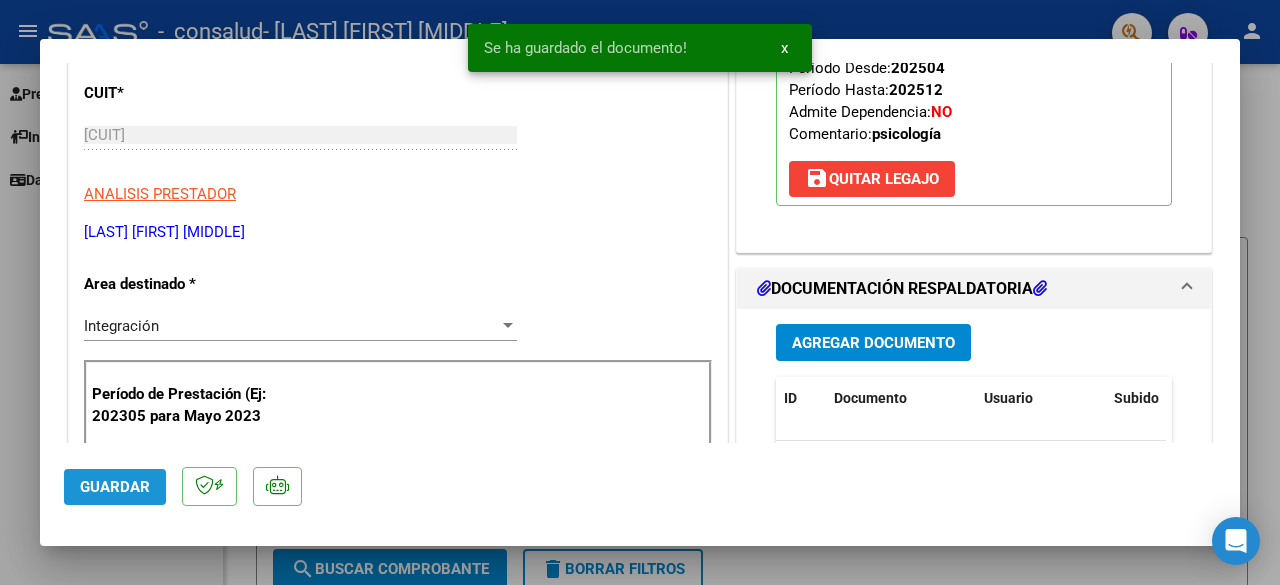 click on "Guardar" 